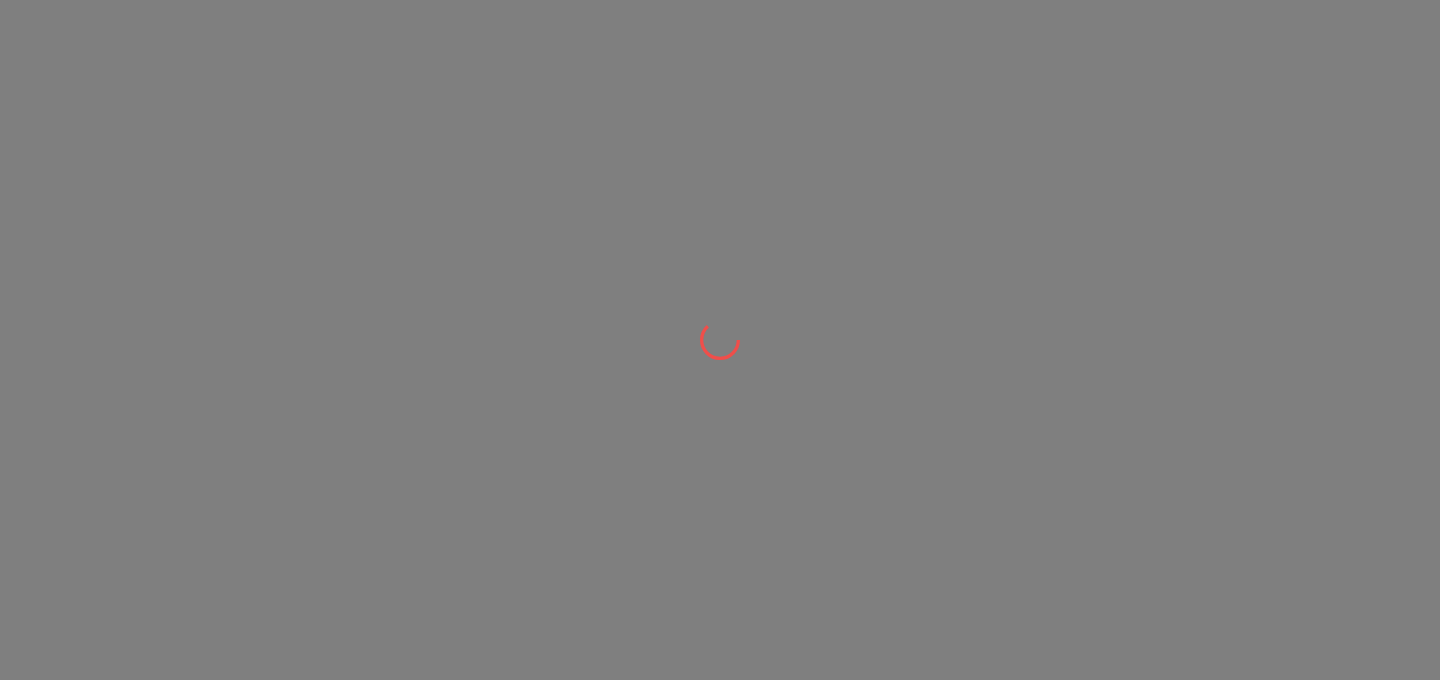 scroll, scrollTop: 0, scrollLeft: 0, axis: both 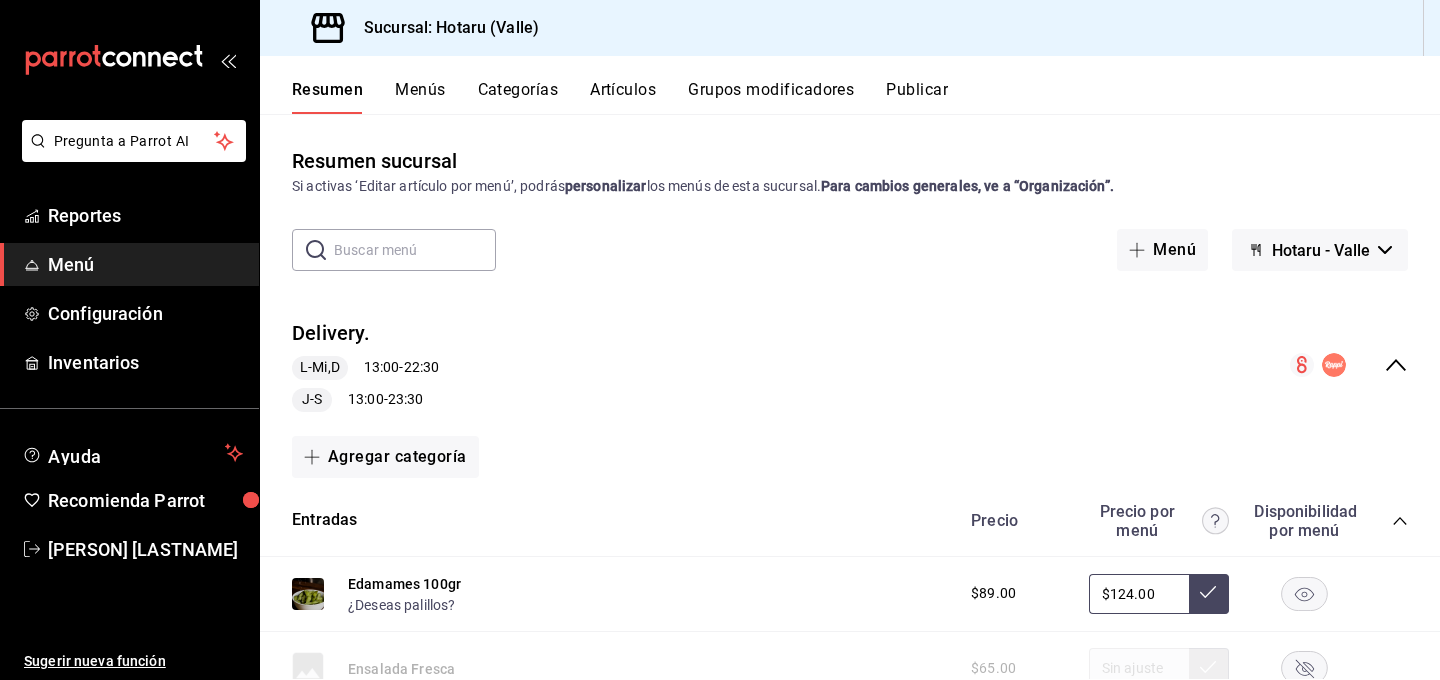 click on "Artículos" at bounding box center [623, 97] 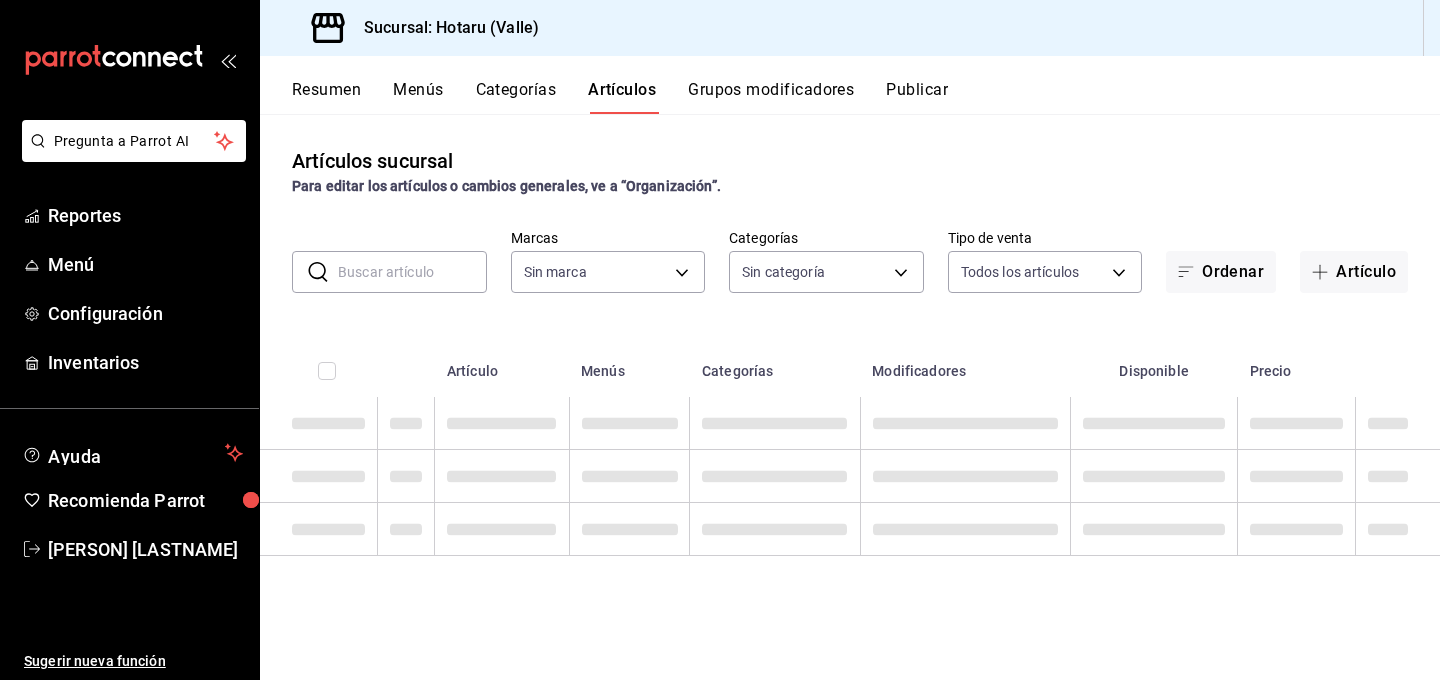 type on "c6f689f8-63fd-49a8-a607-35aea03ac6a9,619c758d-7c36-49c6-a756-e52d453908cb" 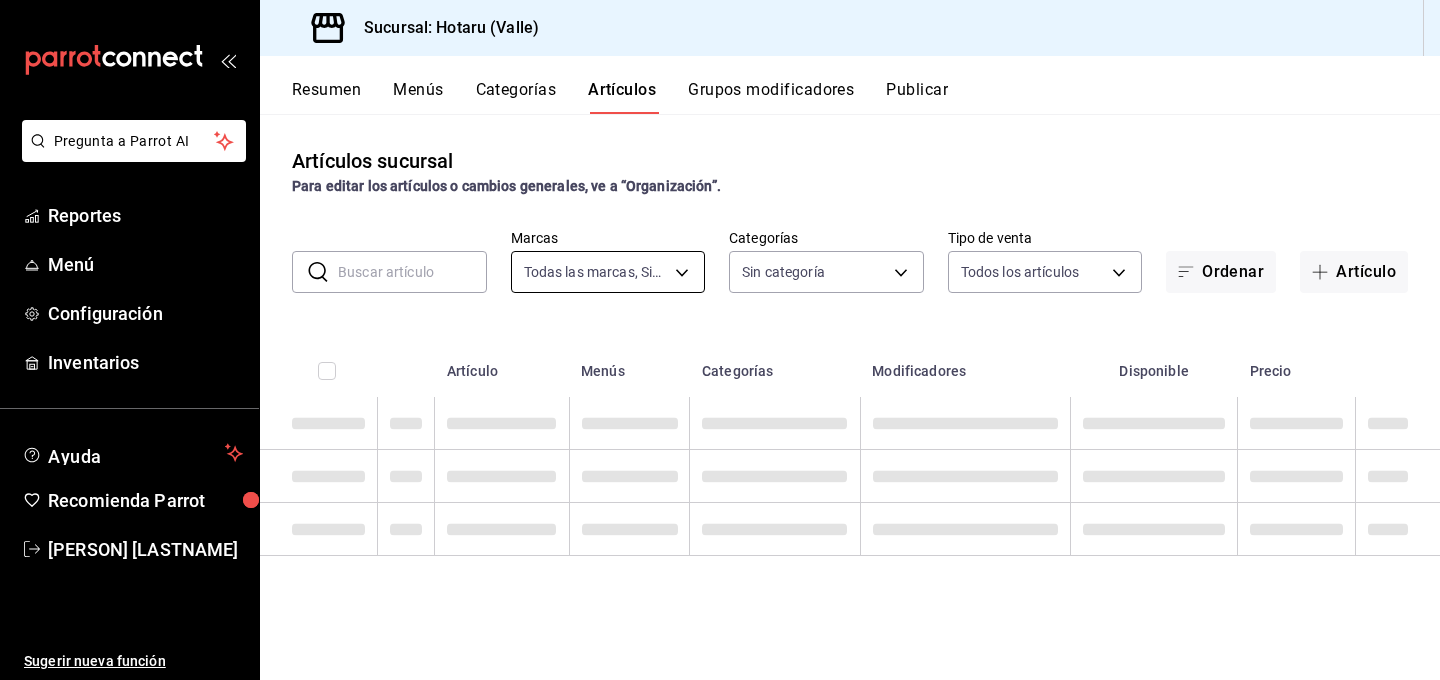 type on "[UUID],[UUID],[UUID],[UUID],[UUID],[UUID],[UUID],[UUID],[UUID],[UUID],[UUID],[UUID],[UUID],[UUID],[UUID],[UUID],[UUID],[UUID],[UUID],[UUID],[UUID],[UUID]" 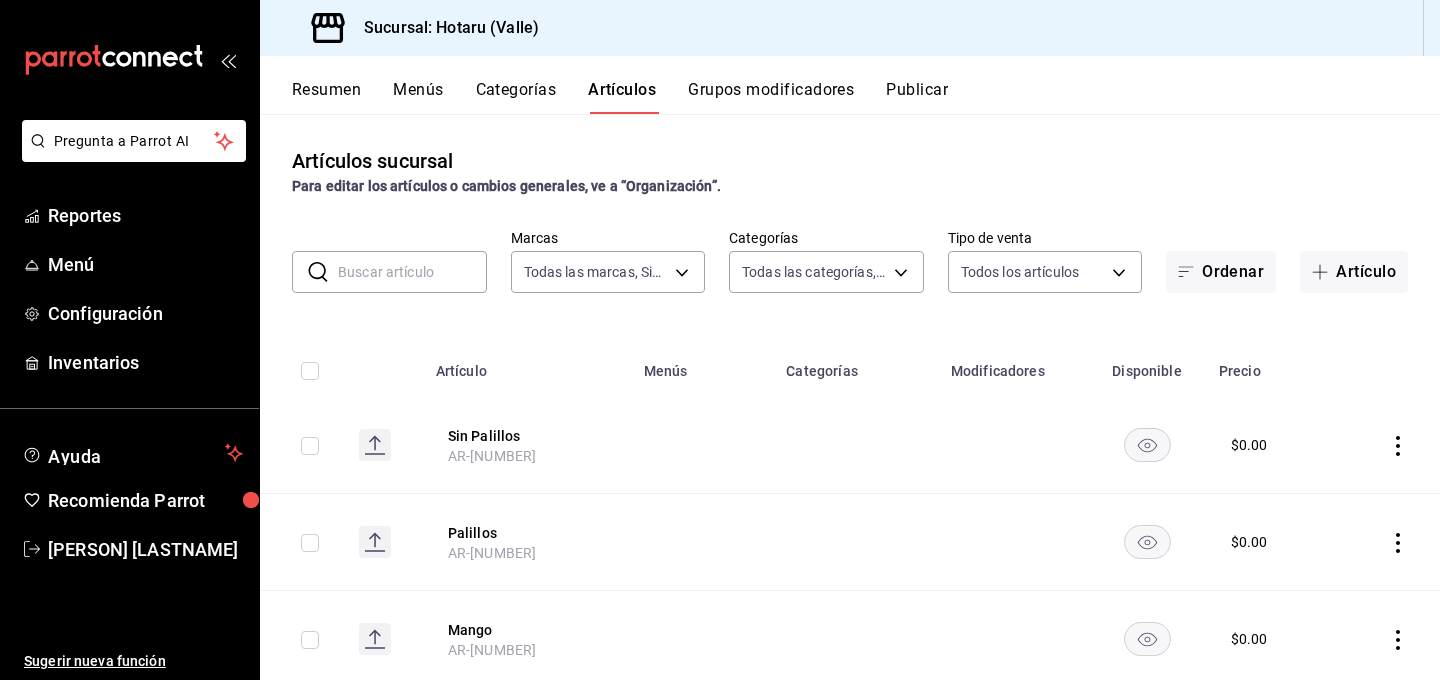 click on "Resumen" at bounding box center [326, 97] 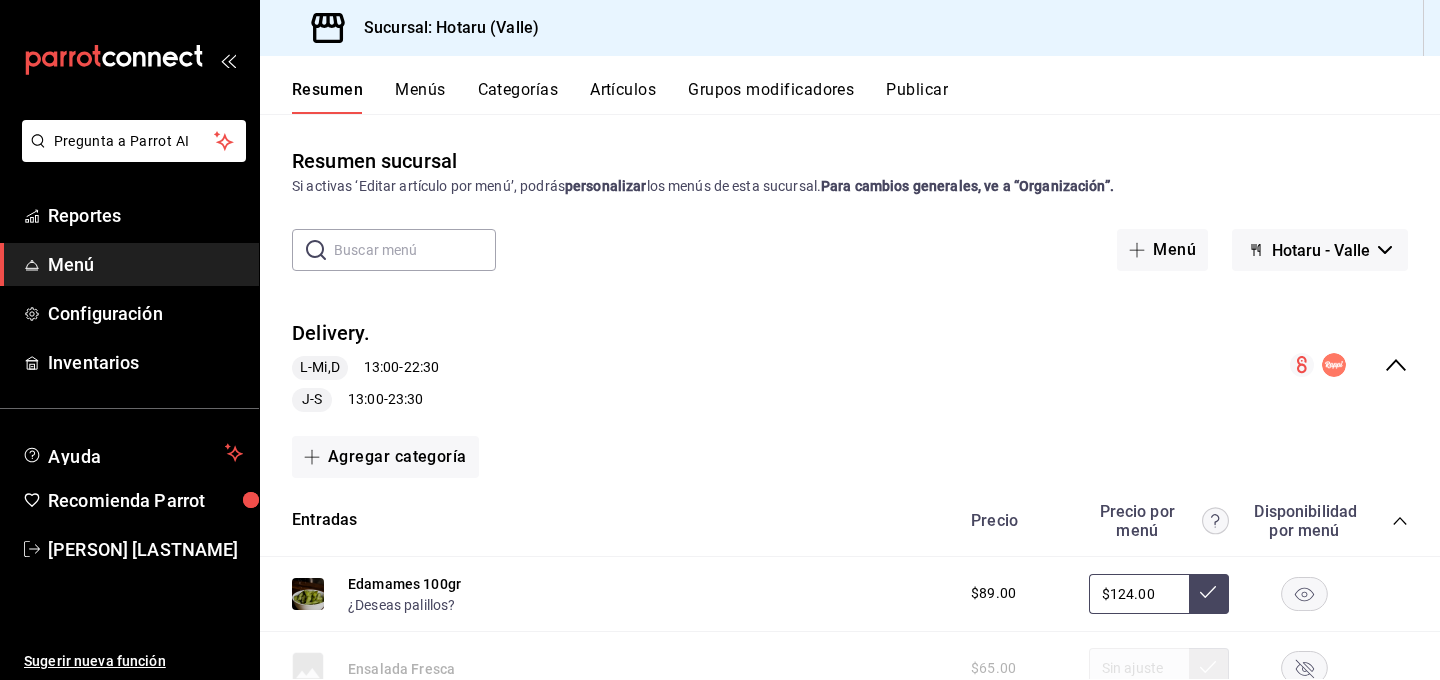click on "Menús" at bounding box center (420, 97) 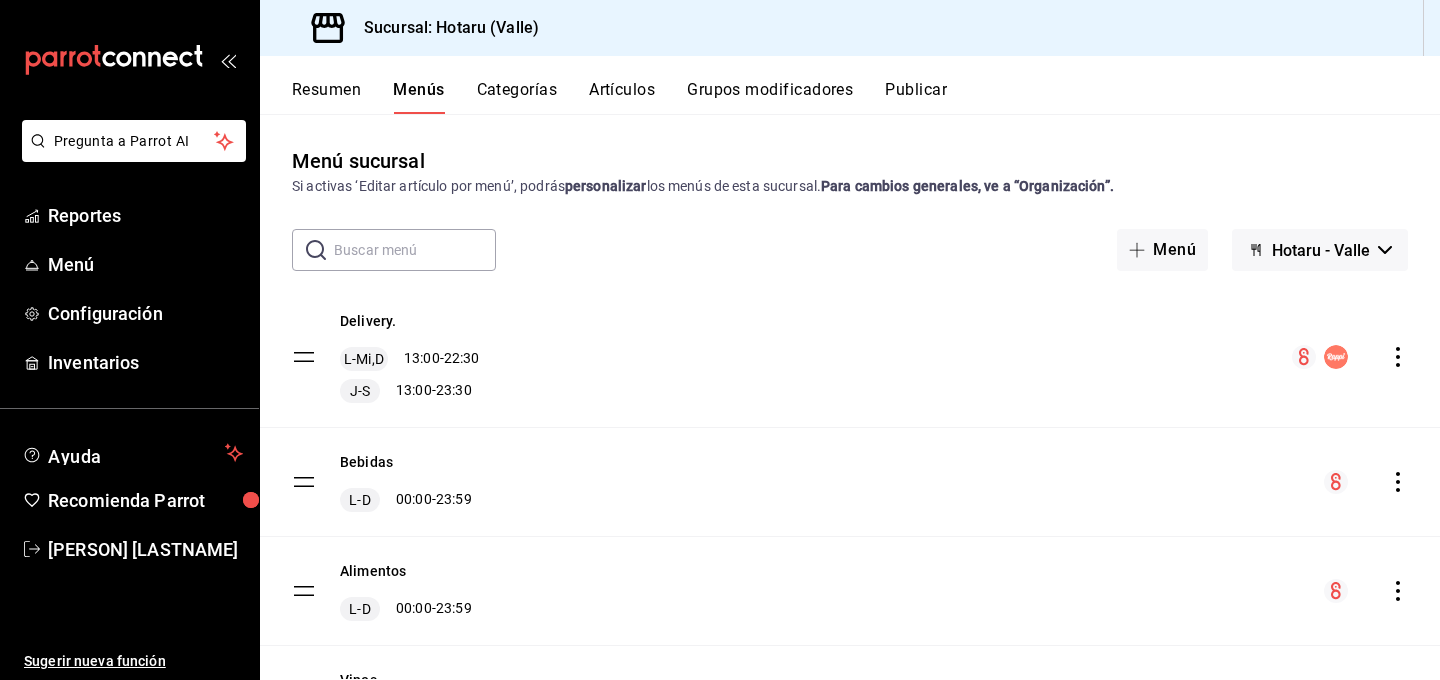 click 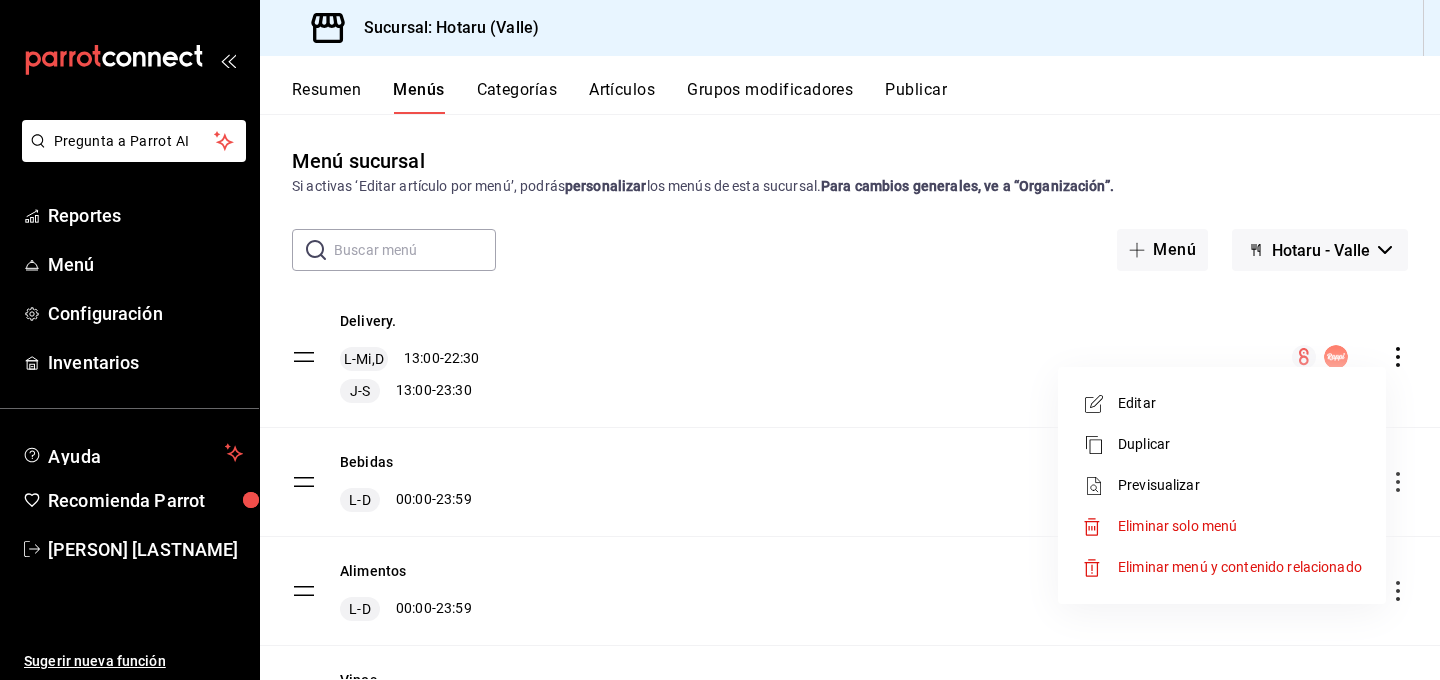 click on "Previsualizar" at bounding box center (1240, 485) 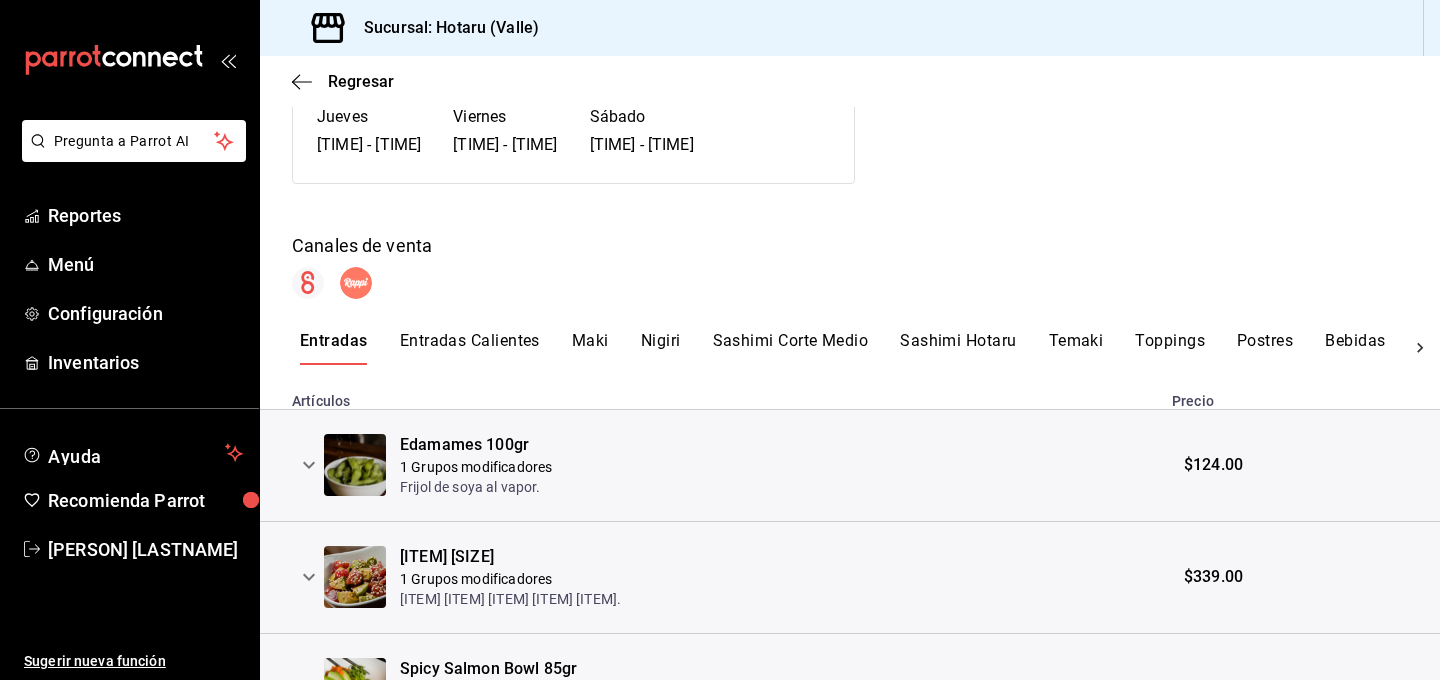 scroll, scrollTop: 335, scrollLeft: 0, axis: vertical 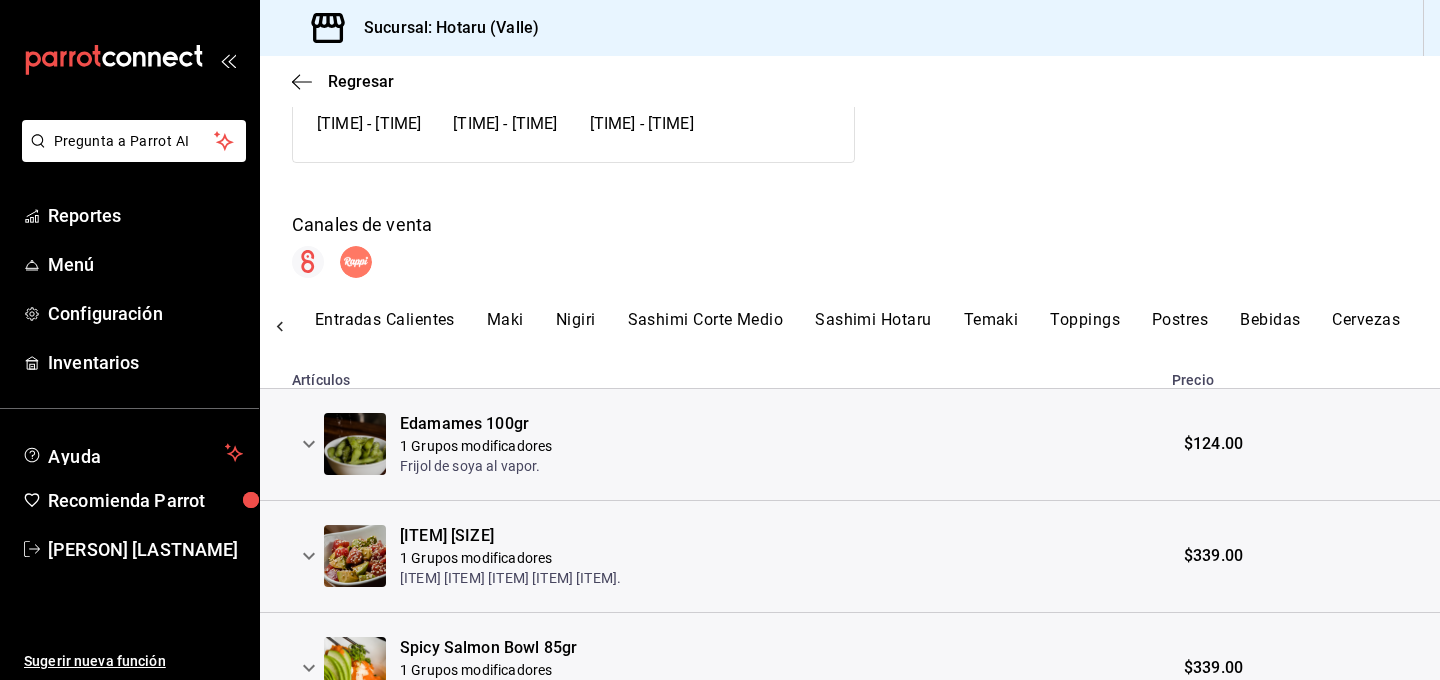 click on "Bebidas" at bounding box center (1270, 327) 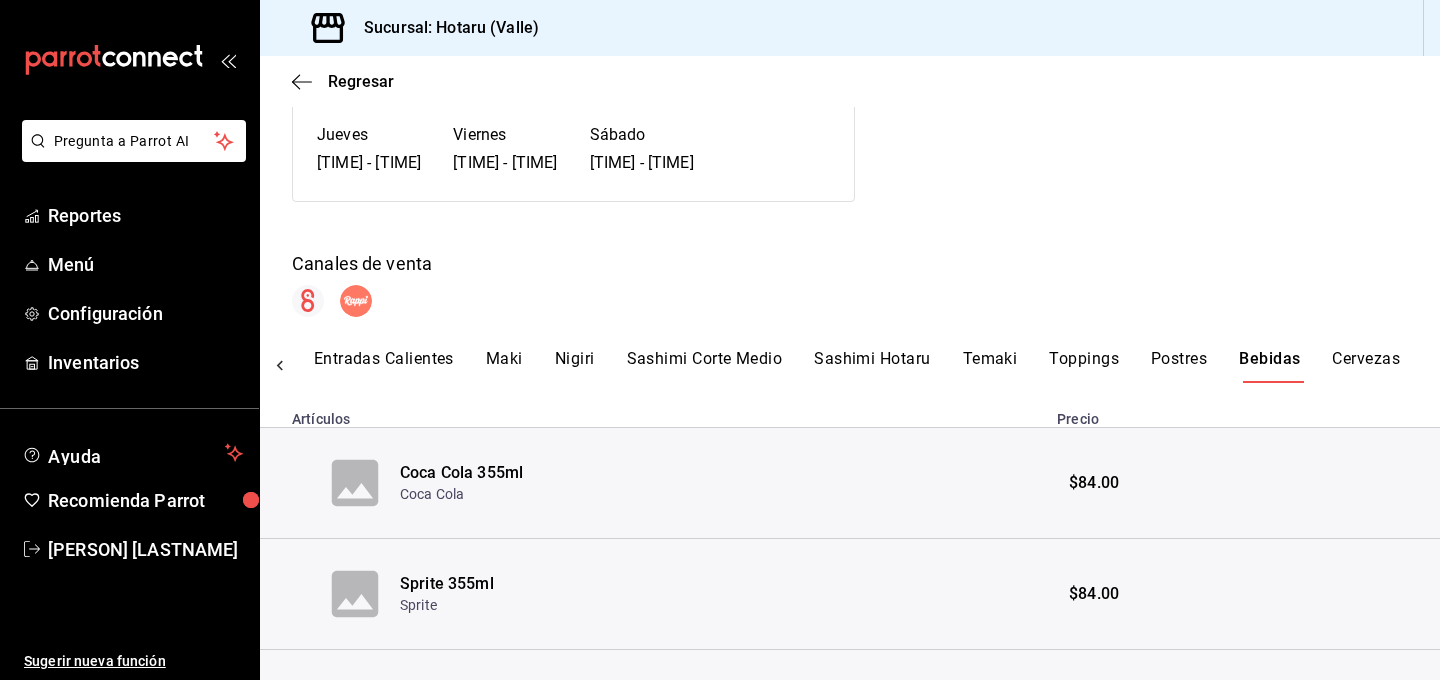 scroll, scrollTop: 189, scrollLeft: 0, axis: vertical 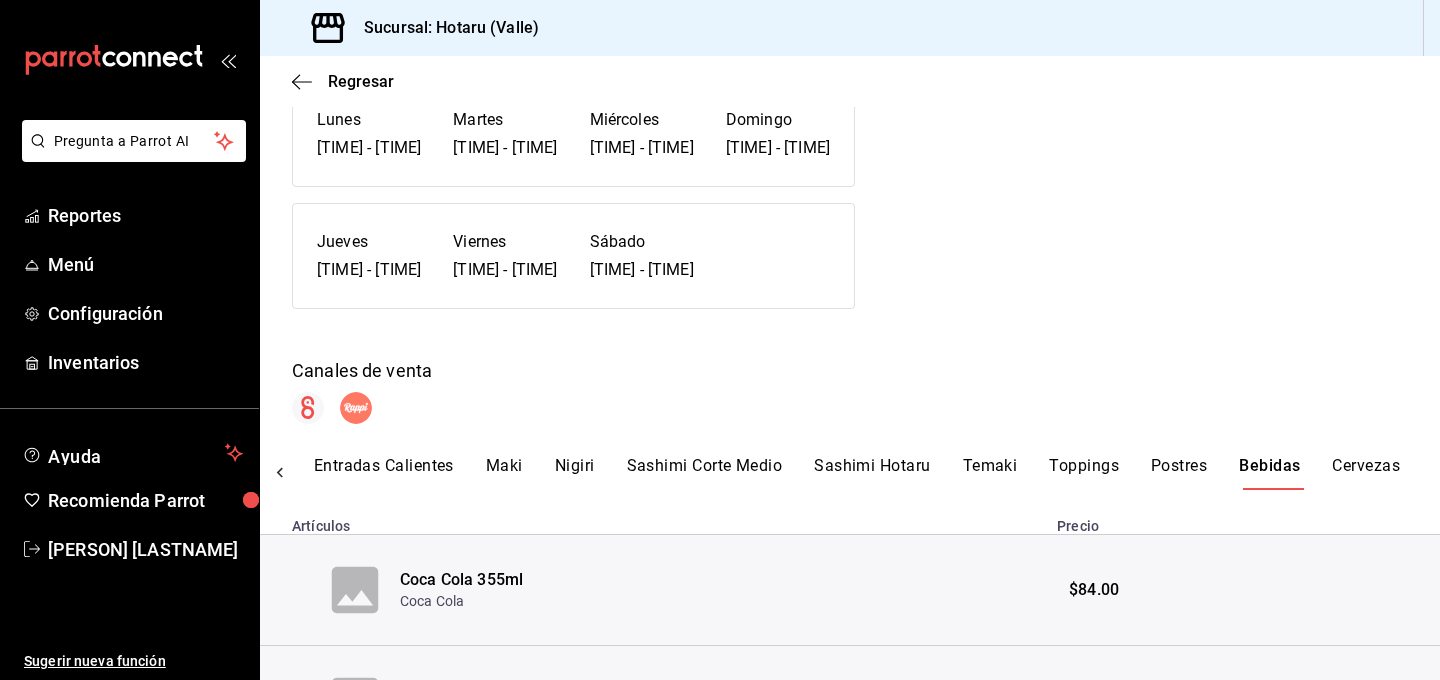 click on "Cervezas" at bounding box center (1366, 473) 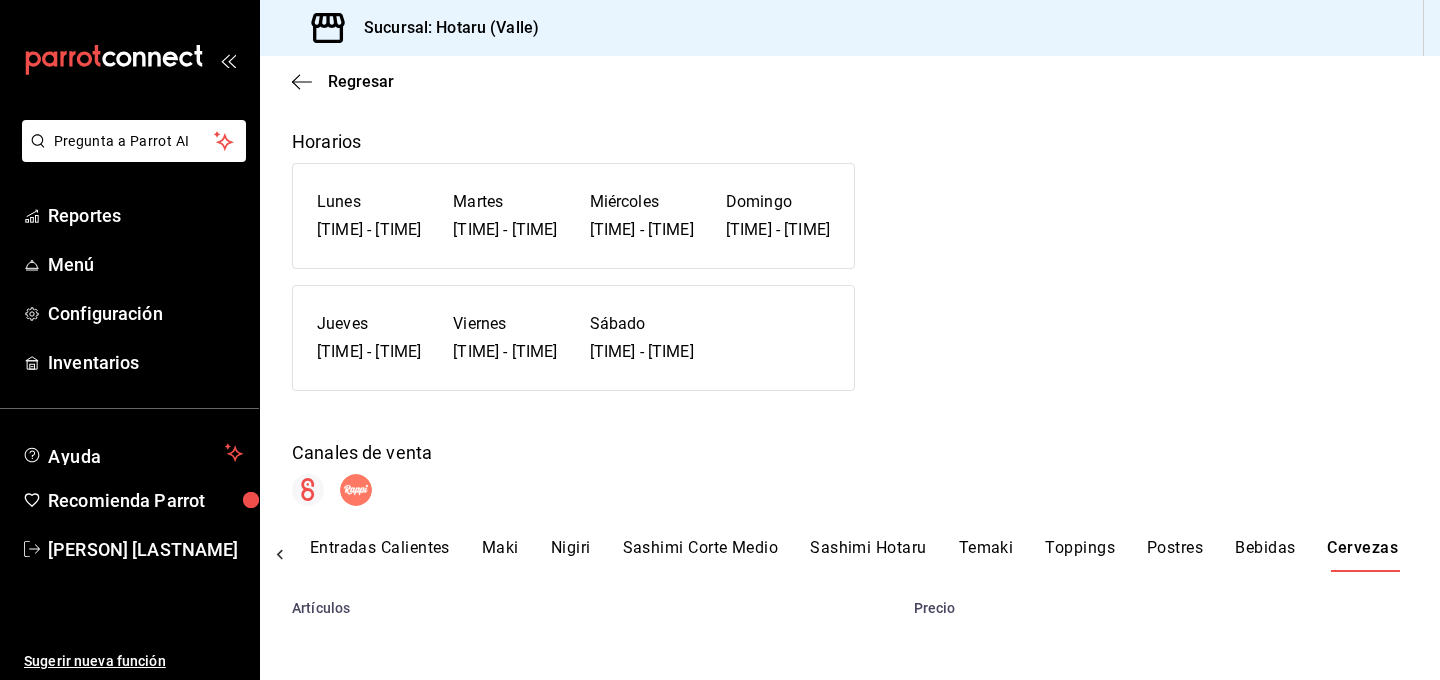 scroll, scrollTop: 0, scrollLeft: 90, axis: horizontal 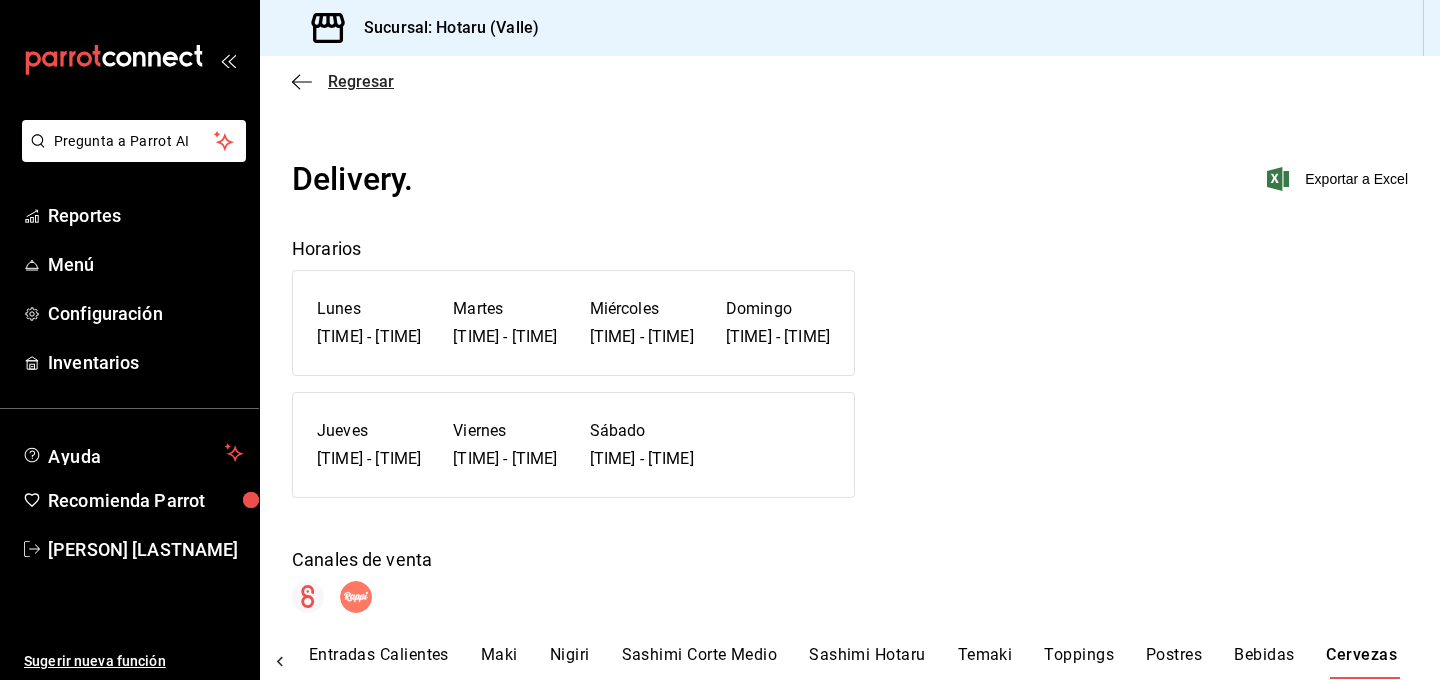 click 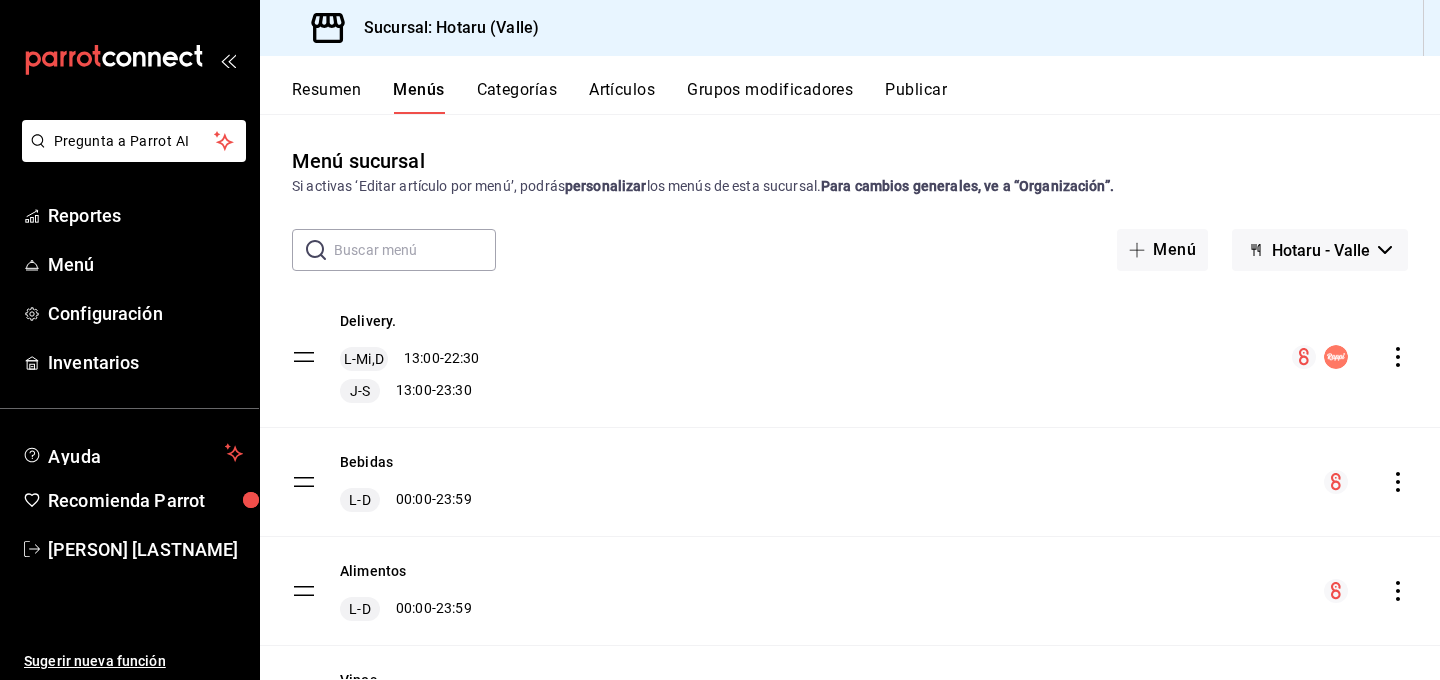 click on "Artículos" at bounding box center (622, 97) 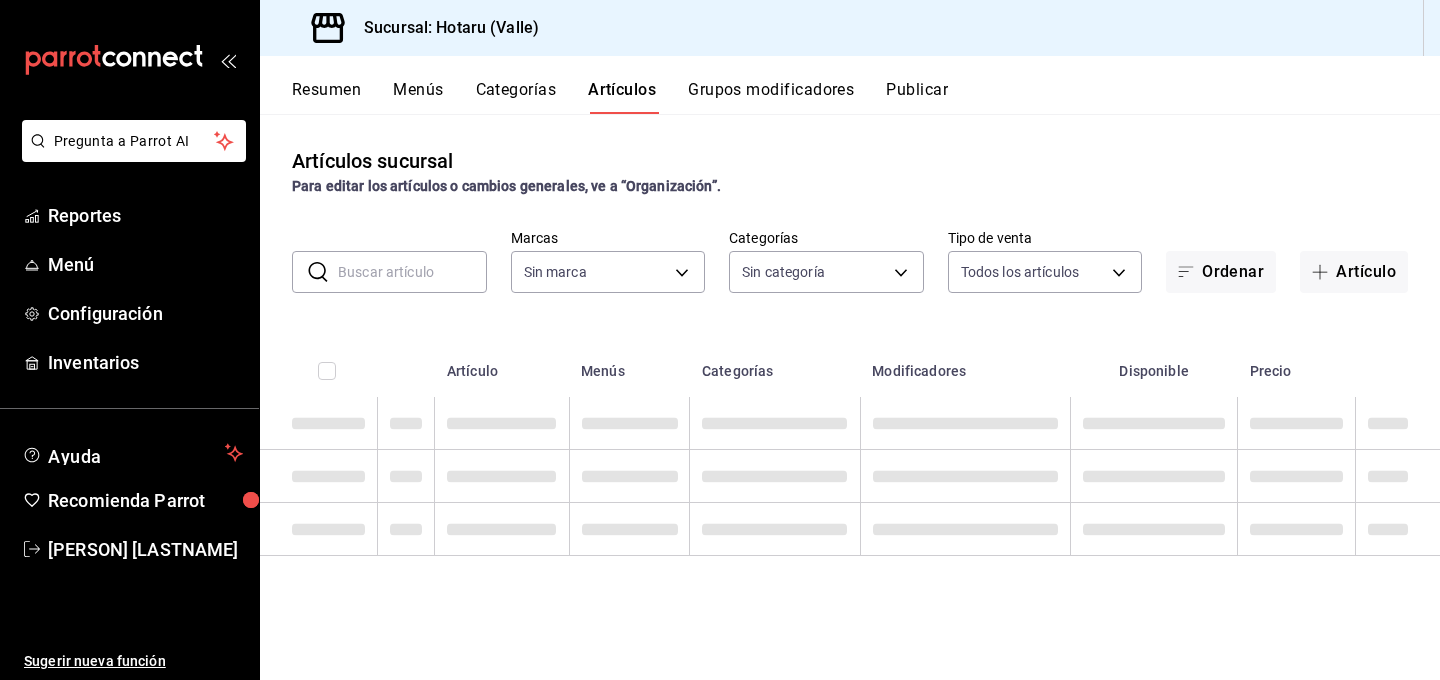 type on "c6f689f8-63fd-49a8-a607-35aea03ac6a9,619c758d-7c36-49c6-a756-e52d453908cb" 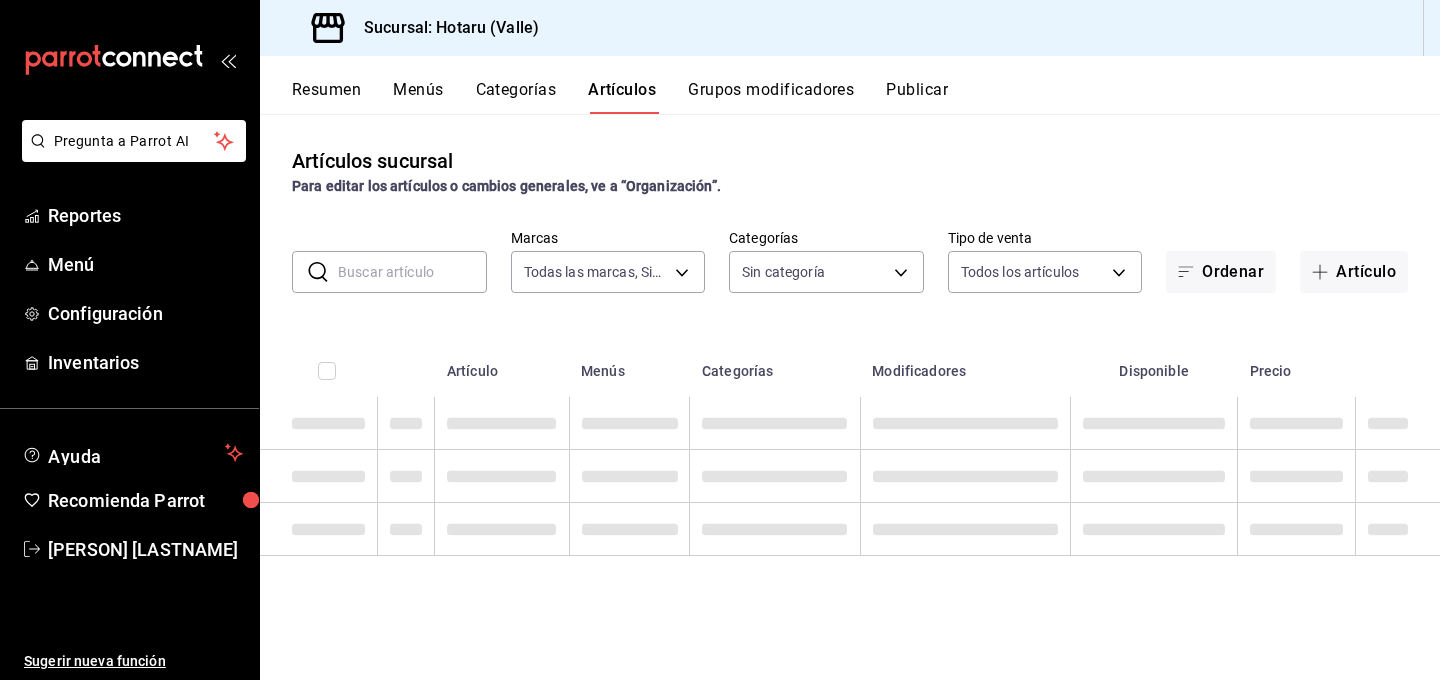 type on "[UUID],[UUID],[UUID],[UUID],[UUID],[UUID],[UUID],[UUID],[UUID],[UUID],[UUID],[UUID],[UUID],[UUID],[UUID],[UUID],[UUID],[UUID],[UUID],[UUID],[UUID],[UUID]" 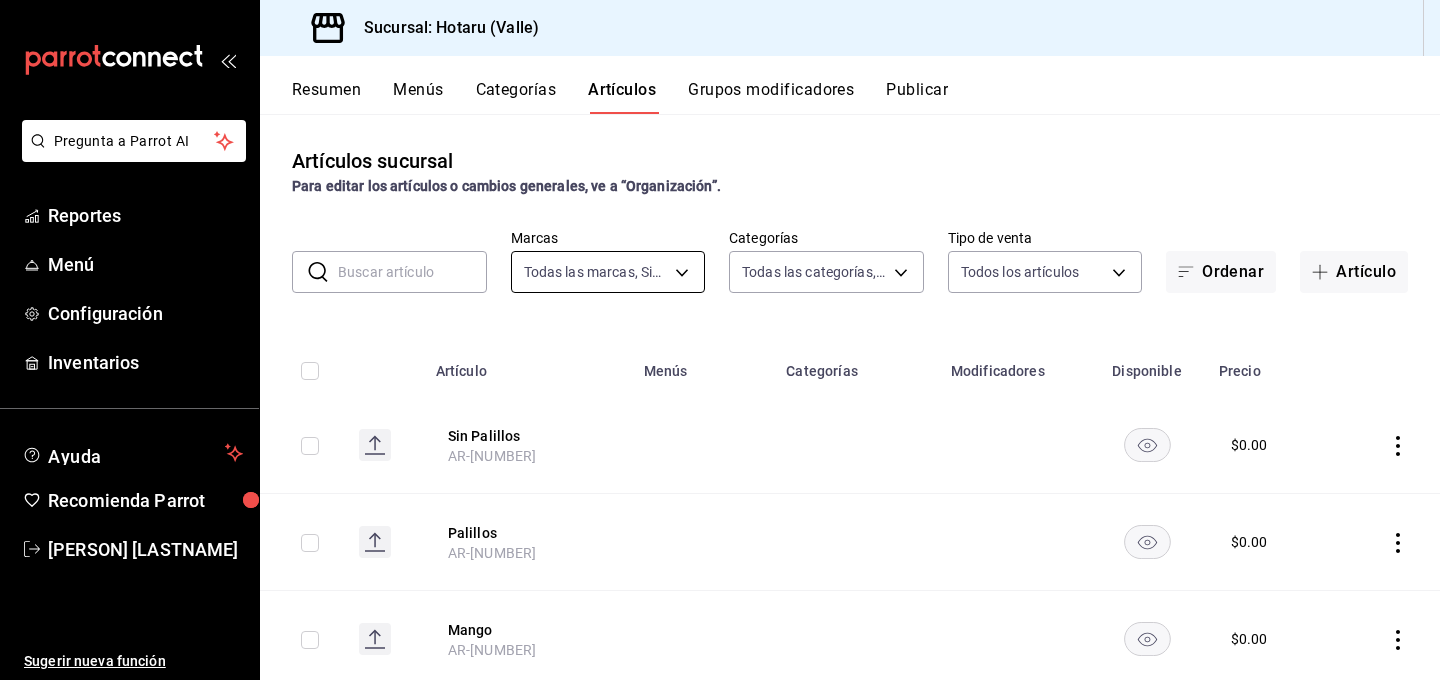 click on "Pregunta a Parrot AI Reportes   Menú   Configuración   Inventarios   Ayuda Recomienda Parrot   [PERSON]   Sugerir nueva función   Sucursal: Hotaru (Valle) Resumen Menús Categorías Artículos Grupos modificadores Publicar Artículos sucursal Para editar los artículos o cambios generales, ve a “Organización”. ​ ​ Marcas Todas las marcas, Sin marca [UUID],[UUID] Categorías Todas las categorías, Sin categoría Tipo de venta Todos los artículos ALL Ordenar Artículo Artículo Menús Categorías Modificadores Disponible Precio Sin Palillos AR-[NUMBER] $ 0.00 Palillos AR-[NUMBER] $ 0.00 Mango AR-[NUMBER] $ 0.00 Fresa AR-[NUMBER] $ 0.00 Té verde AR-[NUMBER] $ 0.00 Palillos AR-[NUMBER] $ 0.00 Mochi Dubai [NUMBER]-[NUMBER] Delivery. Alimentos Postres $ 168.00 Bleed Cop. [NUMBER]-[NUMBER] Vinos Vinos Tintos $ 265.00 Bleed 750 Ml [NUMBER]-[NUMBER] Vinos Vinos Tintos $ 1040.00 Temaki Atun Miso 25gr [NUMBER]-[NUMBER] Delivery. Alimentos Temaki $" at bounding box center [720, 340] 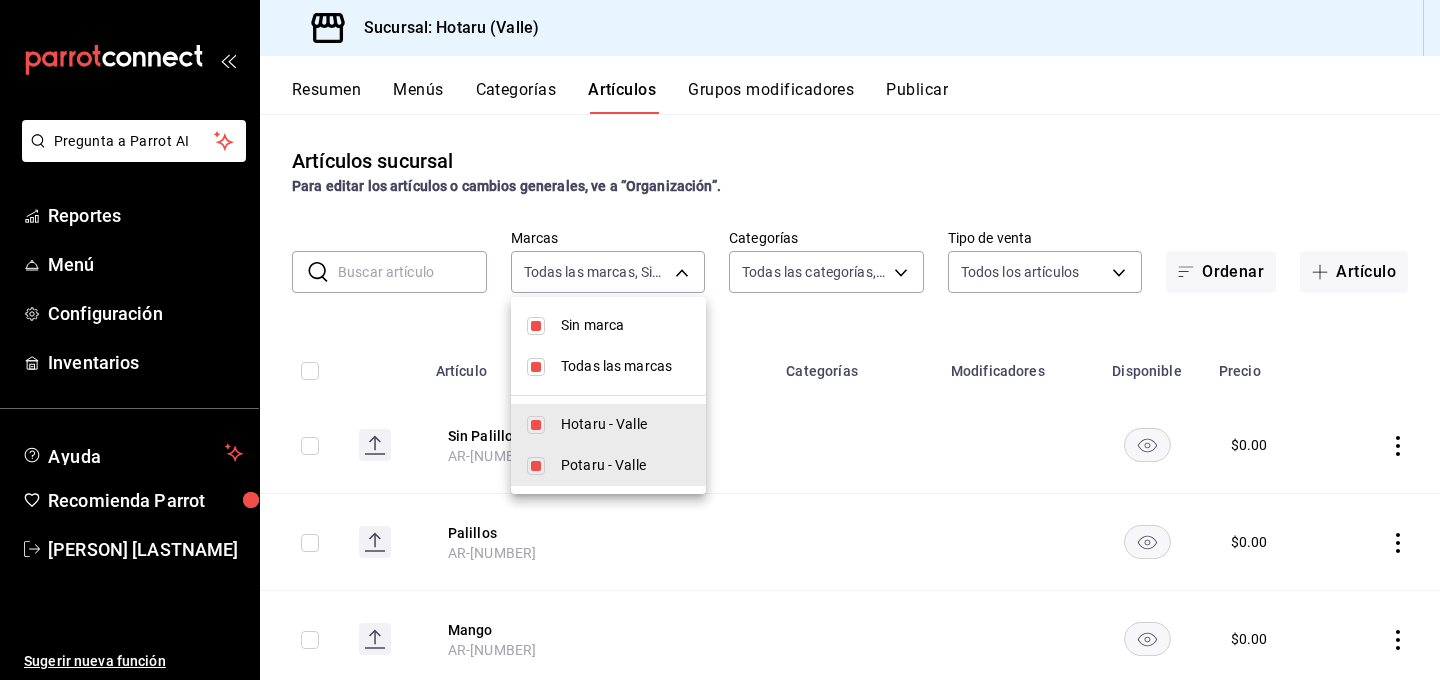 drag, startPoint x: 535, startPoint y: 372, endPoint x: 537, endPoint y: 355, distance: 17.117243 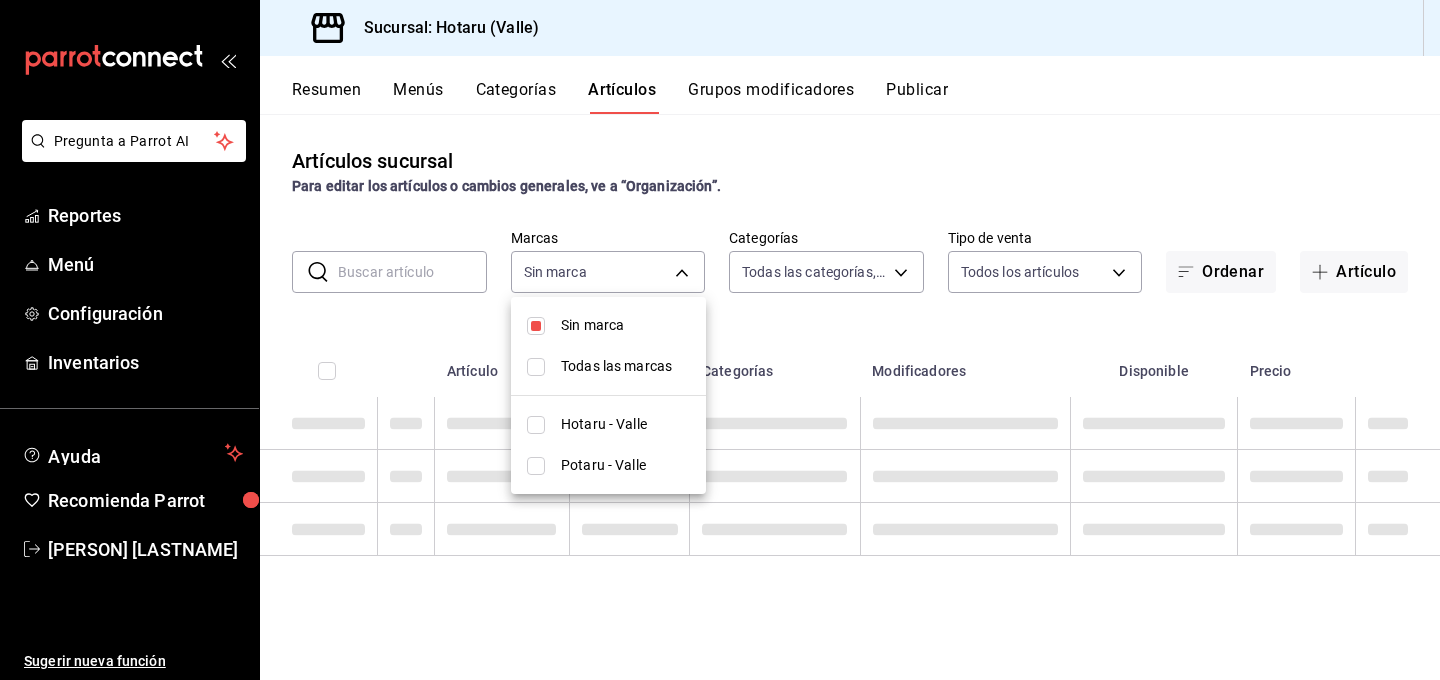 click at bounding box center (536, 326) 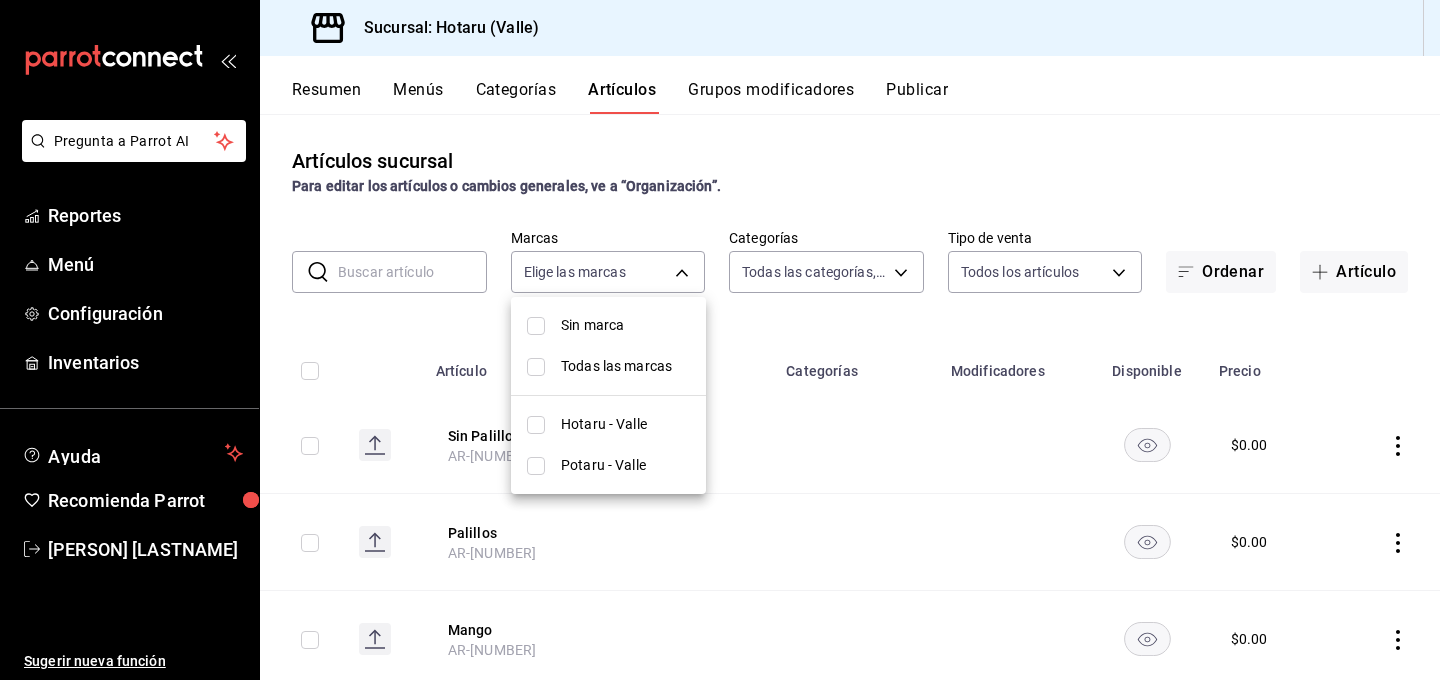 click at bounding box center [536, 466] 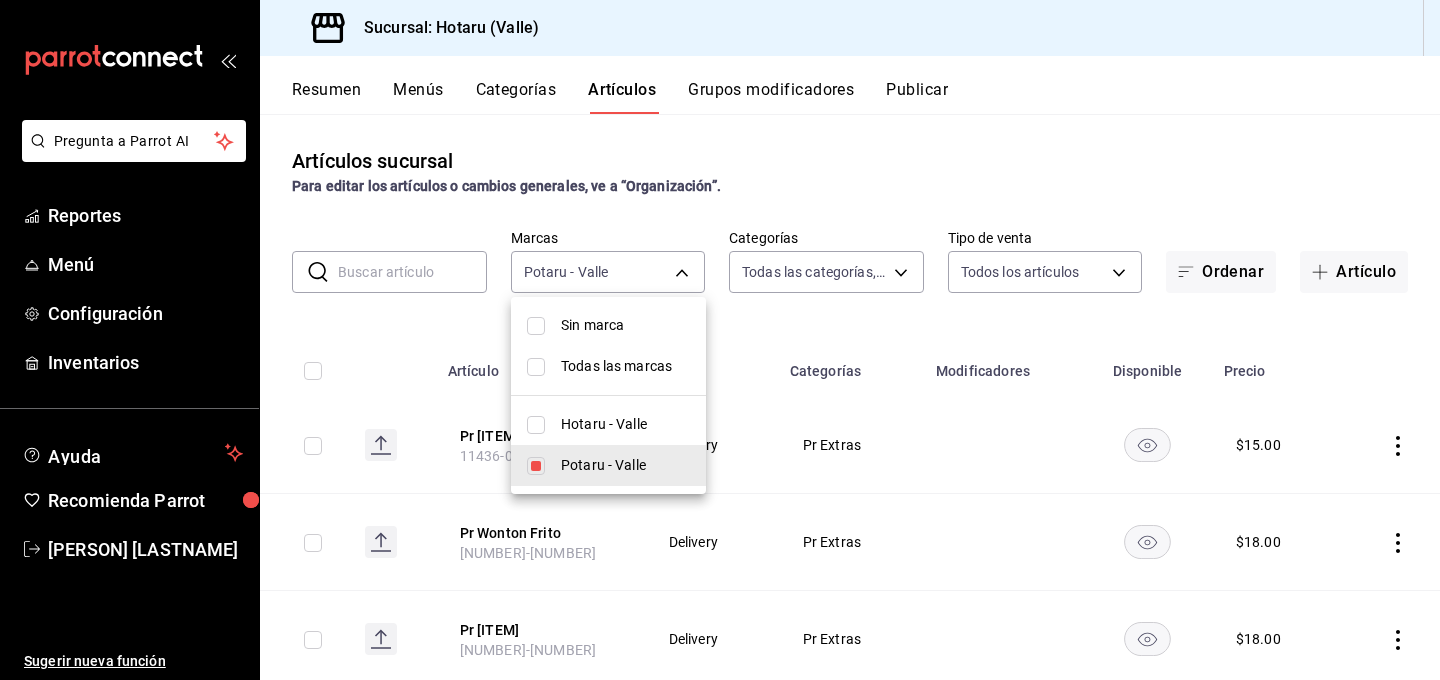 click at bounding box center [536, 425] 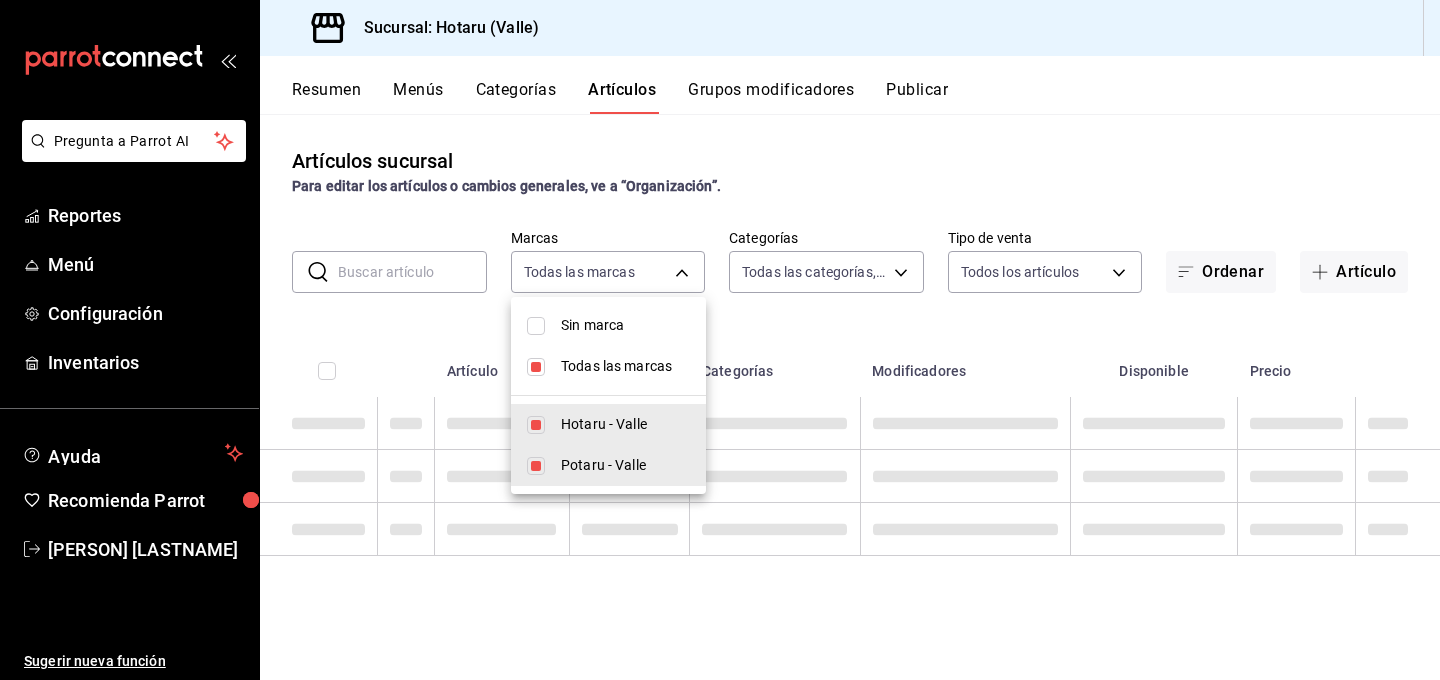 drag, startPoint x: 539, startPoint y: 462, endPoint x: 707, endPoint y: 334, distance: 211.20605 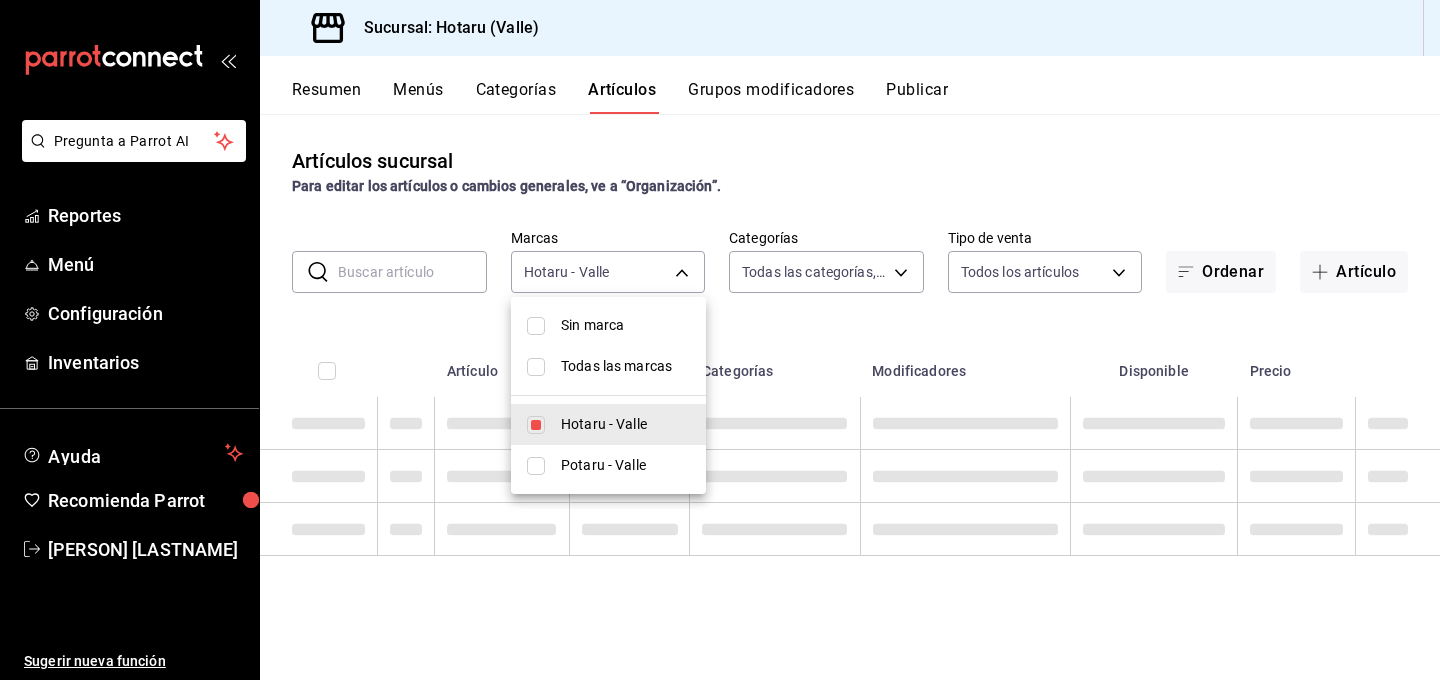 click at bounding box center [720, 340] 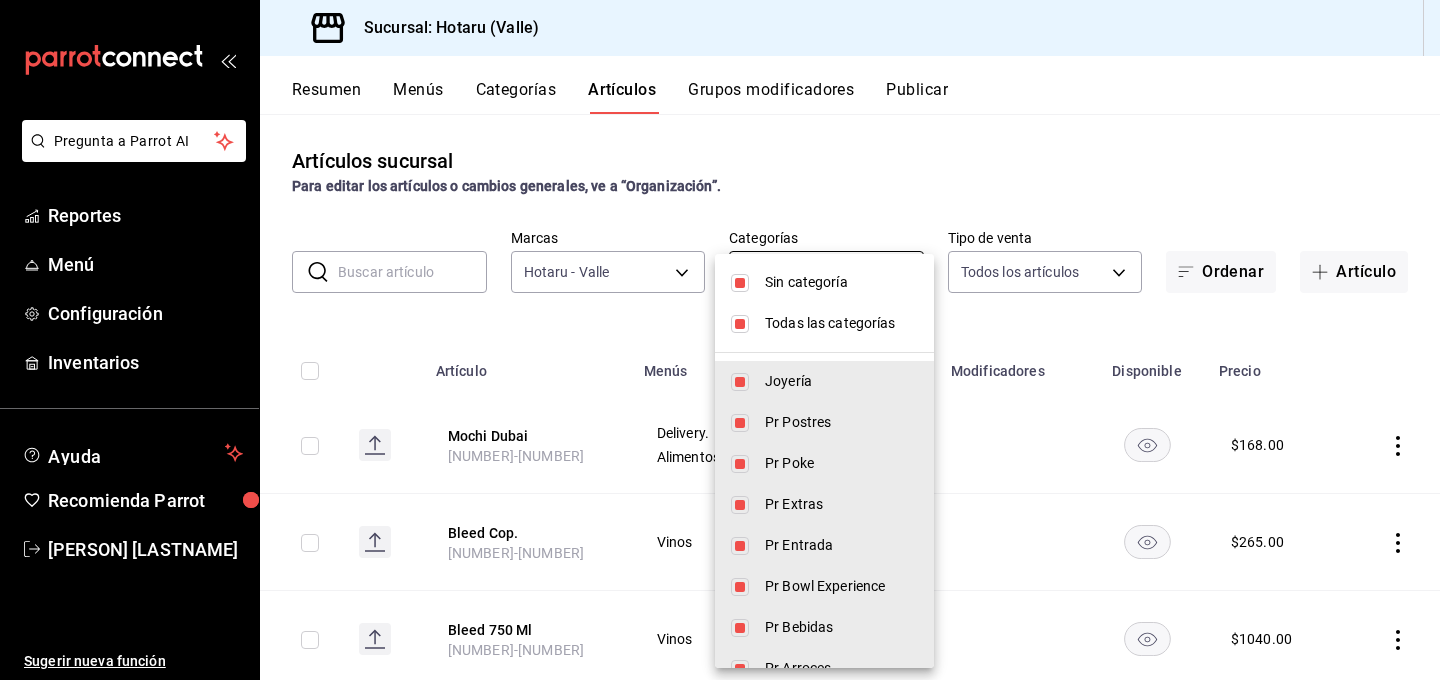 click on "Pregunta a Parrot AI Reportes   Menú   Configuración   Inventarios   Ayuda Recomienda Parrot   [FIRST] [LAST]   Sugerir nueva función   Sucursal: Hotaru ([CITY])   Resumen Menús Categorías Artículos Grupos modificadores Publicar Artículos sucursal Para editar los artículos o cambios generales, ve a “Organización”. ​ ​ Marcas Hotaru - ([CITY]) [UUID] Categorías Todas las categorías, Sin categoría Tipo de venta Todos los artículos ALL Ordenar Artículo Artículo Menús Categorías Modificadores Disponible Precio Mochi Dubai 11597-0 Delivery. Alimentos Postres $ 168.00 Bleed Cop. 11596-0 Vinos Vinos Tintos $ 265.00 Bleed 750 Ml 11595-0 Vinos Vinos Tintos $ 1040.00 Temaki Atun Miso 25gr 11114-0 Delivery. Alimentos Temaki $ 179.00 Temaki Unagi Takumi 25gr 11113-0 Delivery. Alimentos Temaki $ 198.00 Whispering Angel 10 Mayo 11594-0 Vinos Vino Rosado $ 279.00 Anguila Nori 11112-0 Delivery. Alimentos Nigiri $ 74.00 Nigiri Salmon Belly 11111-0 Delivery. Alimentos Nigiri" at bounding box center [720, 340] 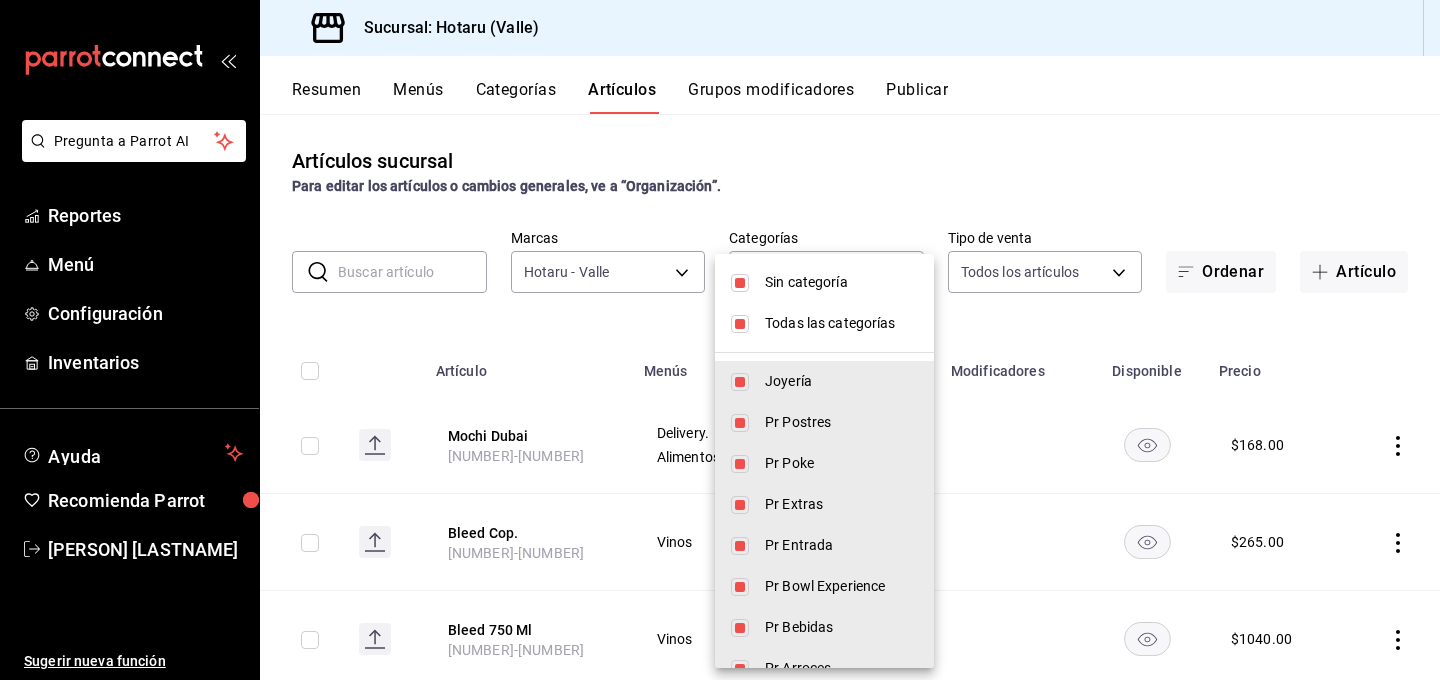 click on "Todas las categorías" at bounding box center [824, 323] 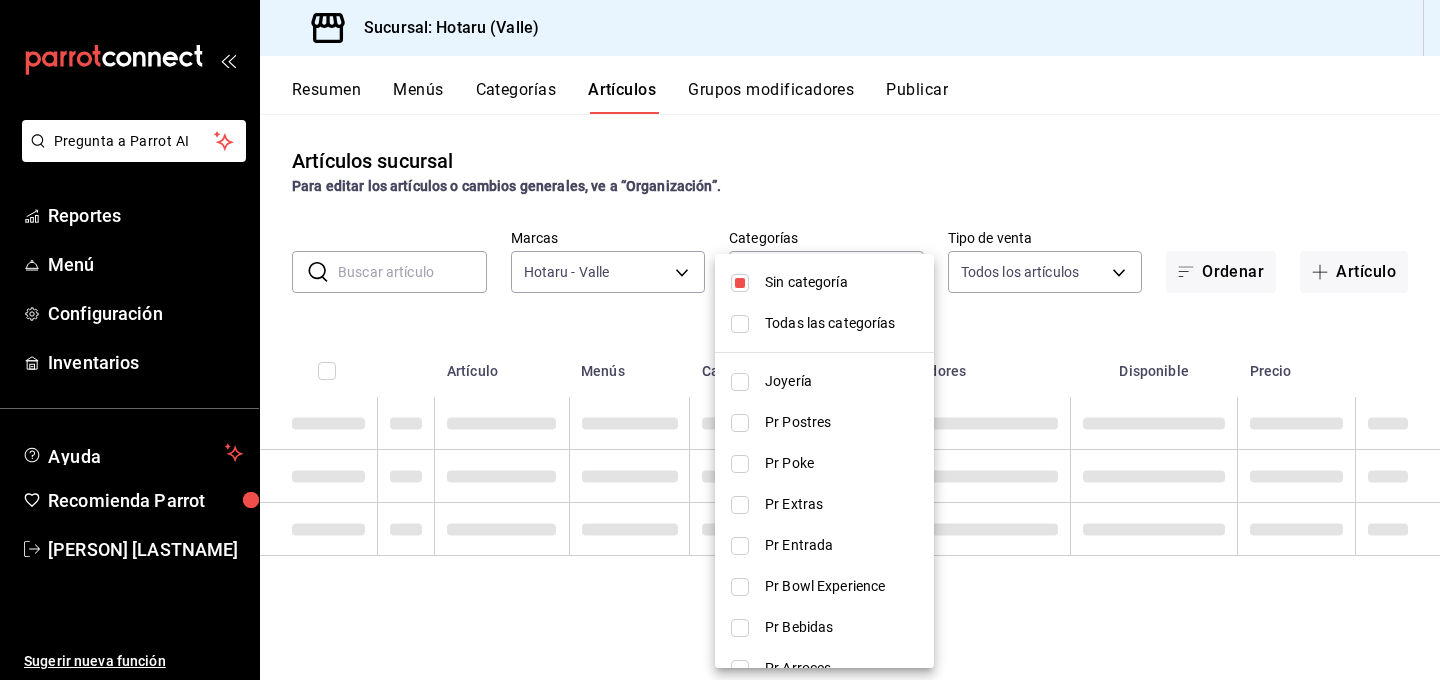 click on "Sin categoría" at bounding box center (824, 282) 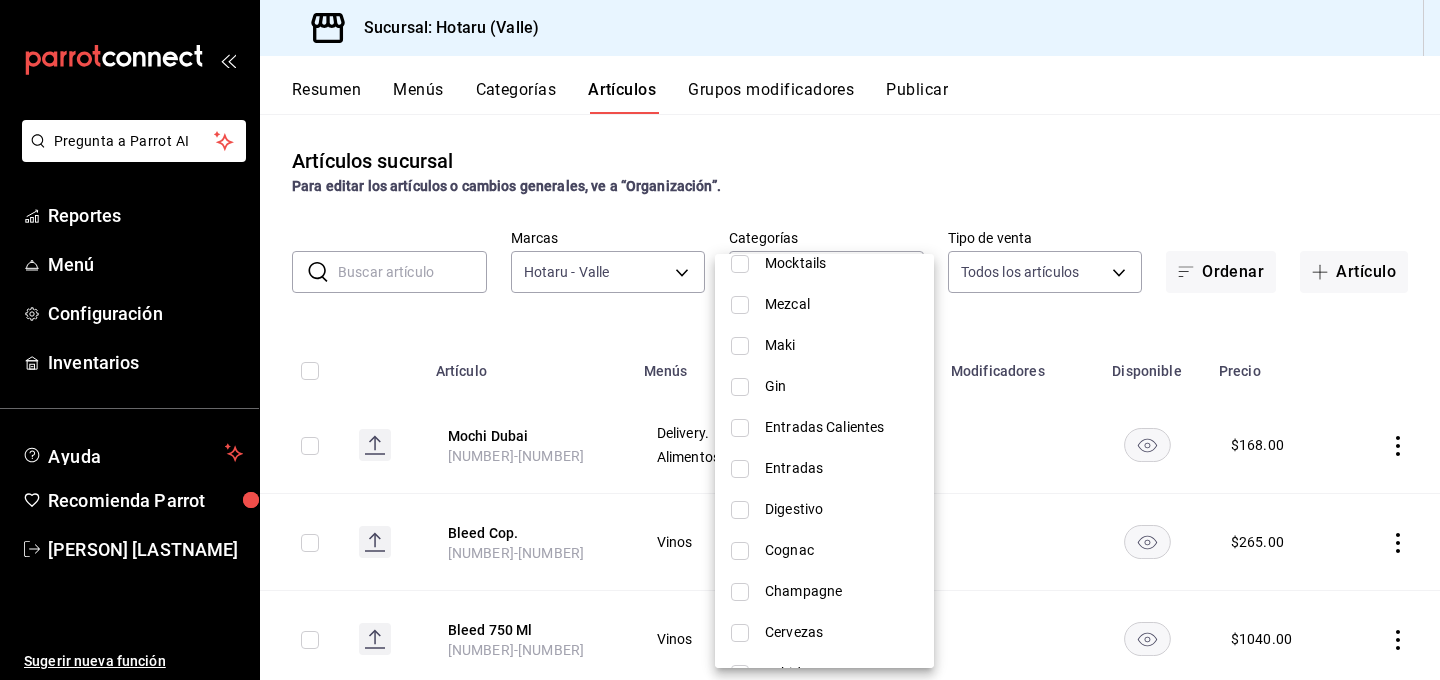 scroll, scrollTop: 1259, scrollLeft: 0, axis: vertical 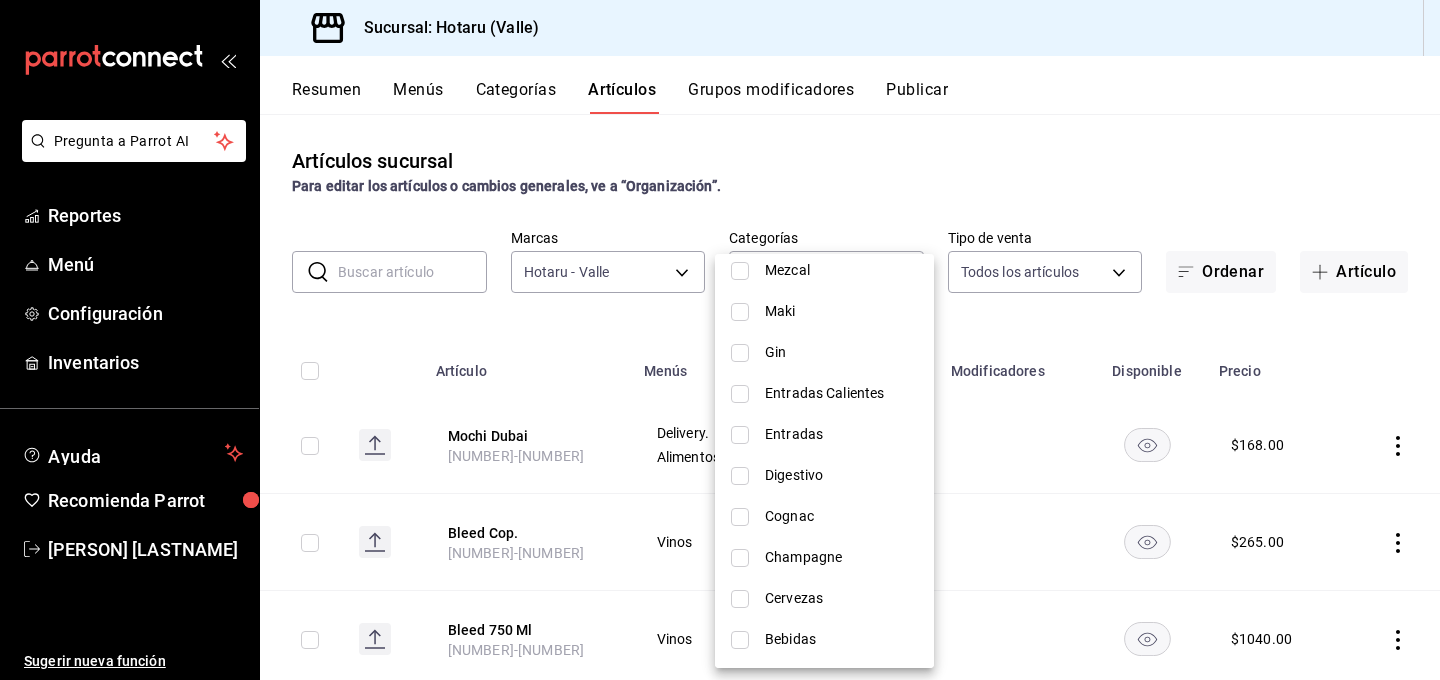 click on "Cervezas" at bounding box center [841, 598] 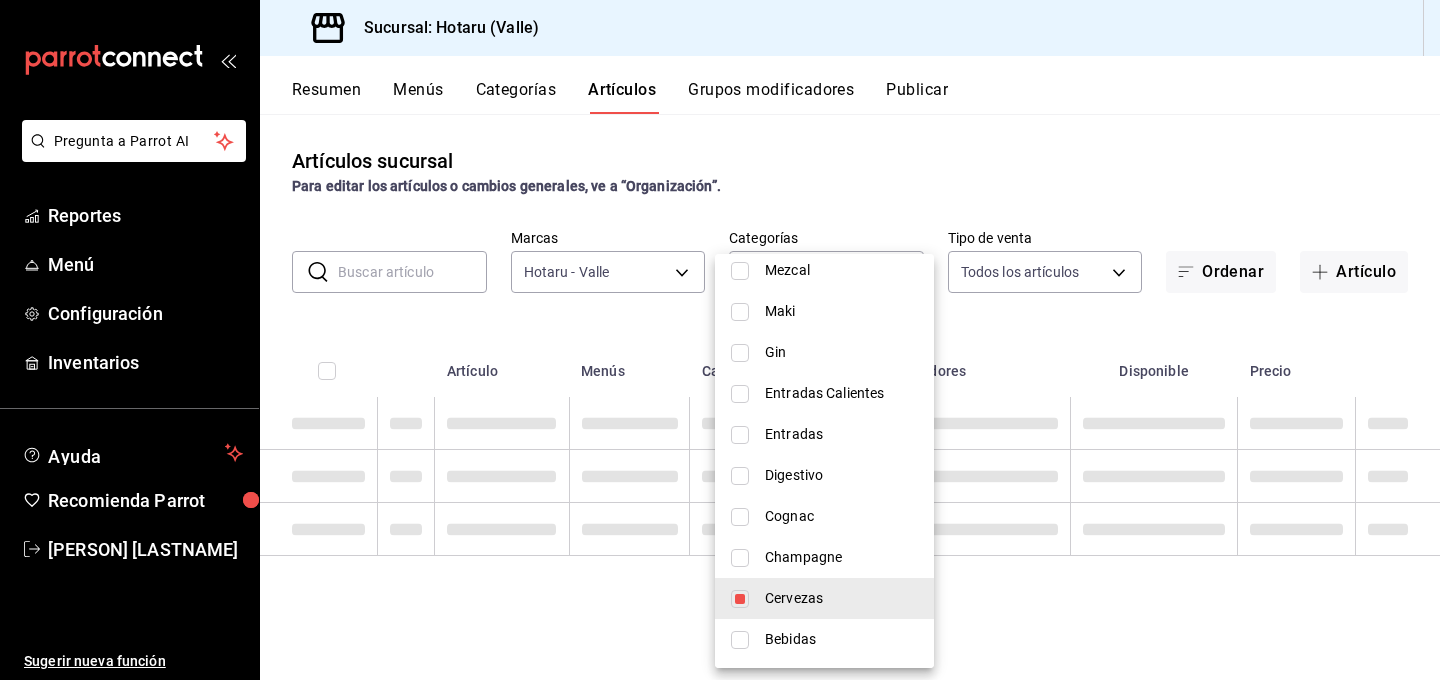 click at bounding box center [740, 640] 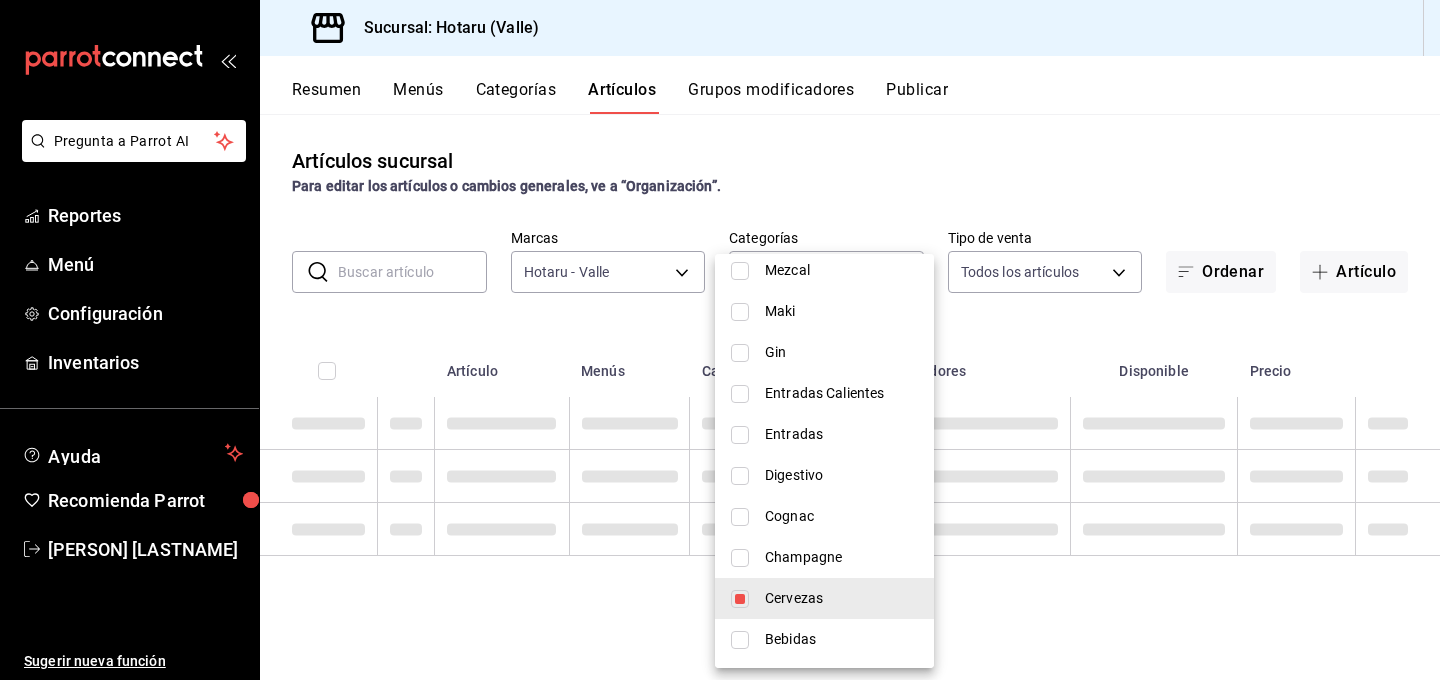 type on "[UUID],[UUID]" 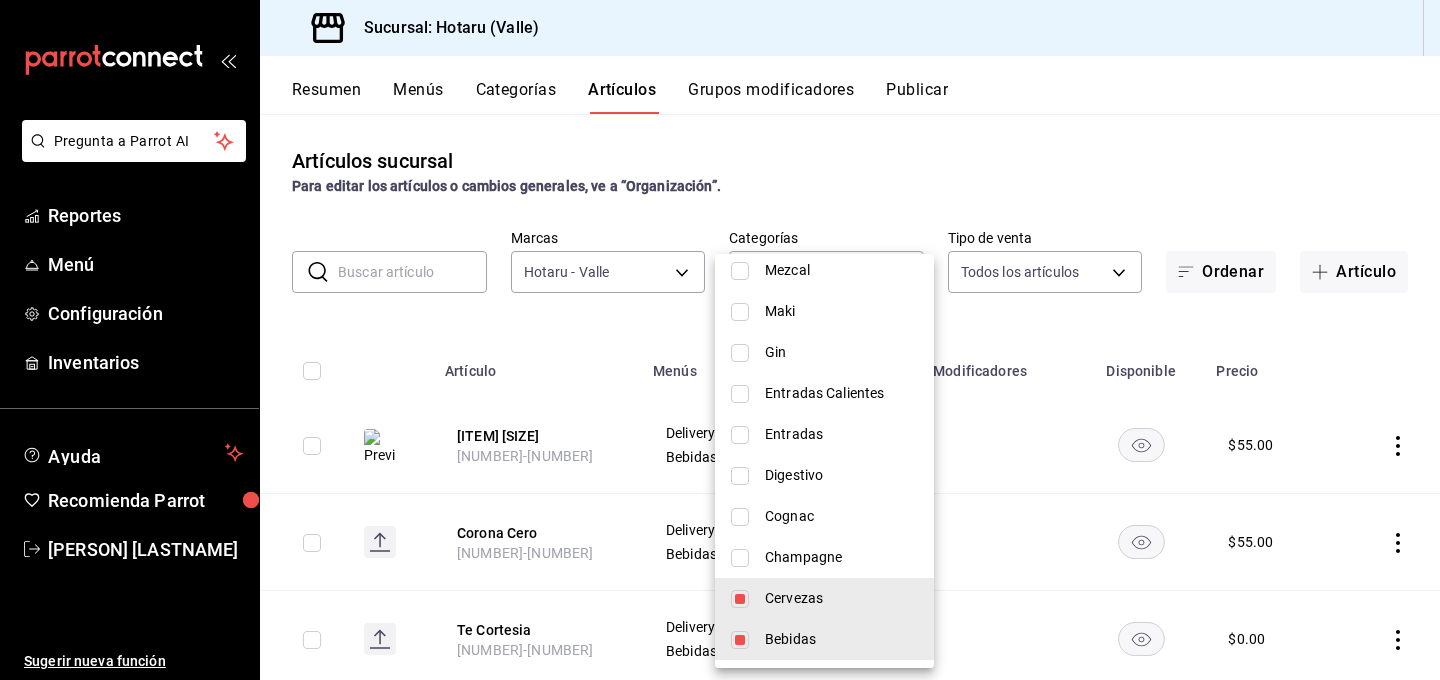 drag, startPoint x: 540, startPoint y: 335, endPoint x: 524, endPoint y: 365, distance: 34 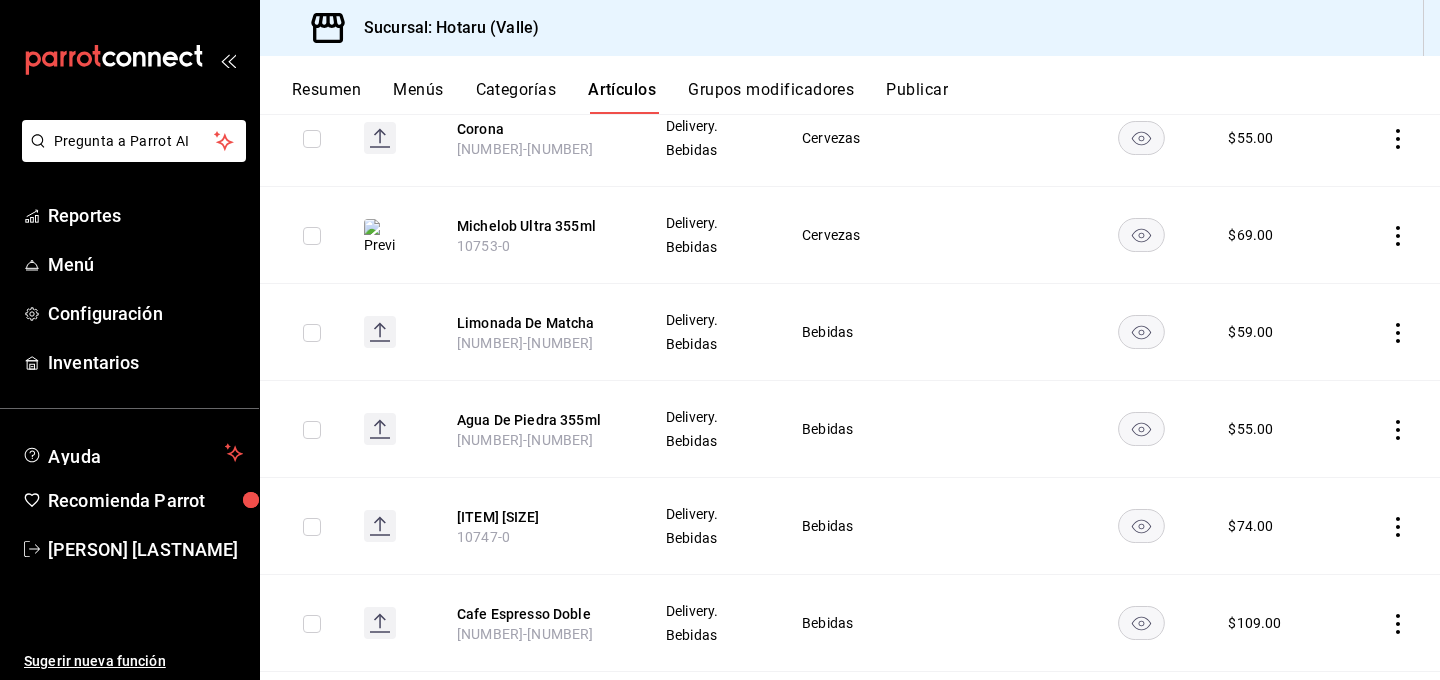 scroll, scrollTop: 1412, scrollLeft: 0, axis: vertical 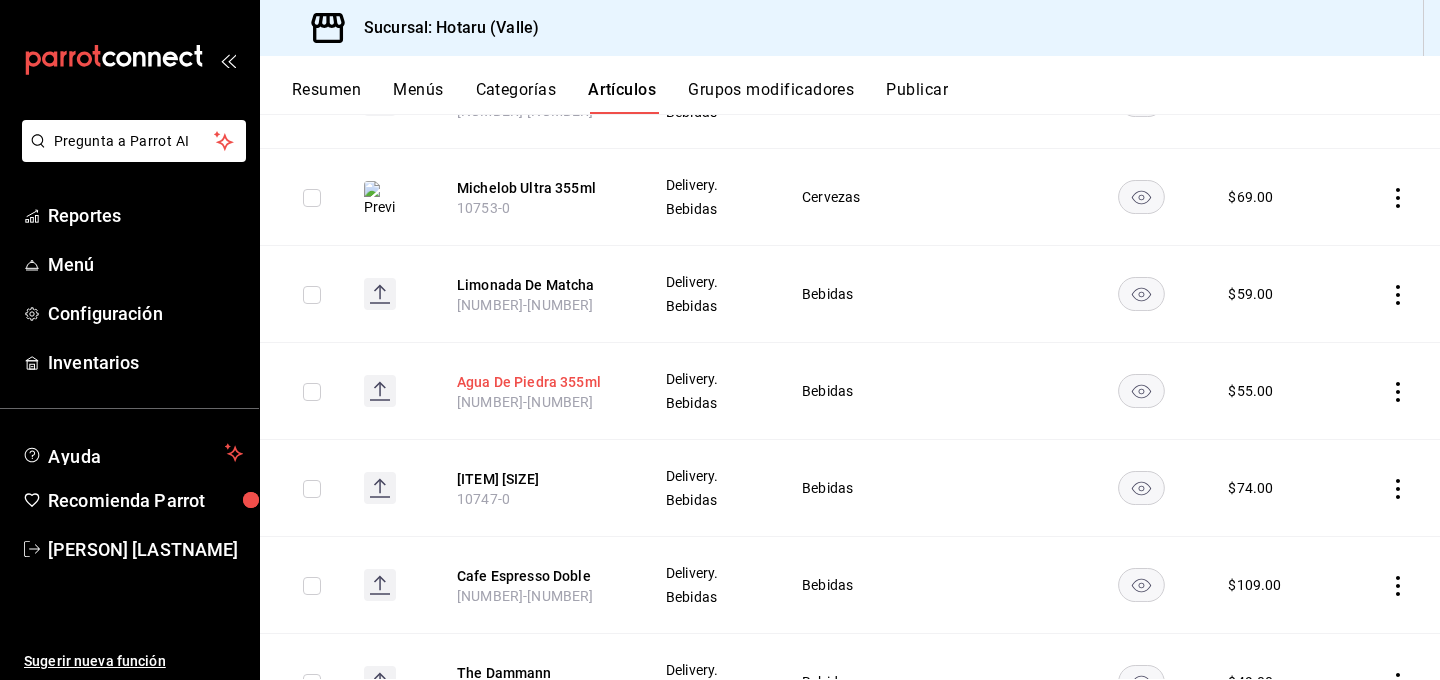 click on "Agua De Piedra 355ml" at bounding box center [537, 382] 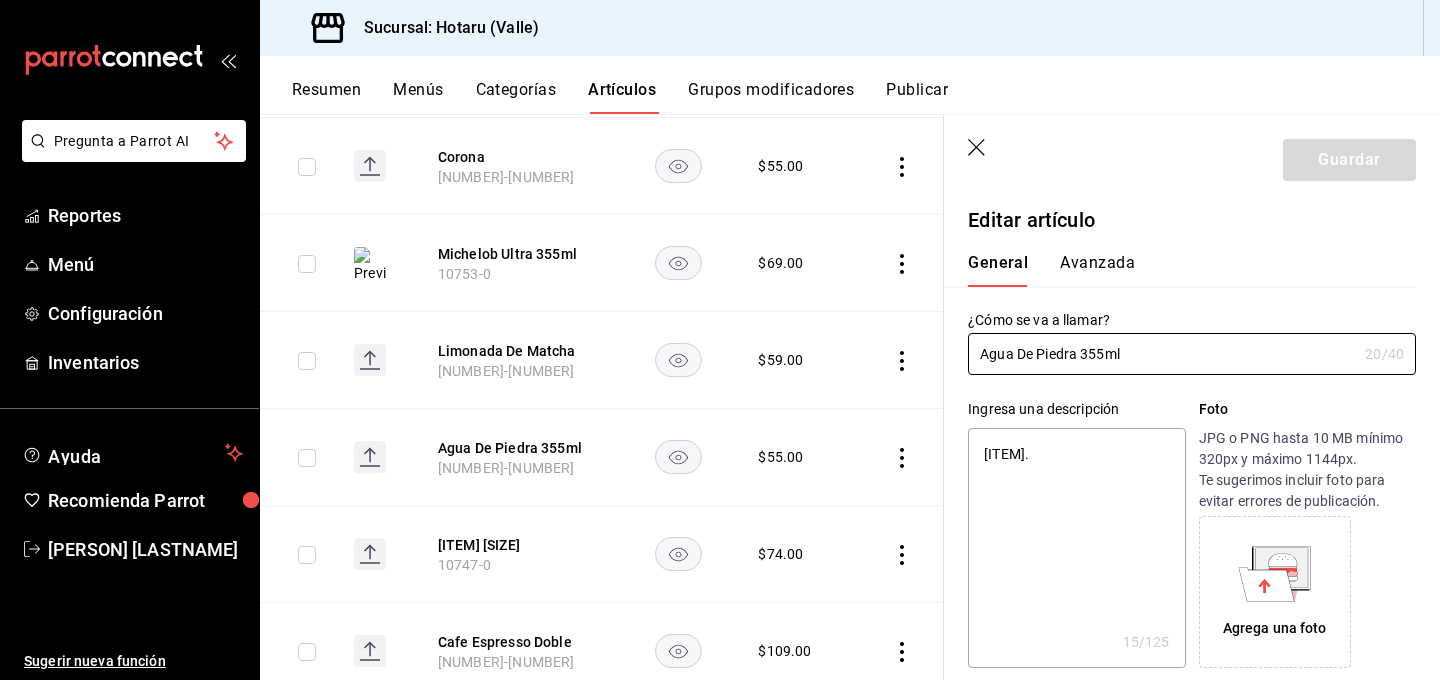 type on "x" 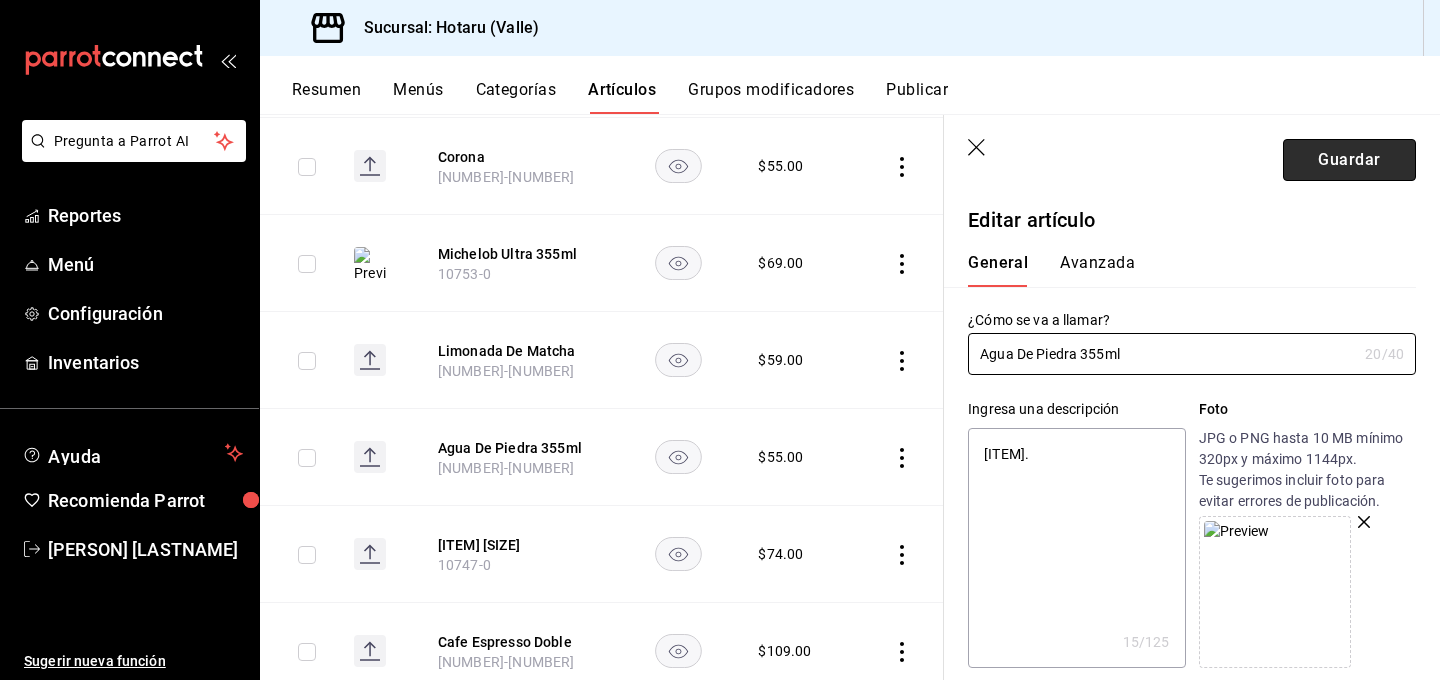 click on "Guardar" at bounding box center (1349, 160) 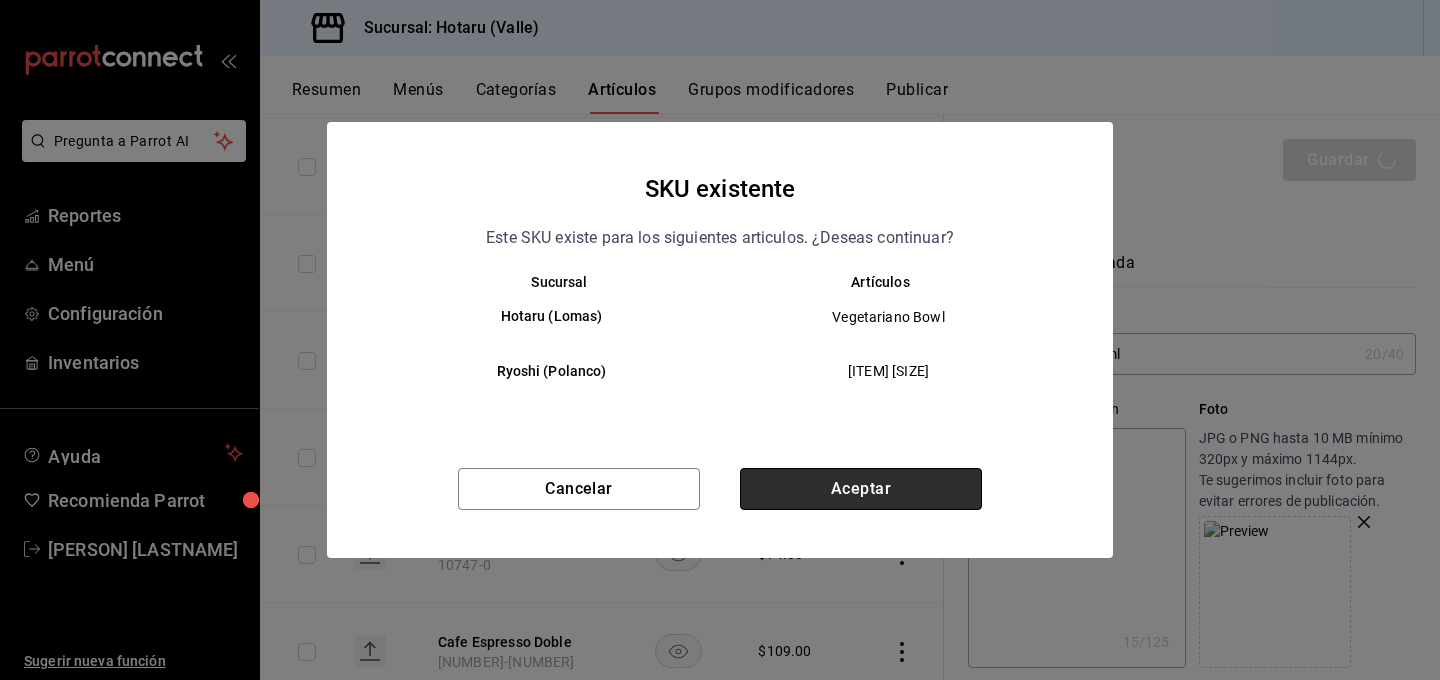 click on "Aceptar" at bounding box center (861, 489) 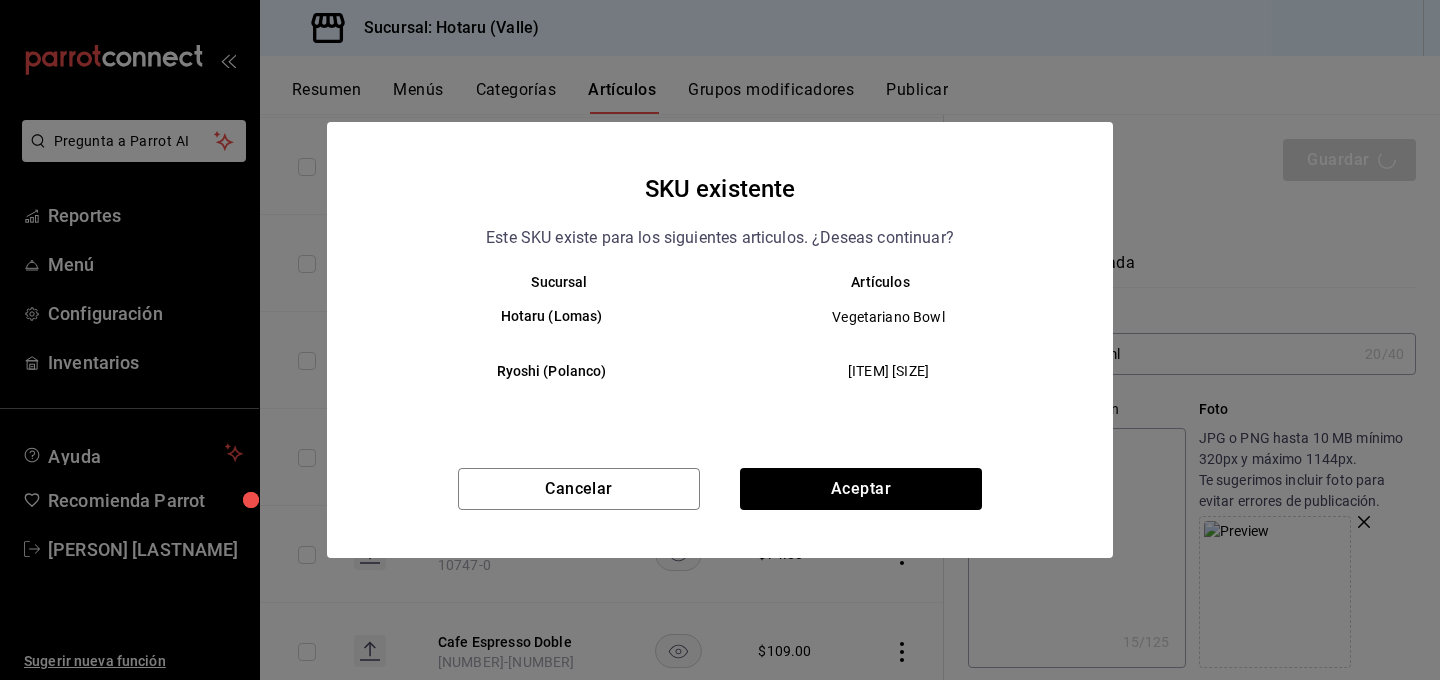type on "x" 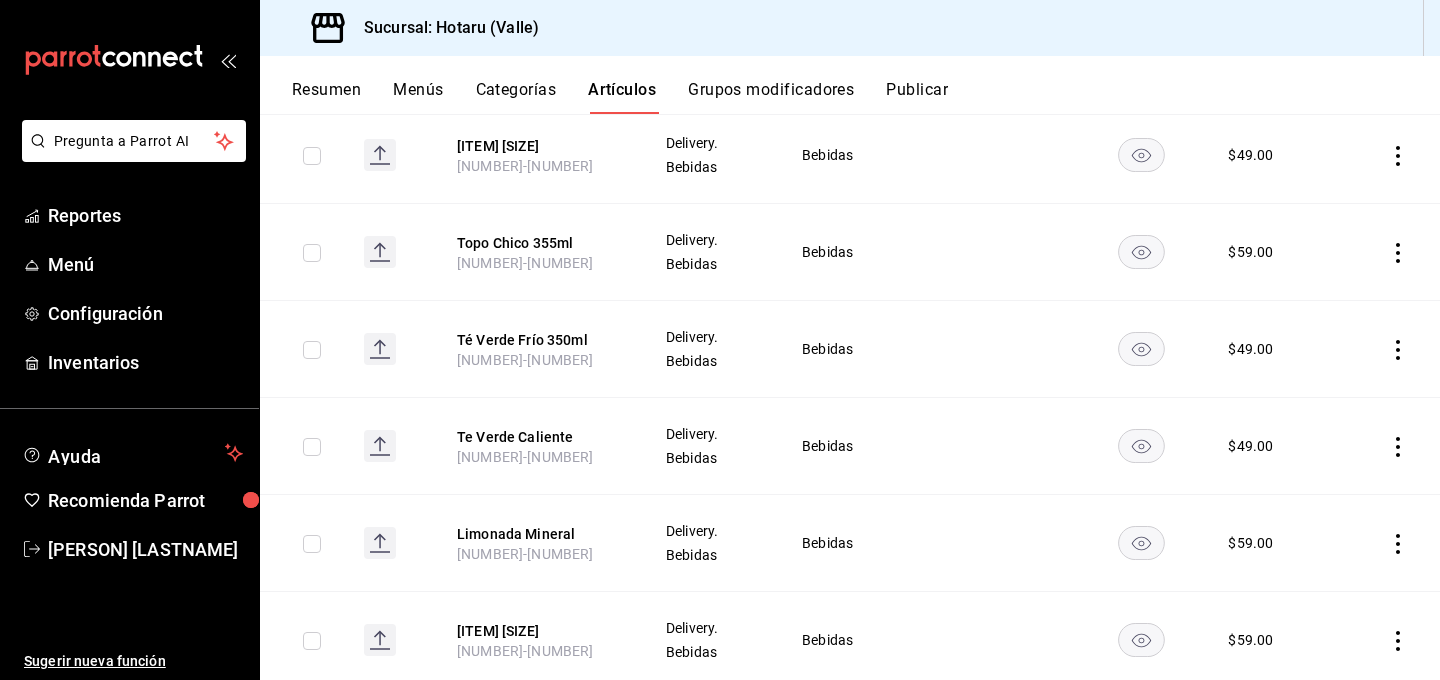 scroll, scrollTop: 3304, scrollLeft: 0, axis: vertical 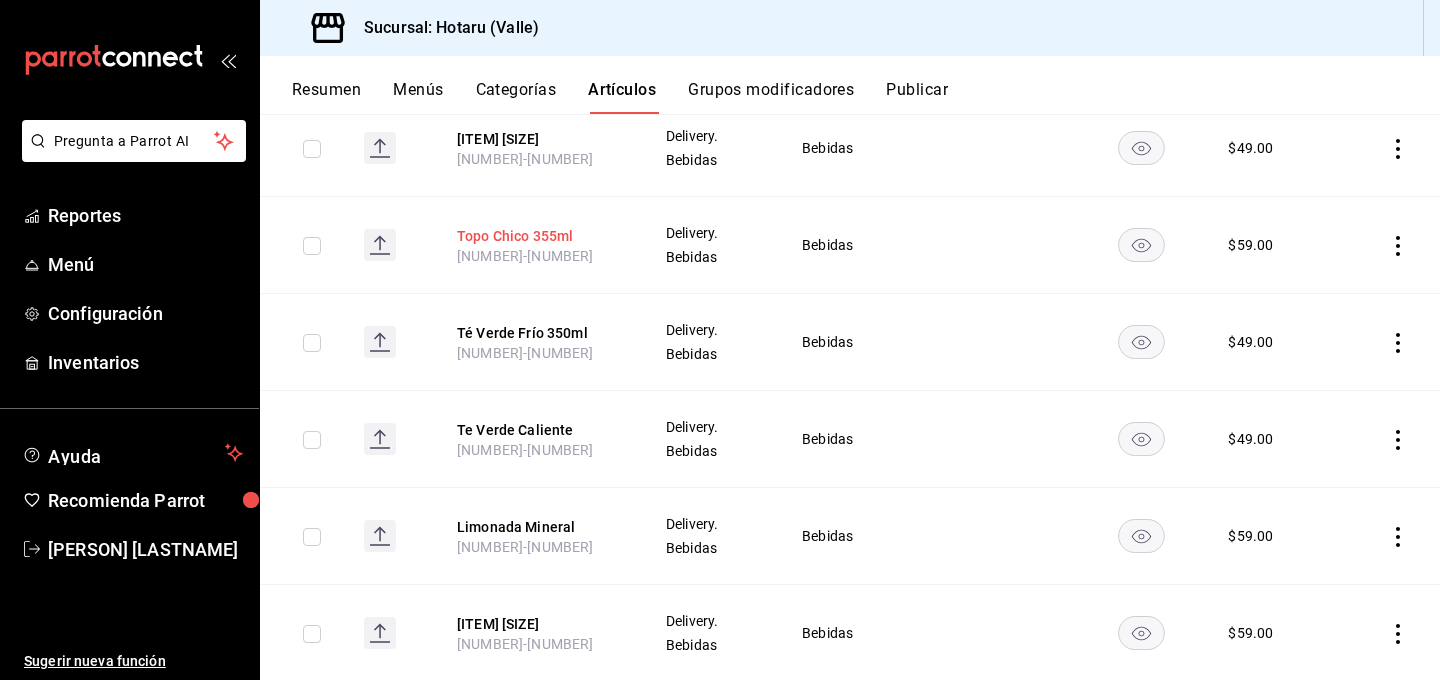 click on "Topo Chico 355ml" at bounding box center (537, 236) 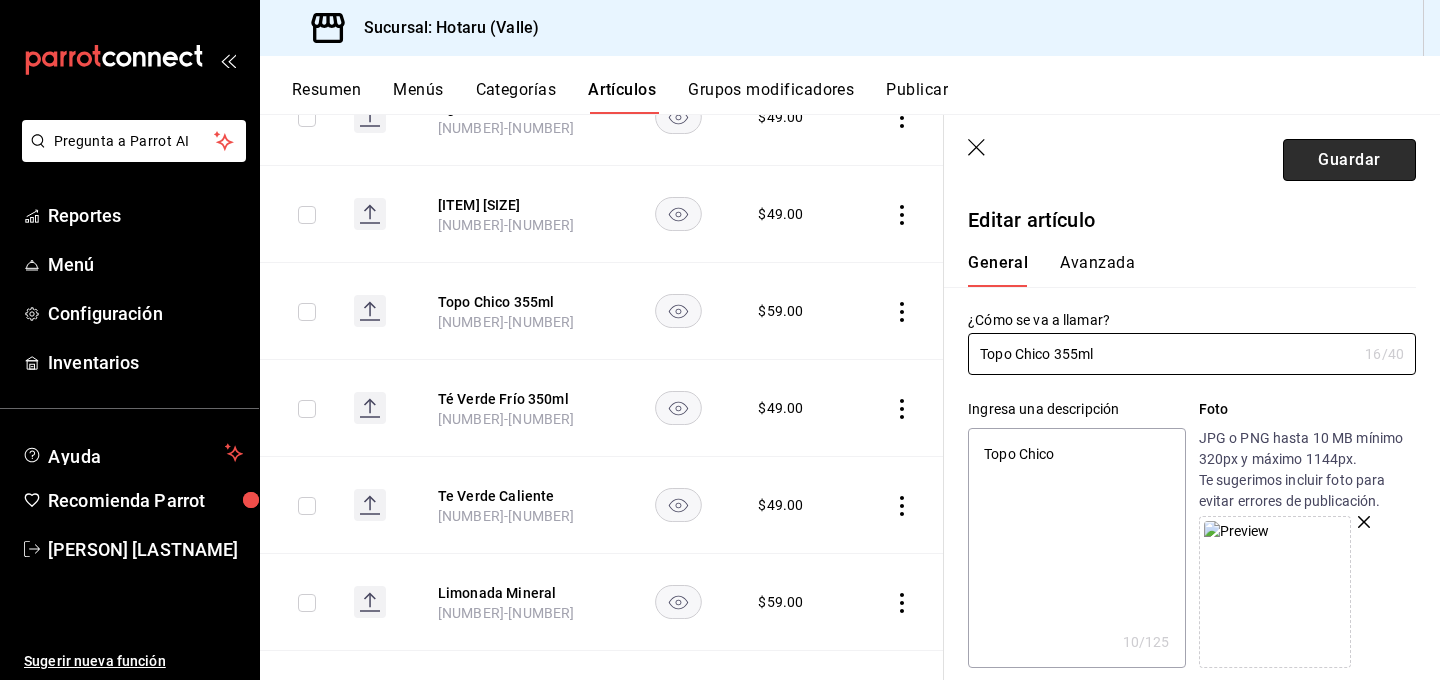click on "Guardar" at bounding box center [1349, 160] 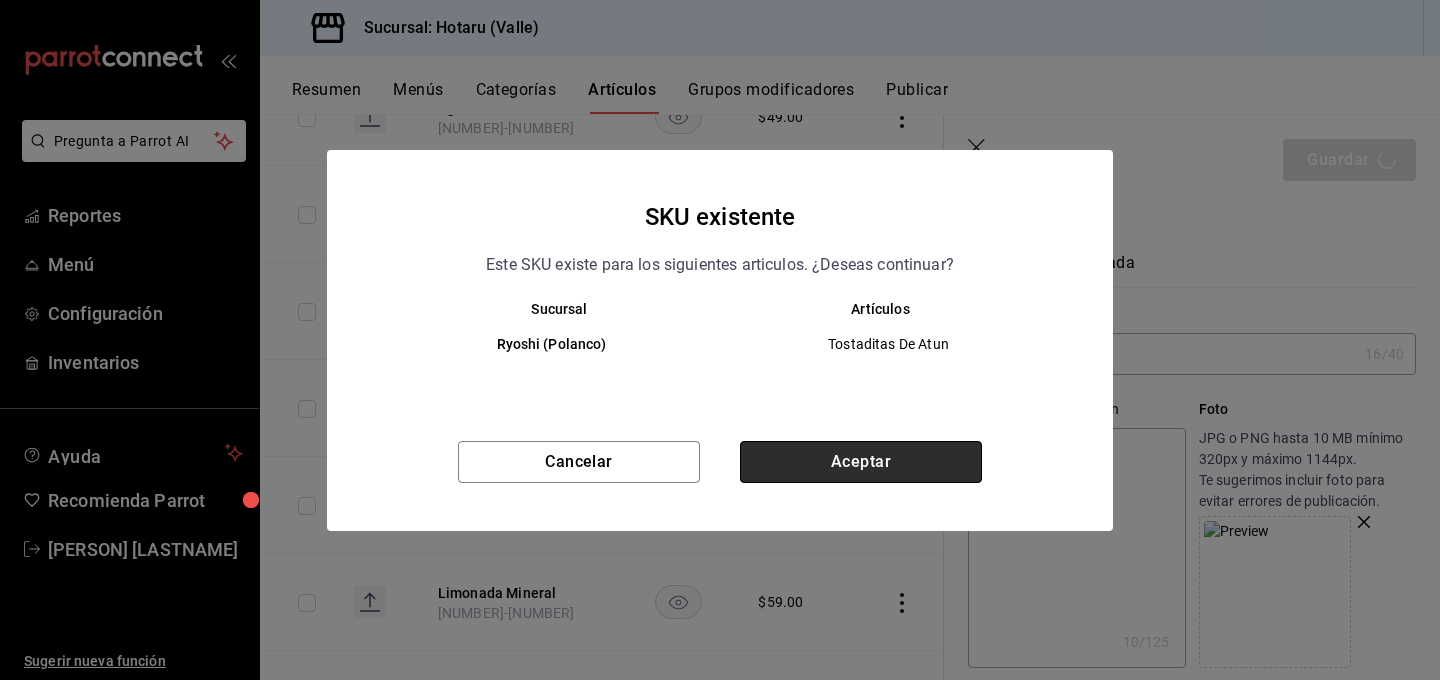 click on "Aceptar" at bounding box center [861, 462] 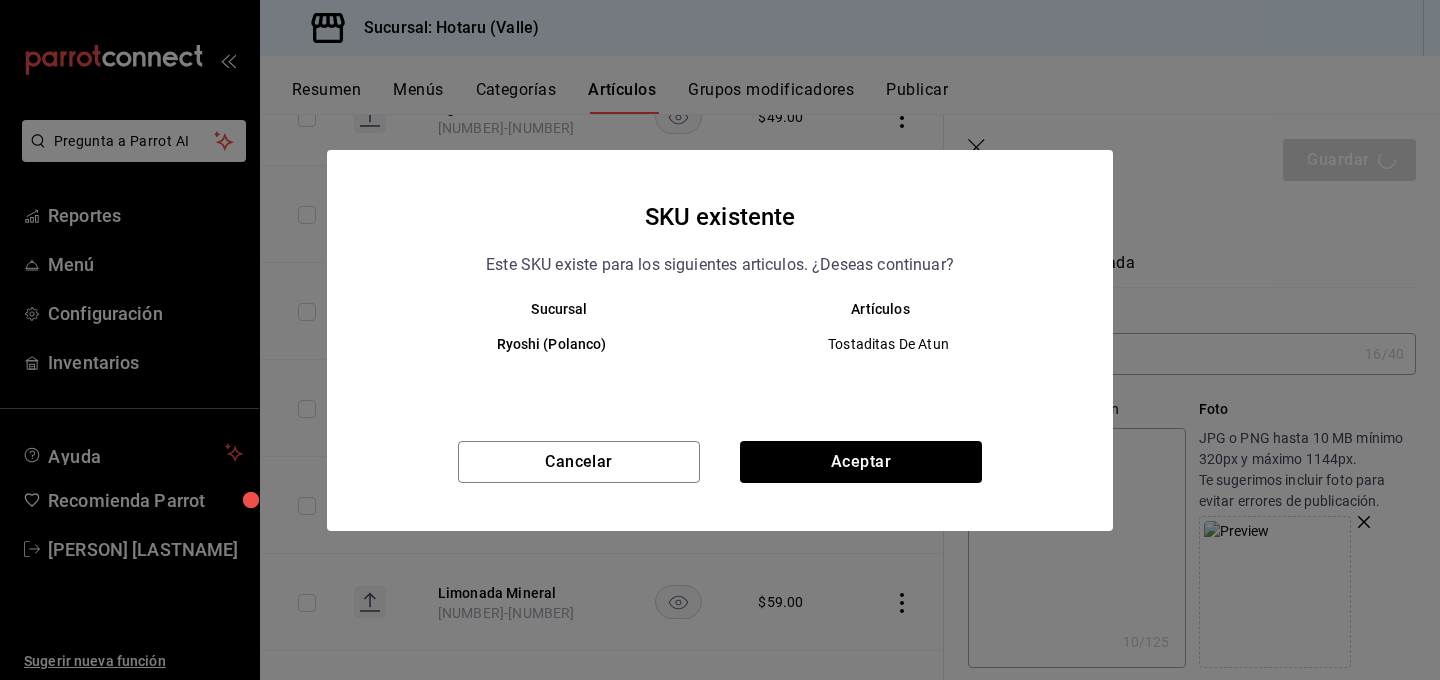 type on "x" 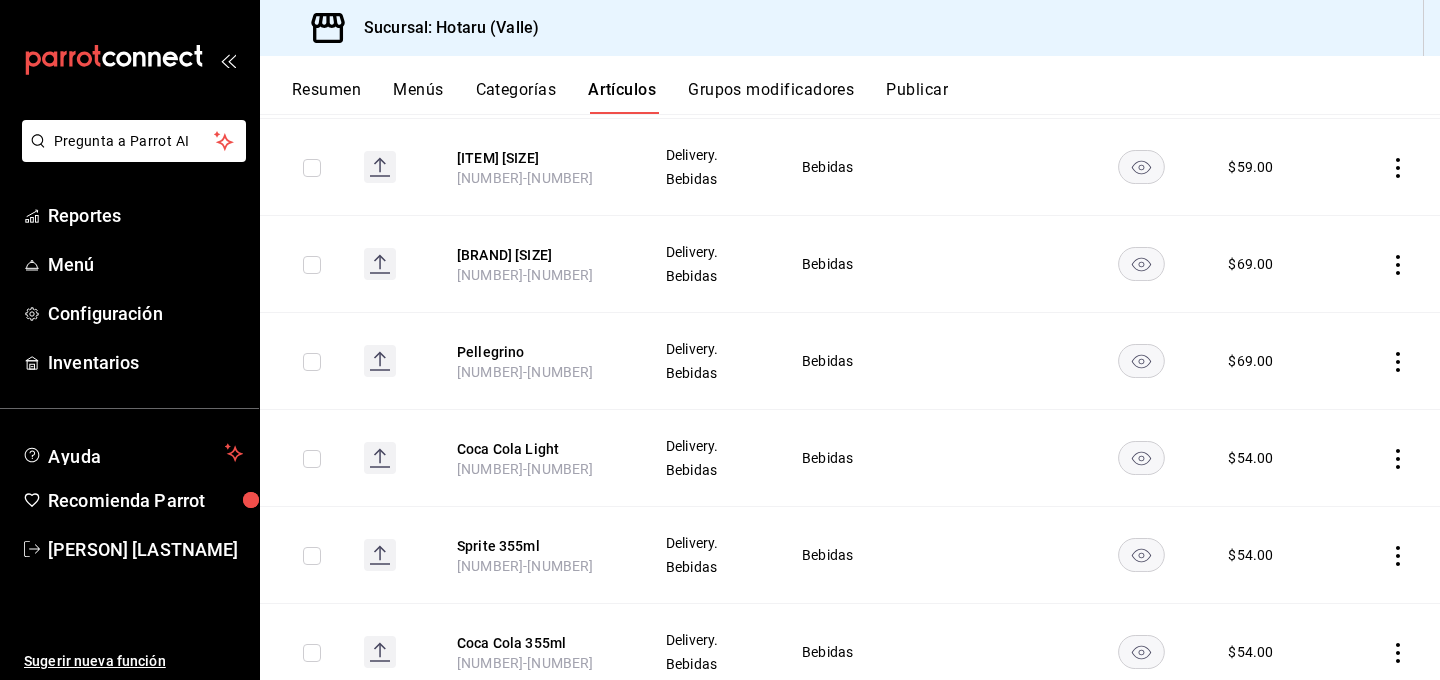 scroll, scrollTop: 3975, scrollLeft: 0, axis: vertical 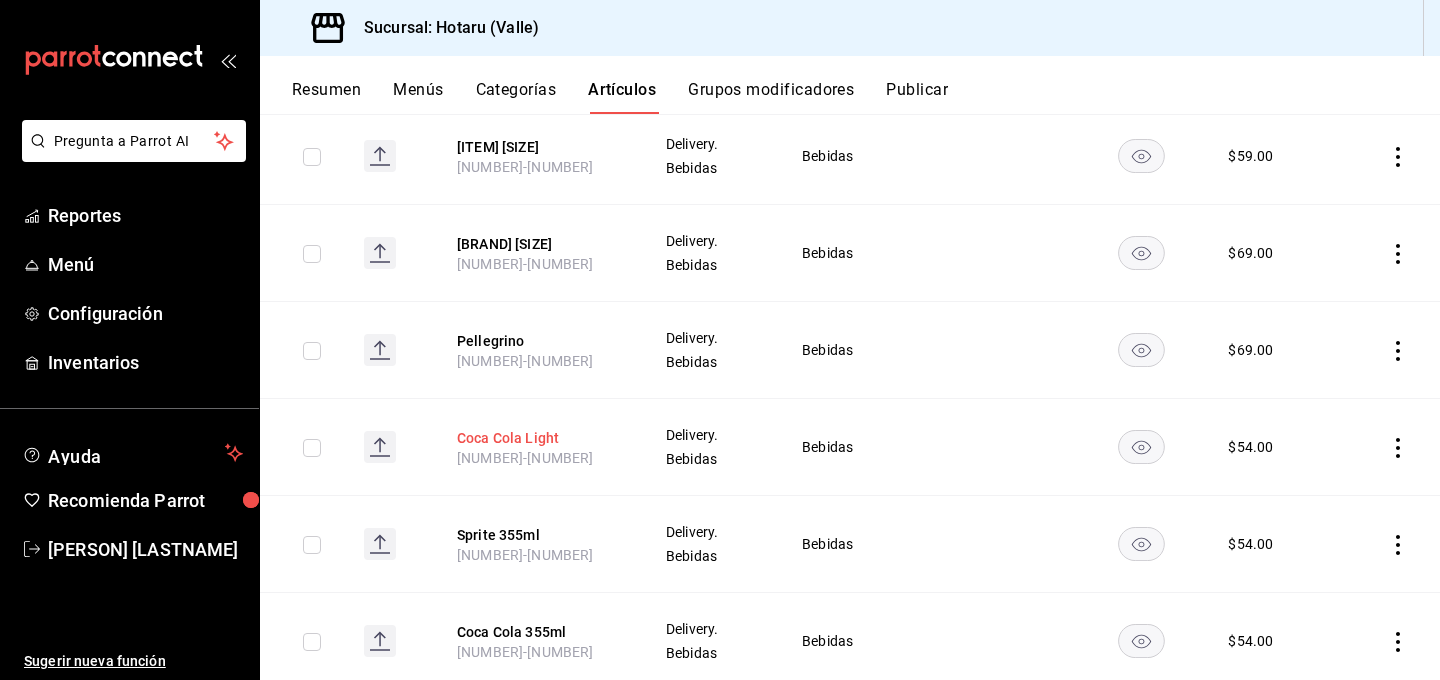 click on "Coca Cola Light" at bounding box center [537, 438] 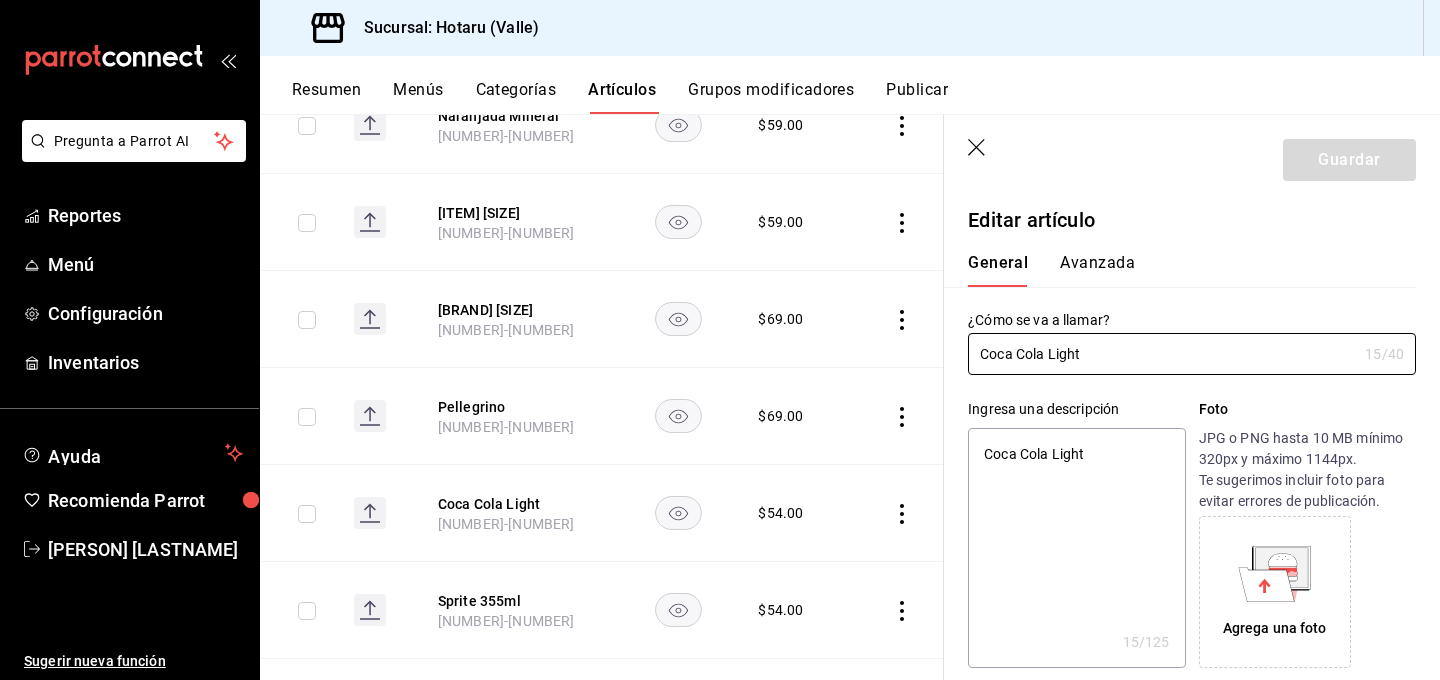 type on "Coca Cola Light" 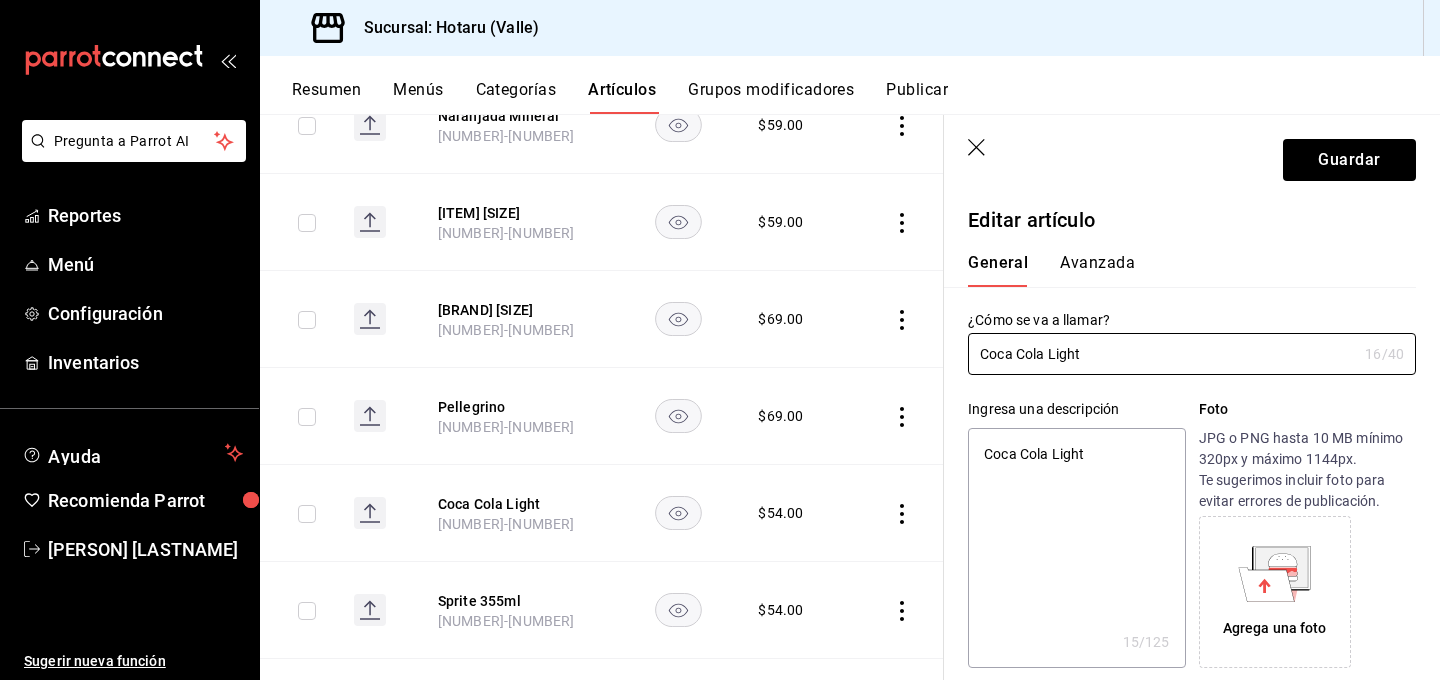 type on "x" 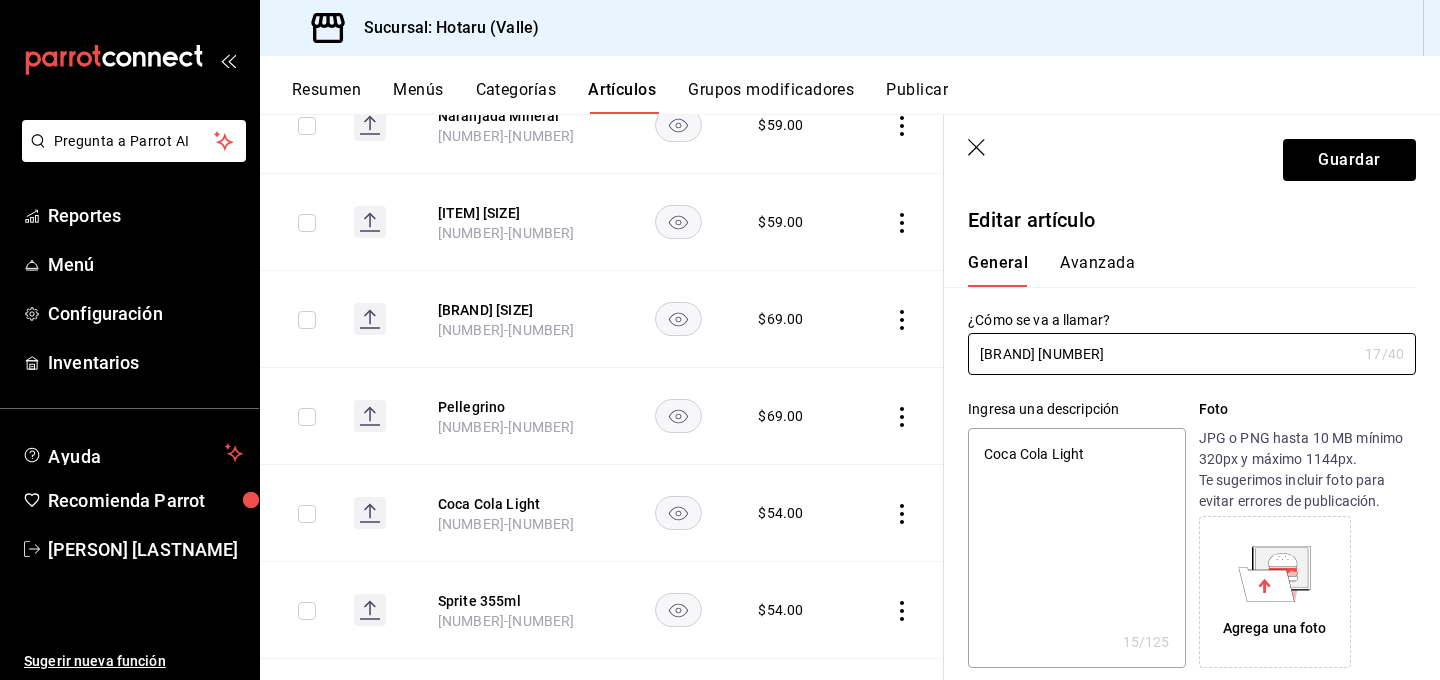 type on "[BRAND] [NUMBER]" 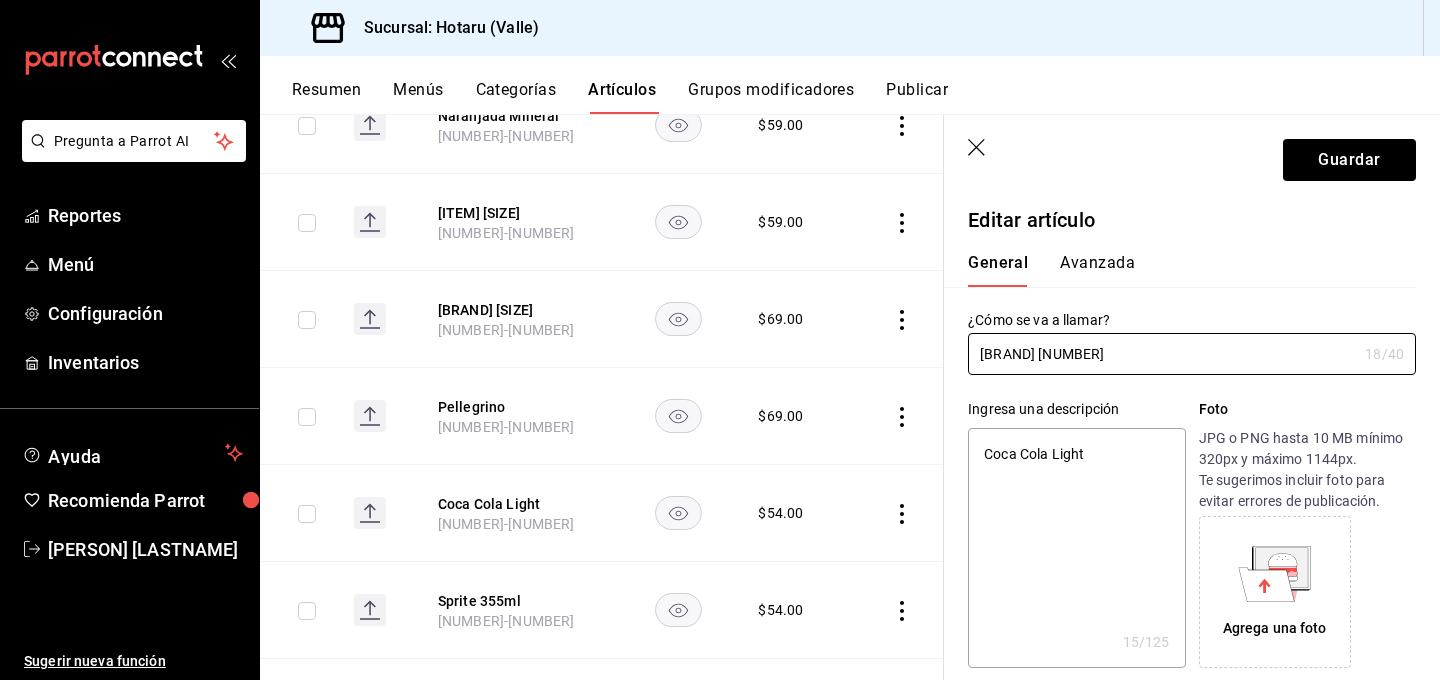 type on "Coca Cola Light 355" 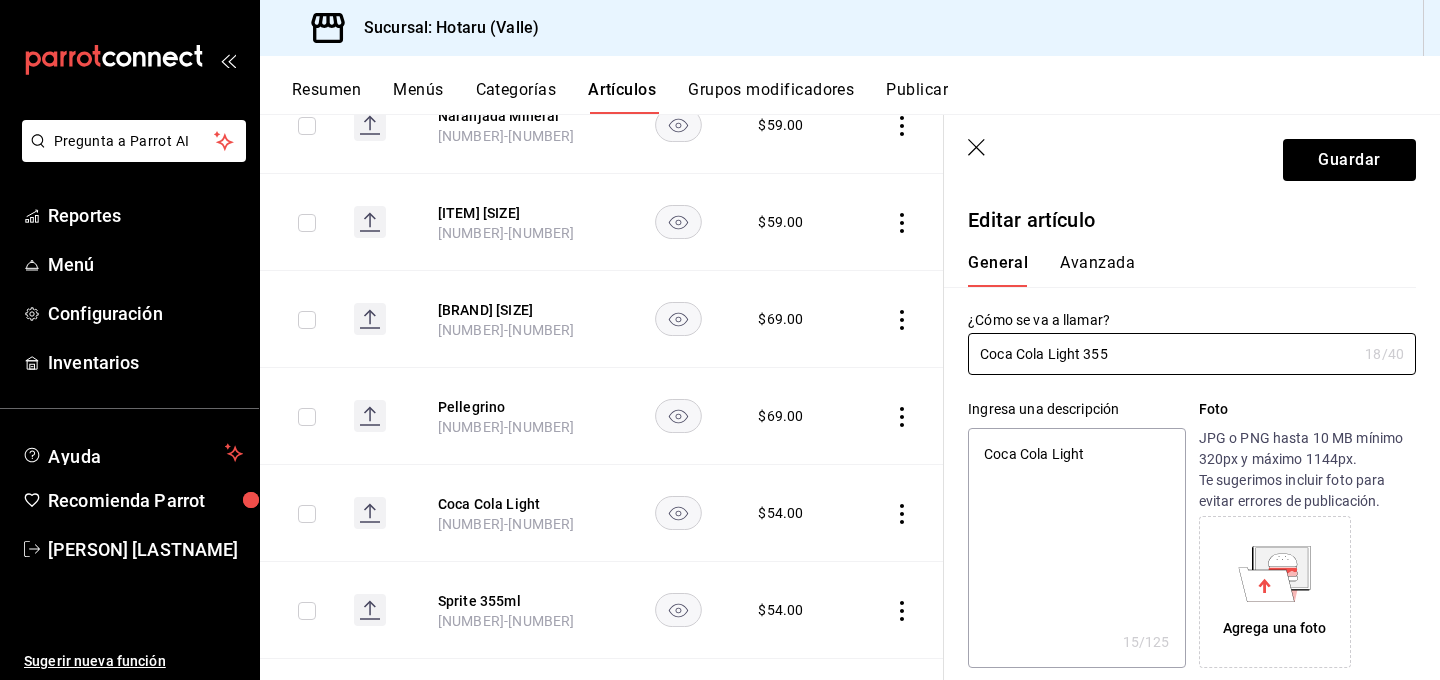 type on "[BRAND] [NUMBER]" 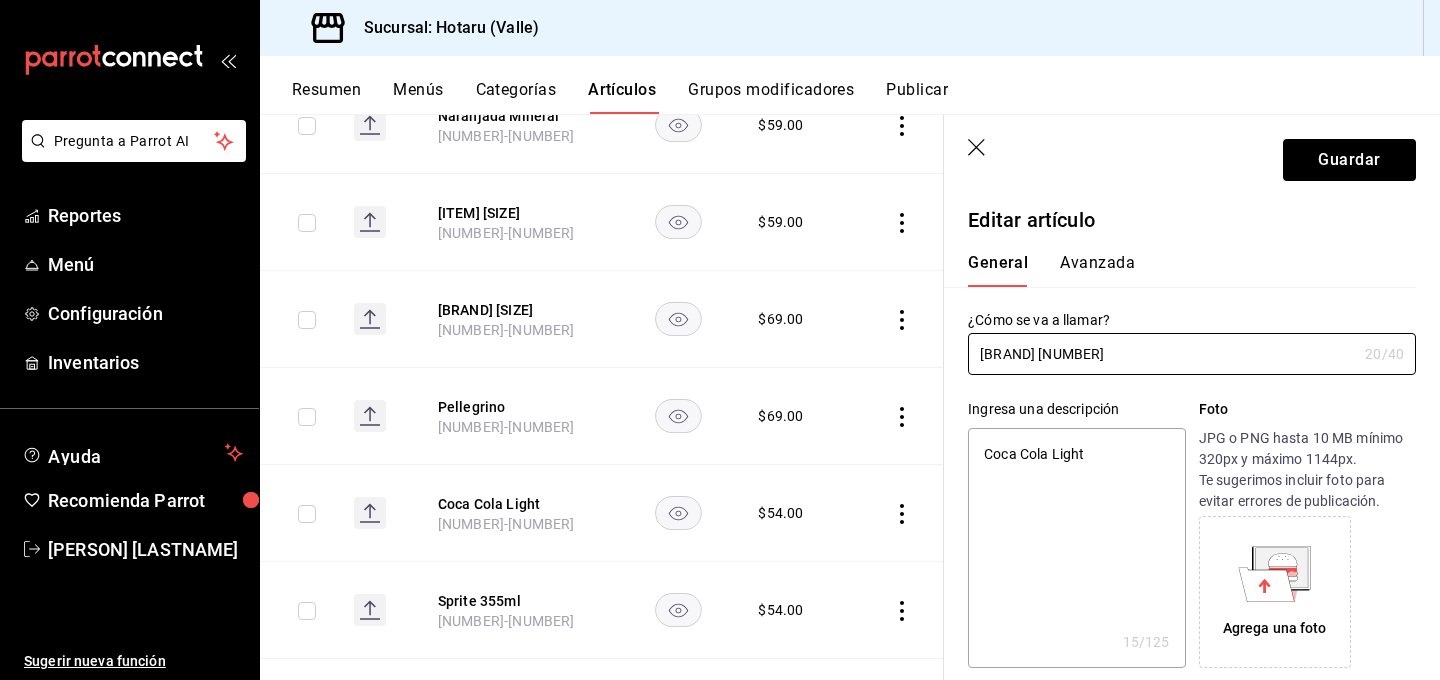 type on "Coca Cola Light 355ml" 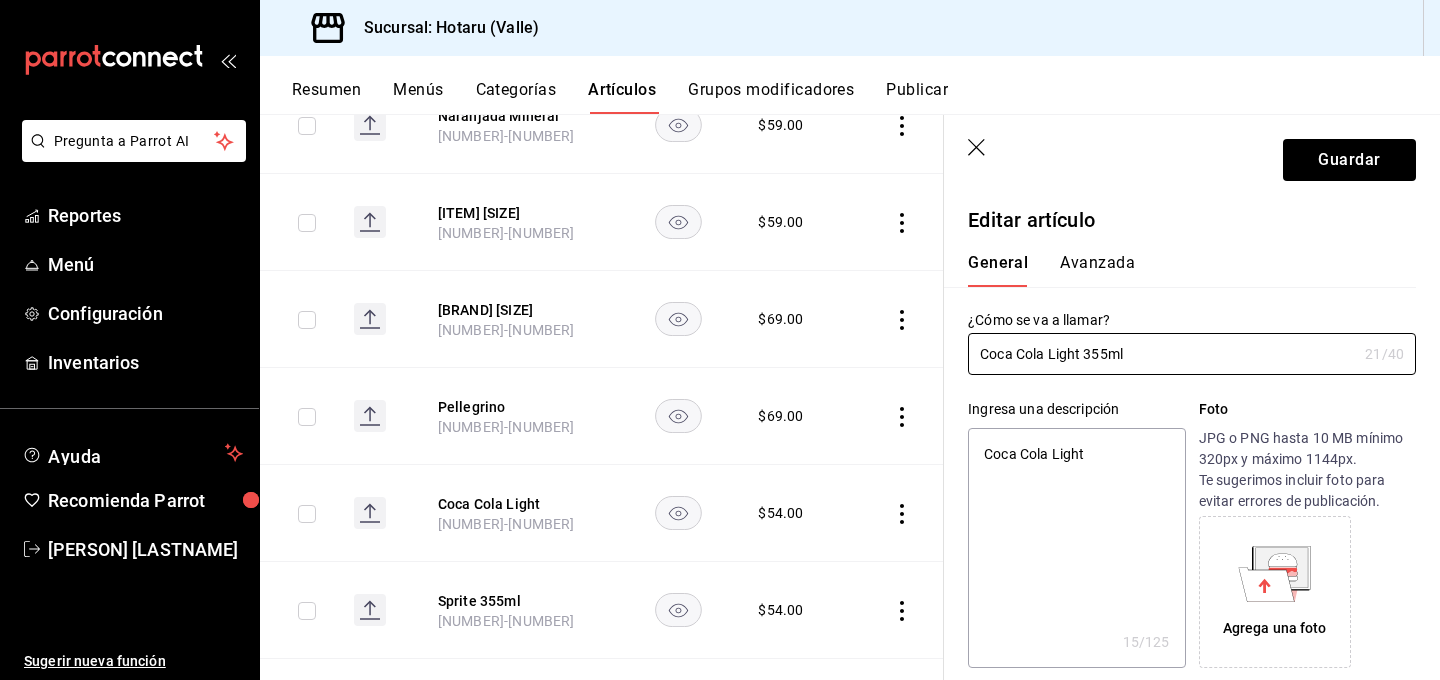 type on "Coca Cola Light 355ml" 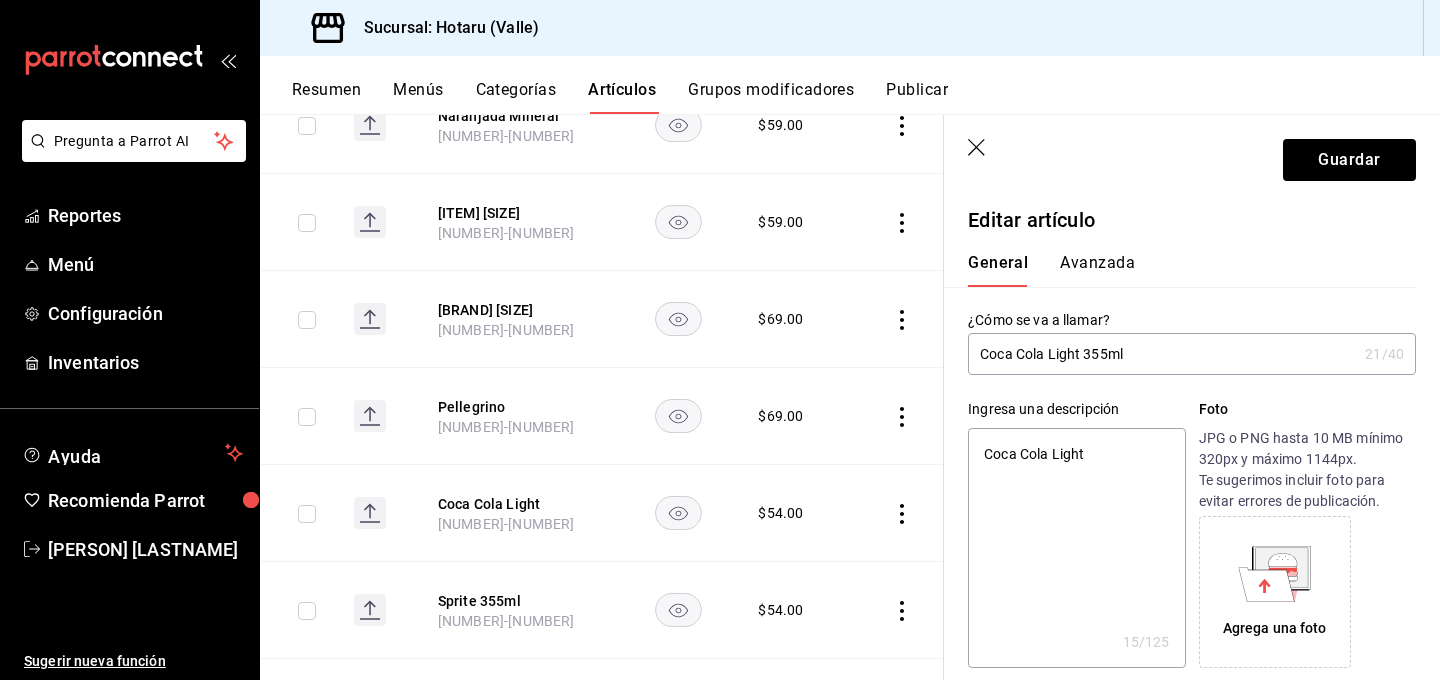 type on "Coca Cola Light" 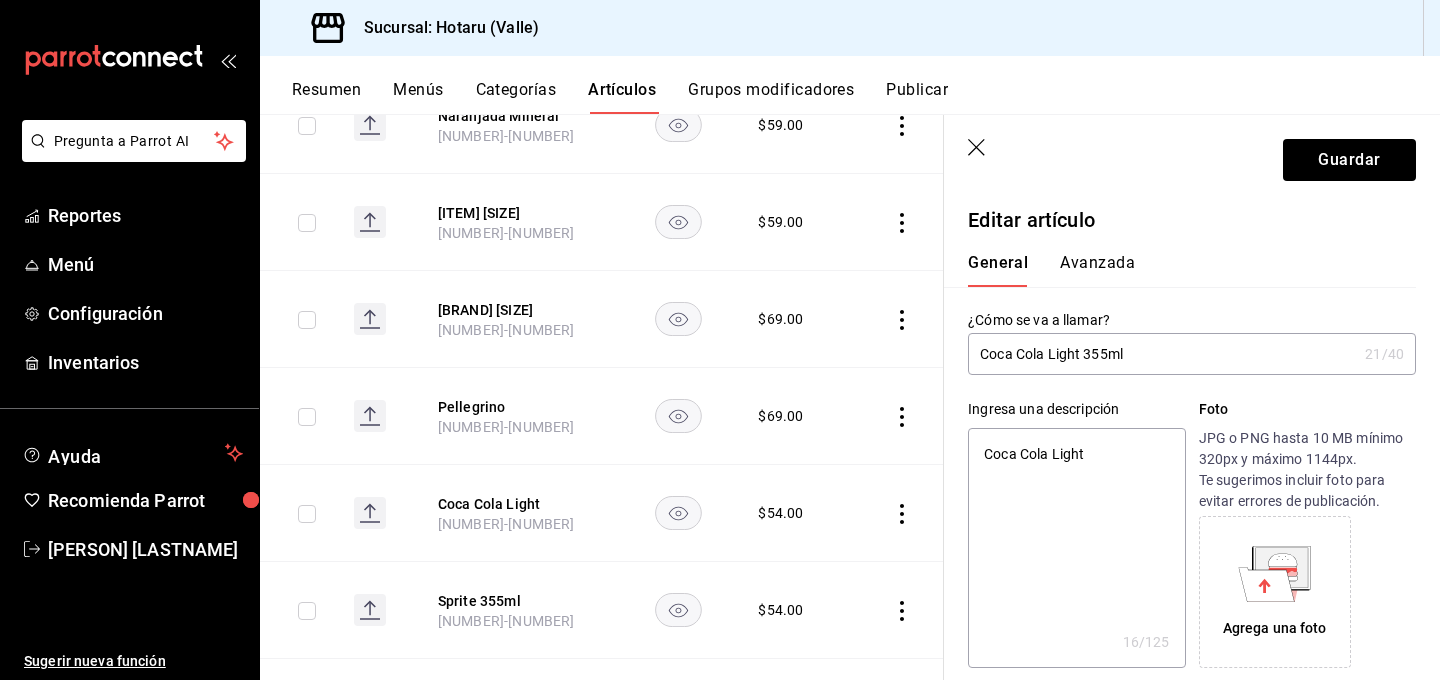 type on "[BRAND] [NUMBER]" 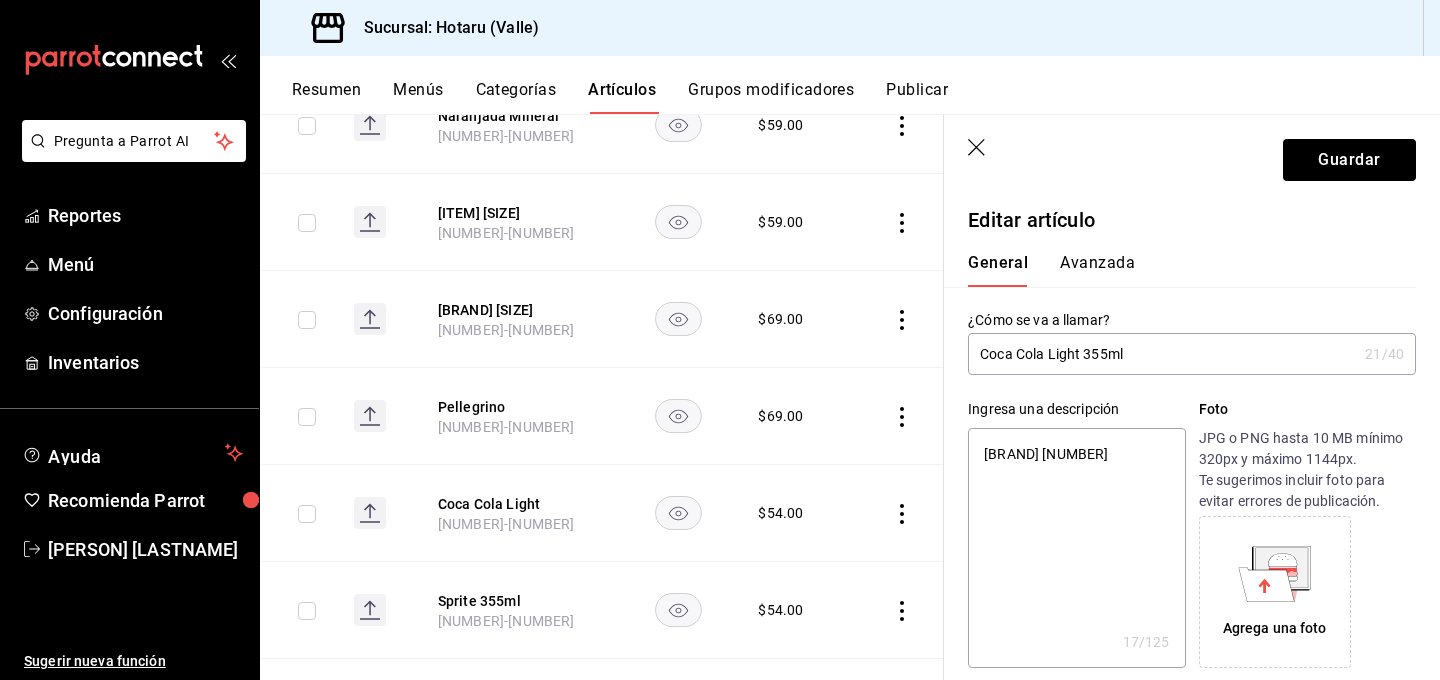 type on "[BRAND] [NUMBER]" 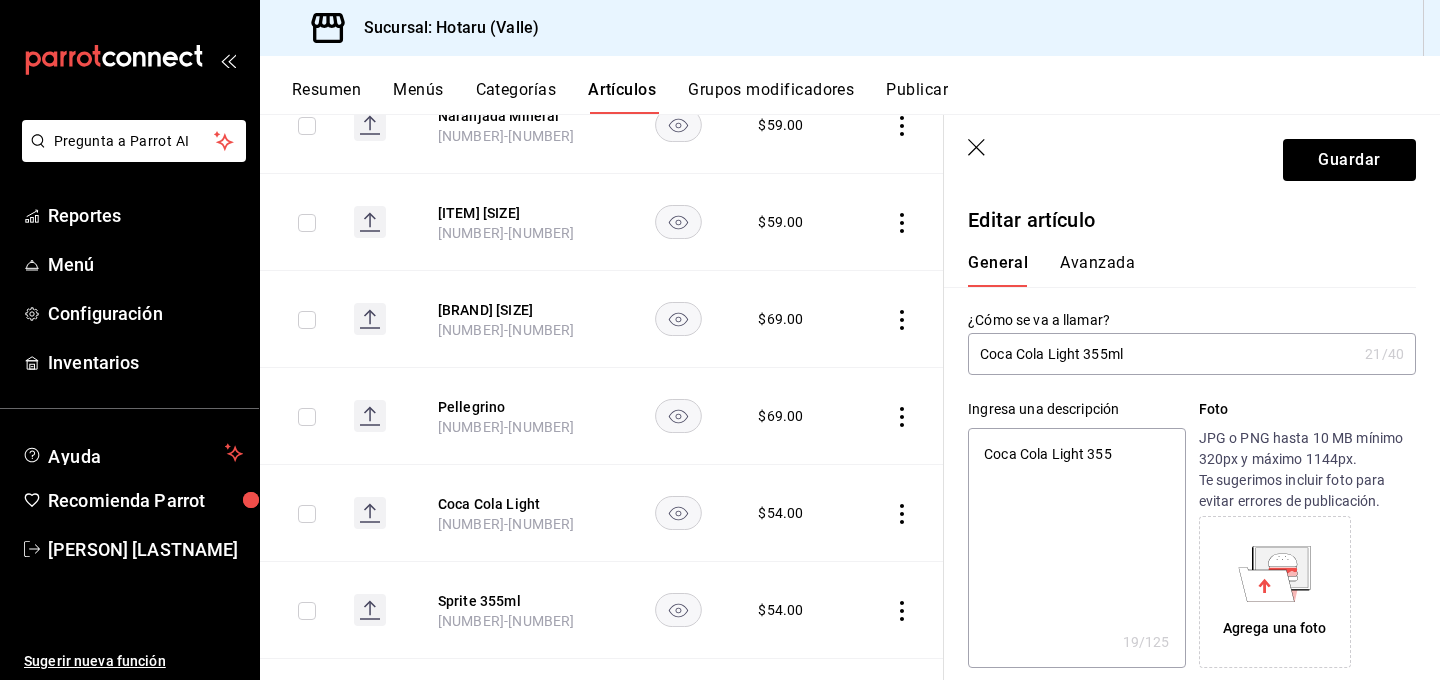type on "[BRAND] [NUMBER]" 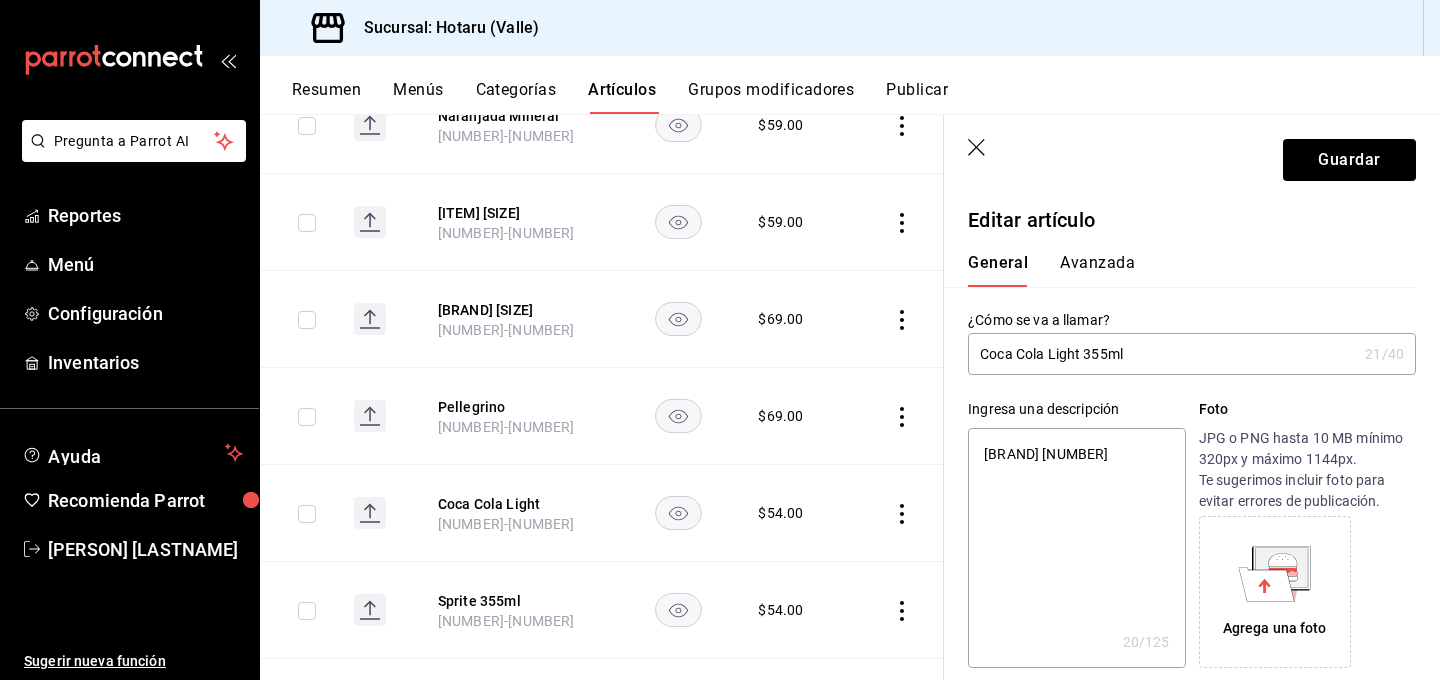 type on "Coca Cola Light 355ml" 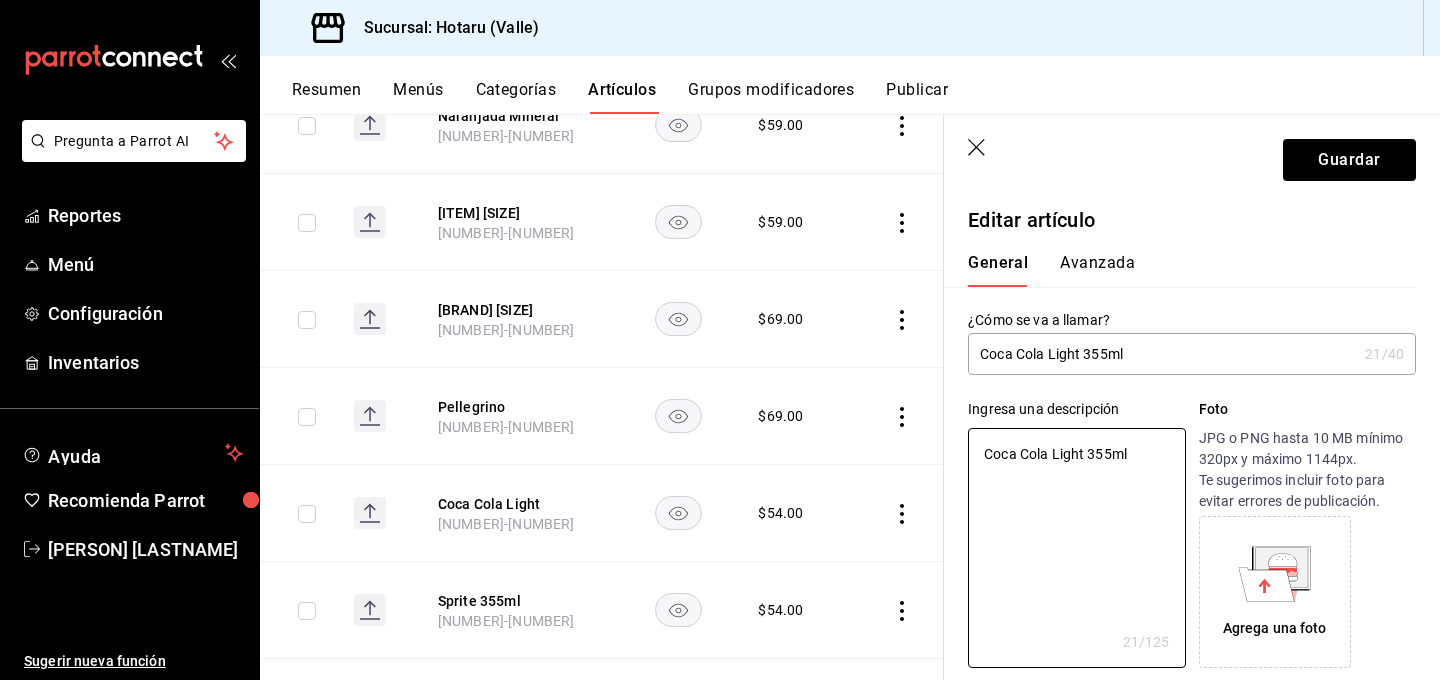 type on "Coca Cola Light 355ml" 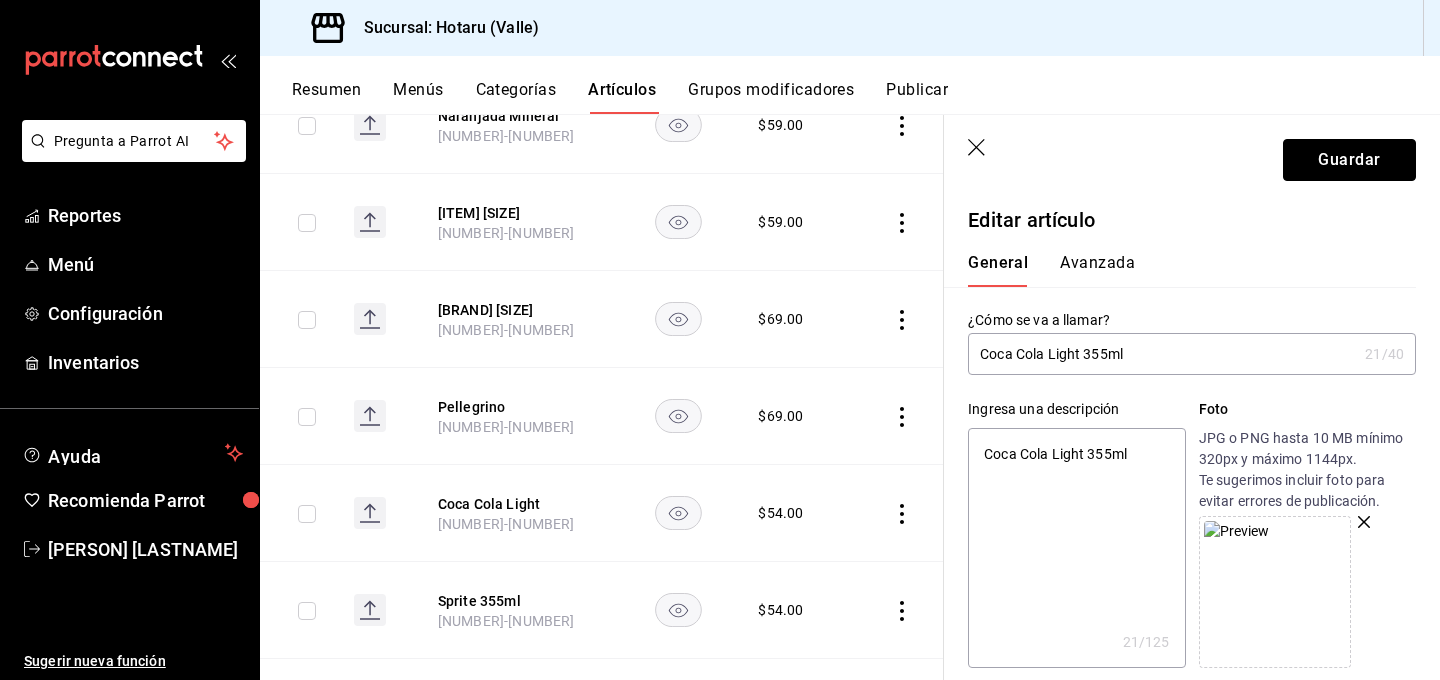 click on "Guardar" at bounding box center (1349, 160) 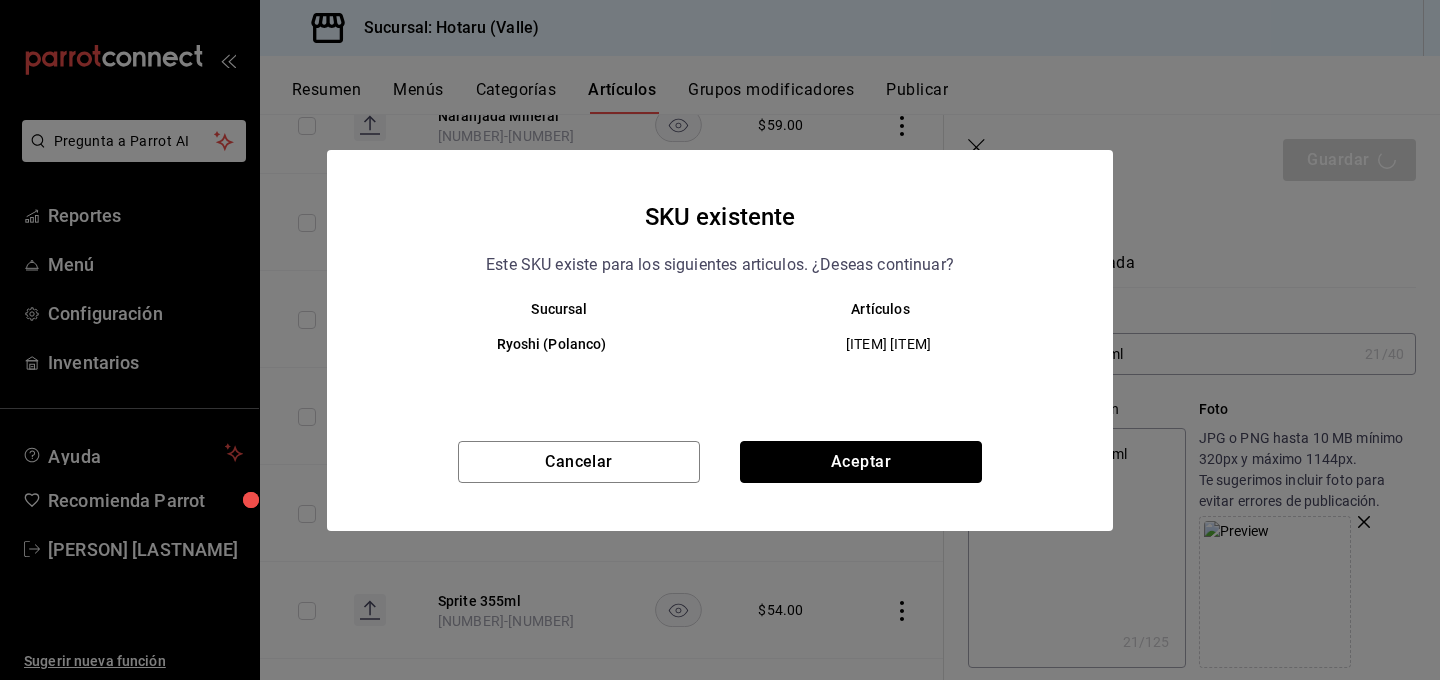 click on "Aceptar" at bounding box center (861, 462) 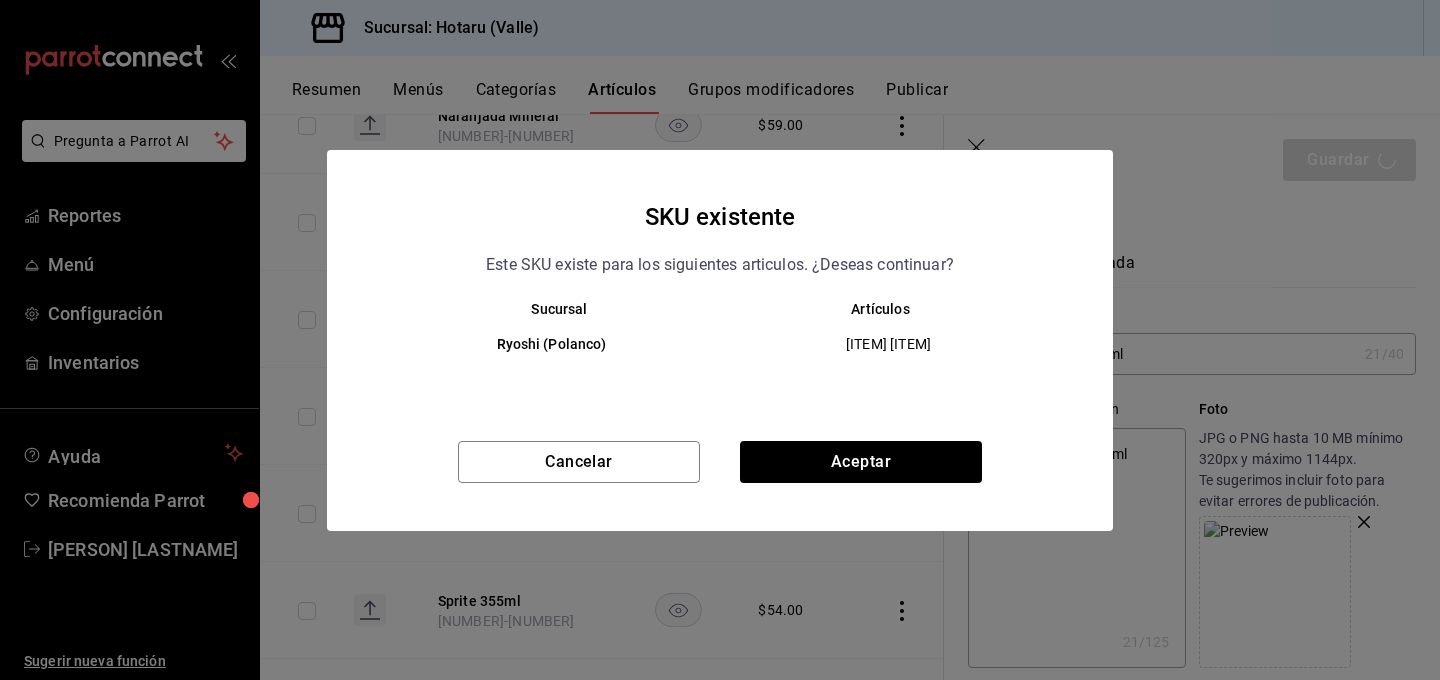 type on "x" 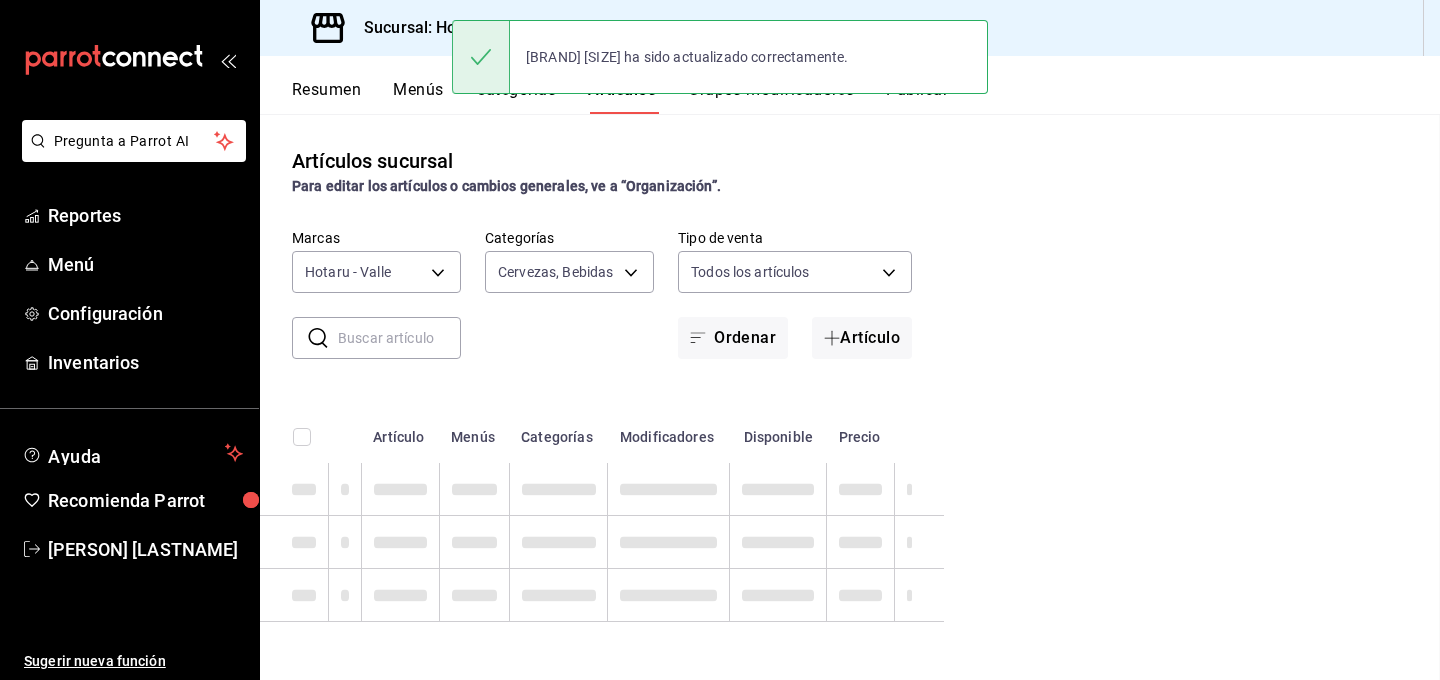 scroll, scrollTop: 0, scrollLeft: 0, axis: both 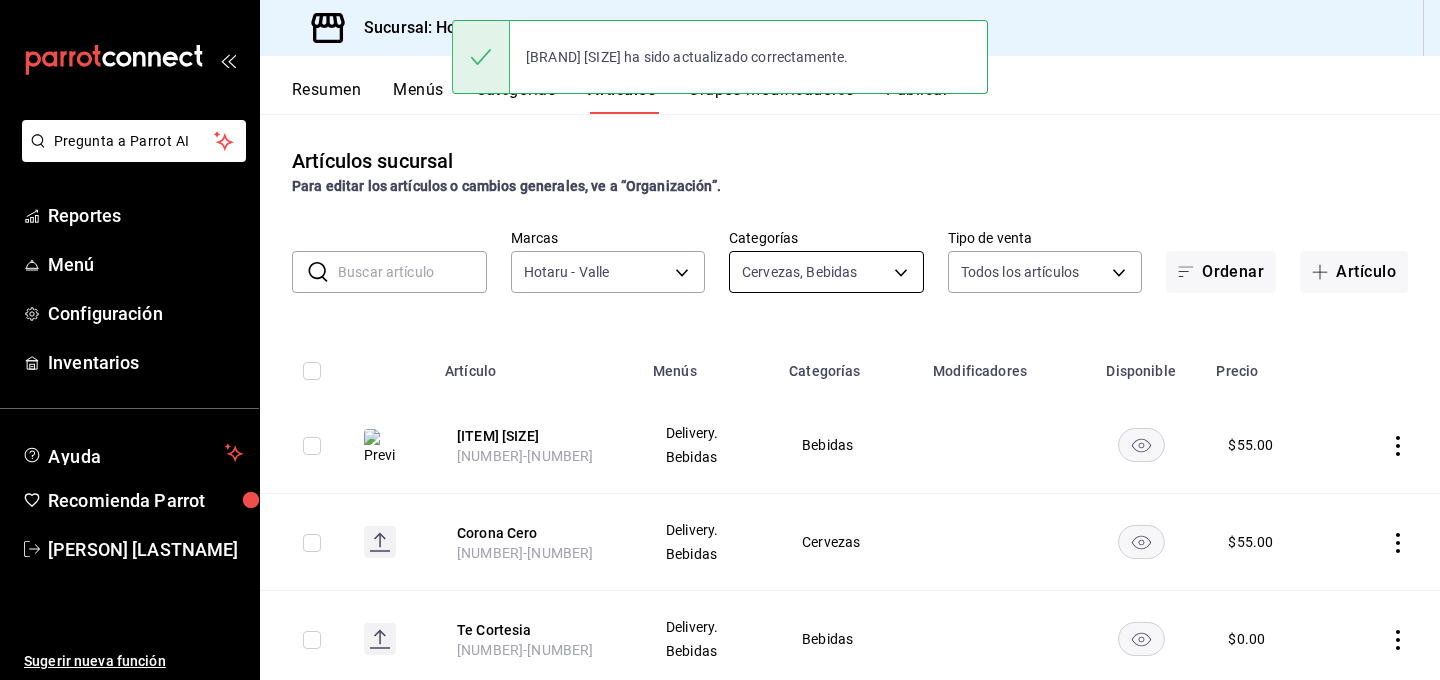 click on "Pregunta a Parrot AI Reportes   Menú   Configuración   Inventarios   Ayuda Recomienda Parrot   [PERSON]   Sugerir nueva función   Sucursal: Hotaru (Valle) Resumen Menús Categorías Artículos Grupos modificadores Publicar Artículos sucursal Para editar los artículos o cambios generales, ve a “Organización”. ​ ​ Marcas Todas las marcas, Sin marca [UUID],[UUID] Categorías Todas las categorías, Sin categoría Tipo de venta Todos los artículos ALL Ordenar Artículo Artículo Menús Categorías Modificadores Disponible Precio Sin Palillos AR-[NUMBER] $ 0.00 Palillos AR-[NUMBER] $ 0.00 Mango AR-[NUMBER] $ 0.00 Fresa AR-[NUMBER] $ 0.00 Té verde AR-[NUMBER] $ 0.00 Palillos AR-[NUMBER] $ 0.00 Mochi Dubai [NUMBER]-[NUMBER] Delivery. Alimentos Postres $ 168.00 Bleed Cop. [NUMBER]-[NUMBER] Vinos Vinos Tintos $ 265.00 Bleed 750 Ml [NUMBER]-[NUMBER] Vinos Vinos Tintos $ 1040.00 Temaki Atun Miso 25gr [NUMBER]-[NUMBER] Delivery. Alimentos Temaki $" at bounding box center (720, 340) 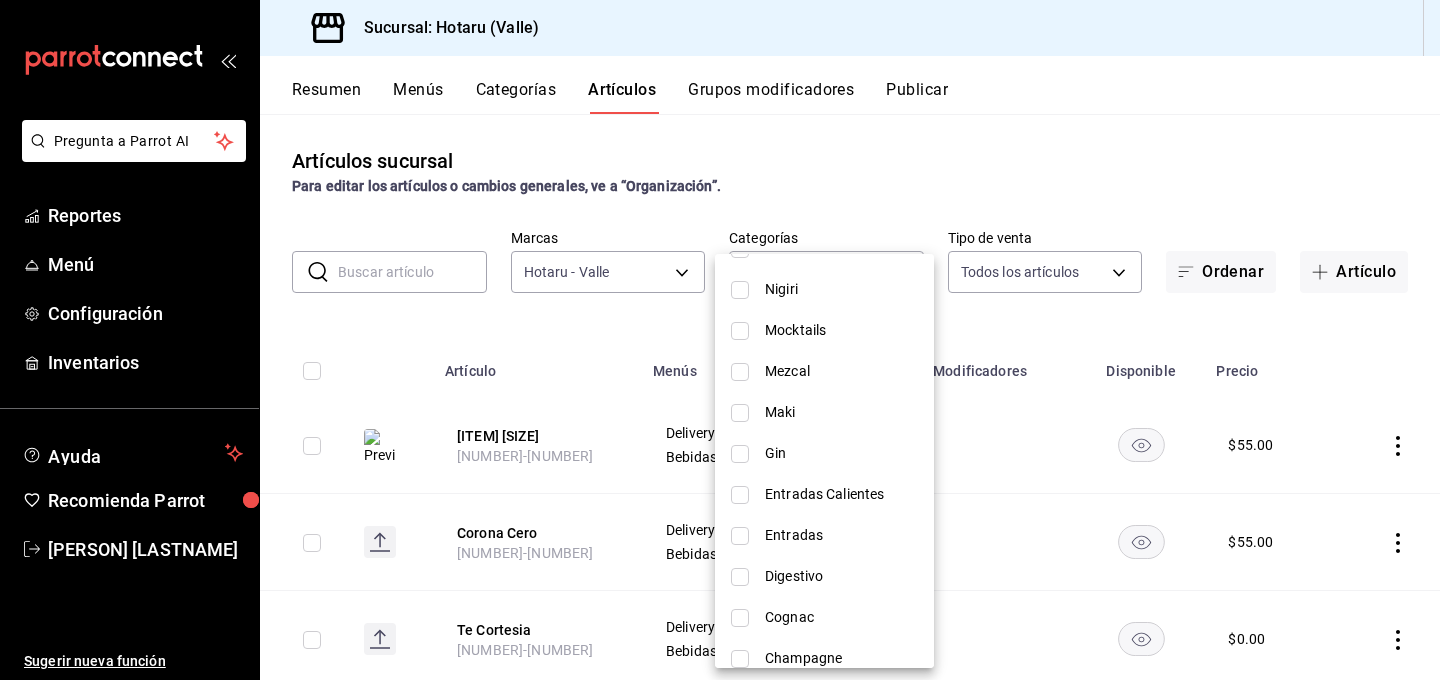 scroll, scrollTop: 1259, scrollLeft: 0, axis: vertical 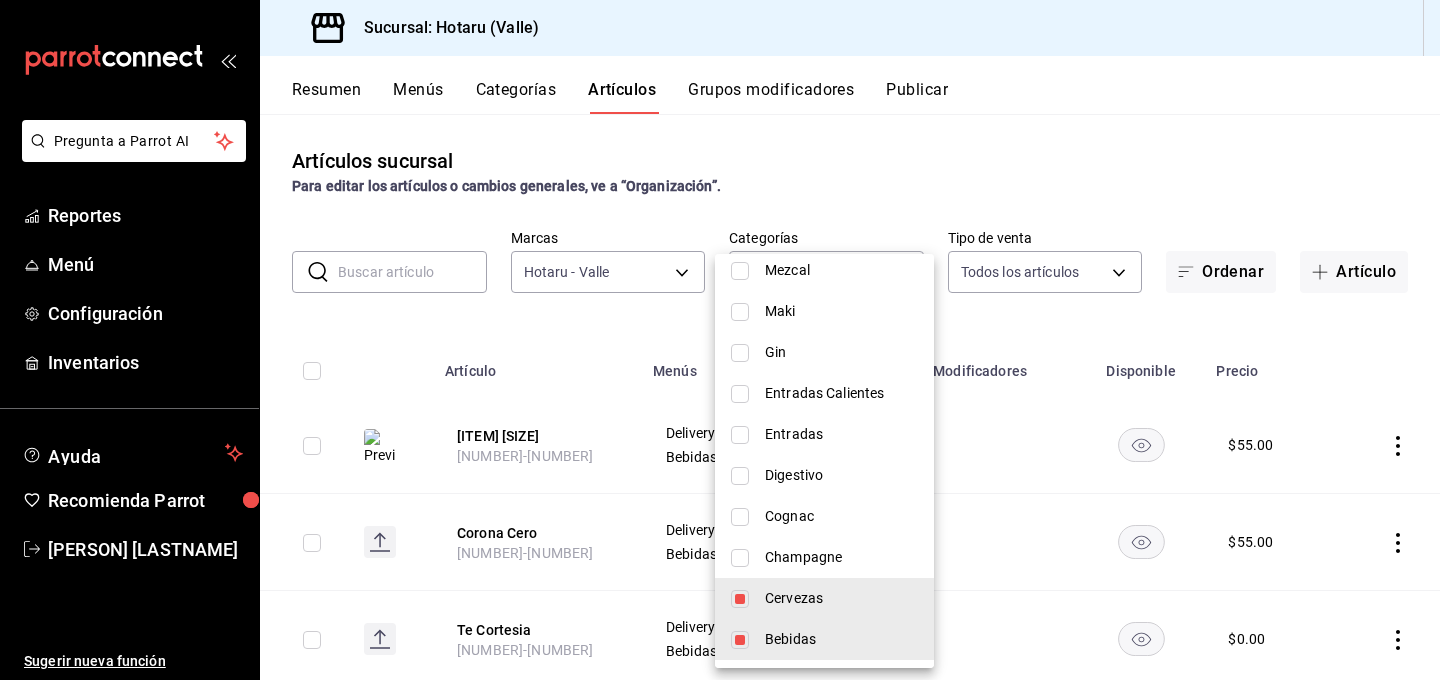 drag, startPoint x: 738, startPoint y: 599, endPoint x: 749, endPoint y: 598, distance: 11.045361 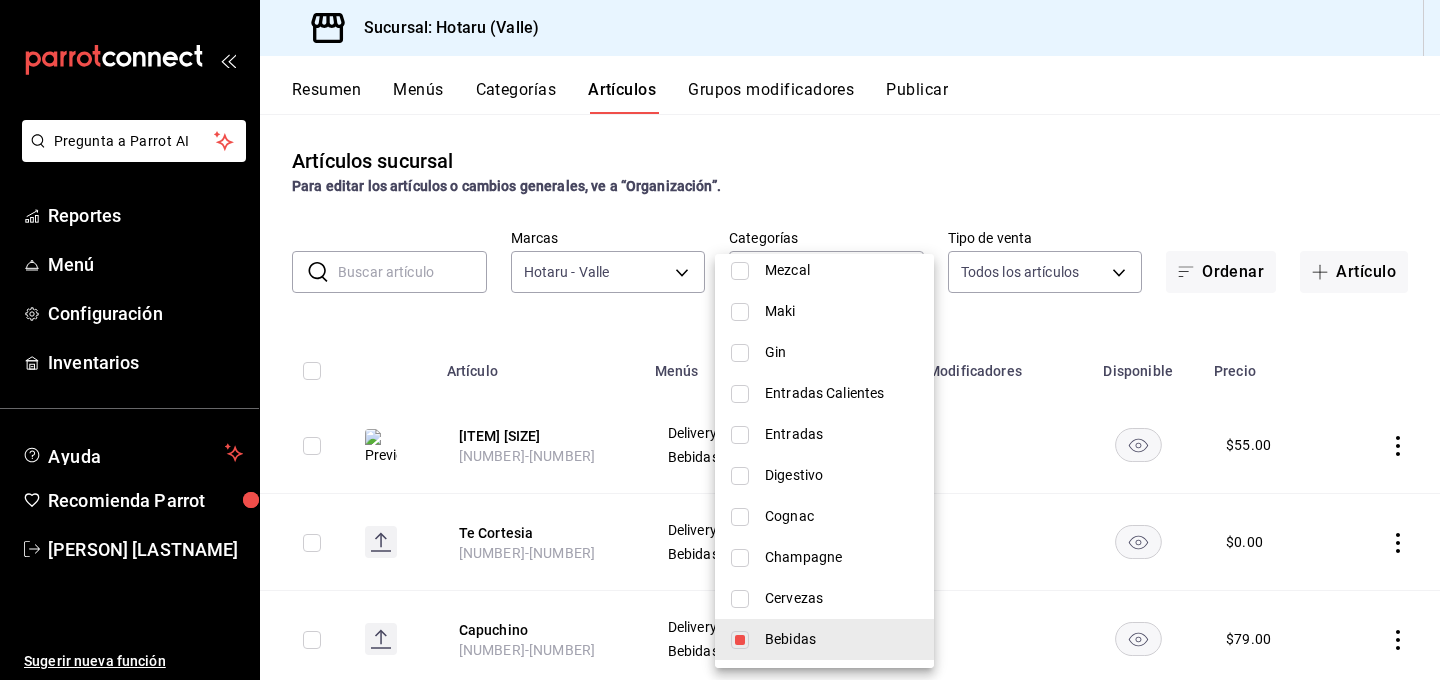 click at bounding box center [720, 340] 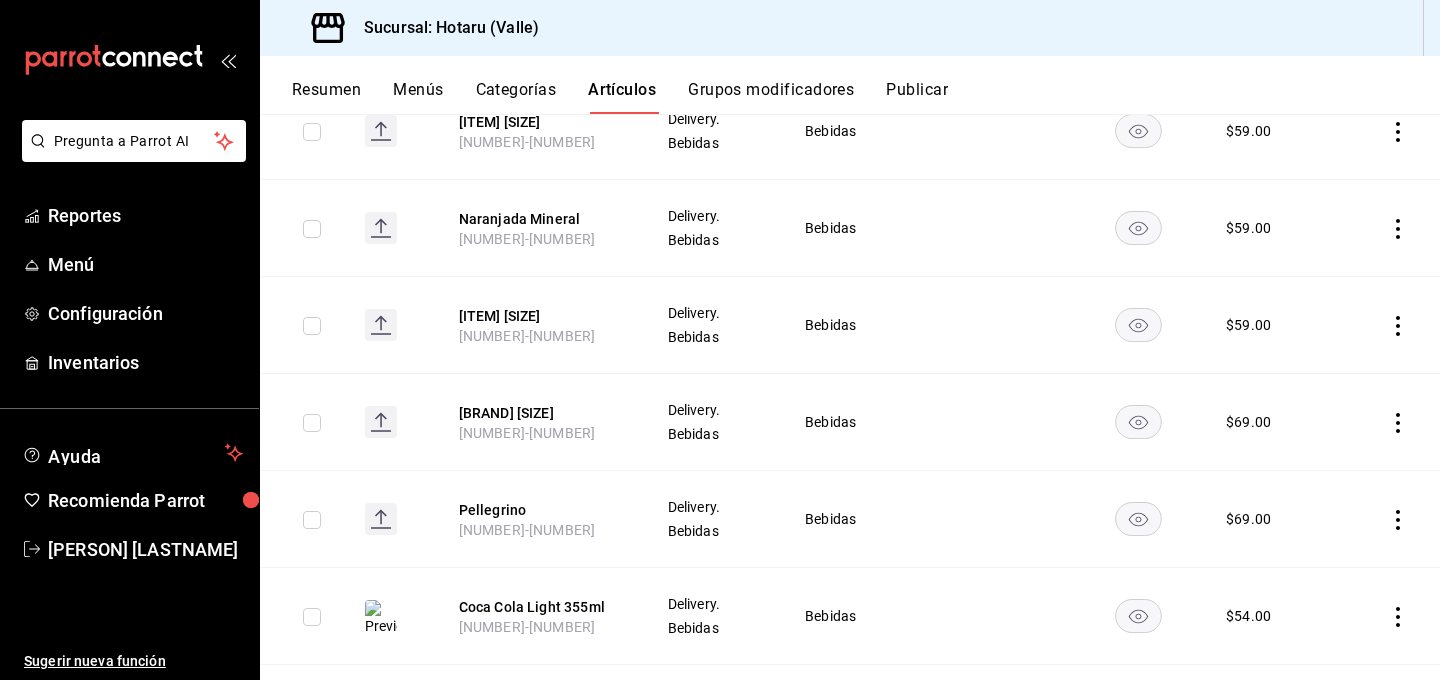 scroll, scrollTop: 2675, scrollLeft: 0, axis: vertical 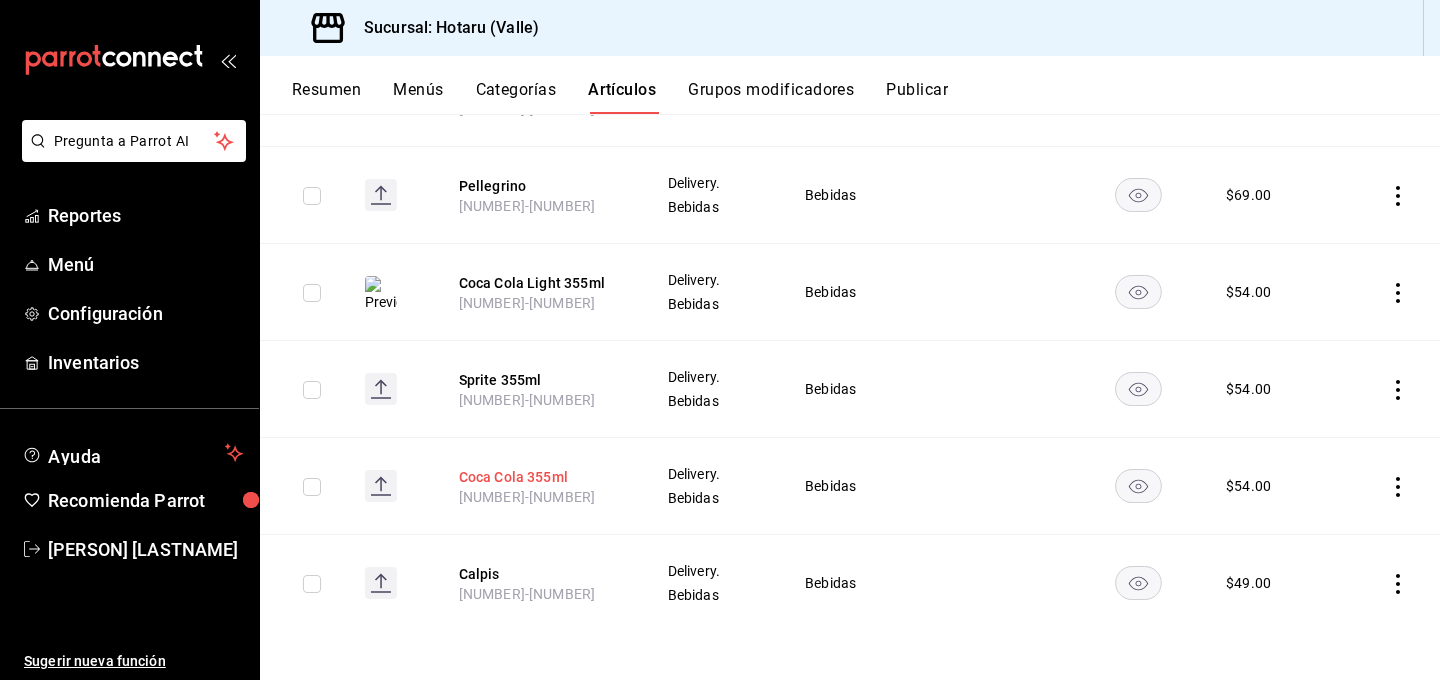 click on "Coca Cola 355ml" at bounding box center [539, 477] 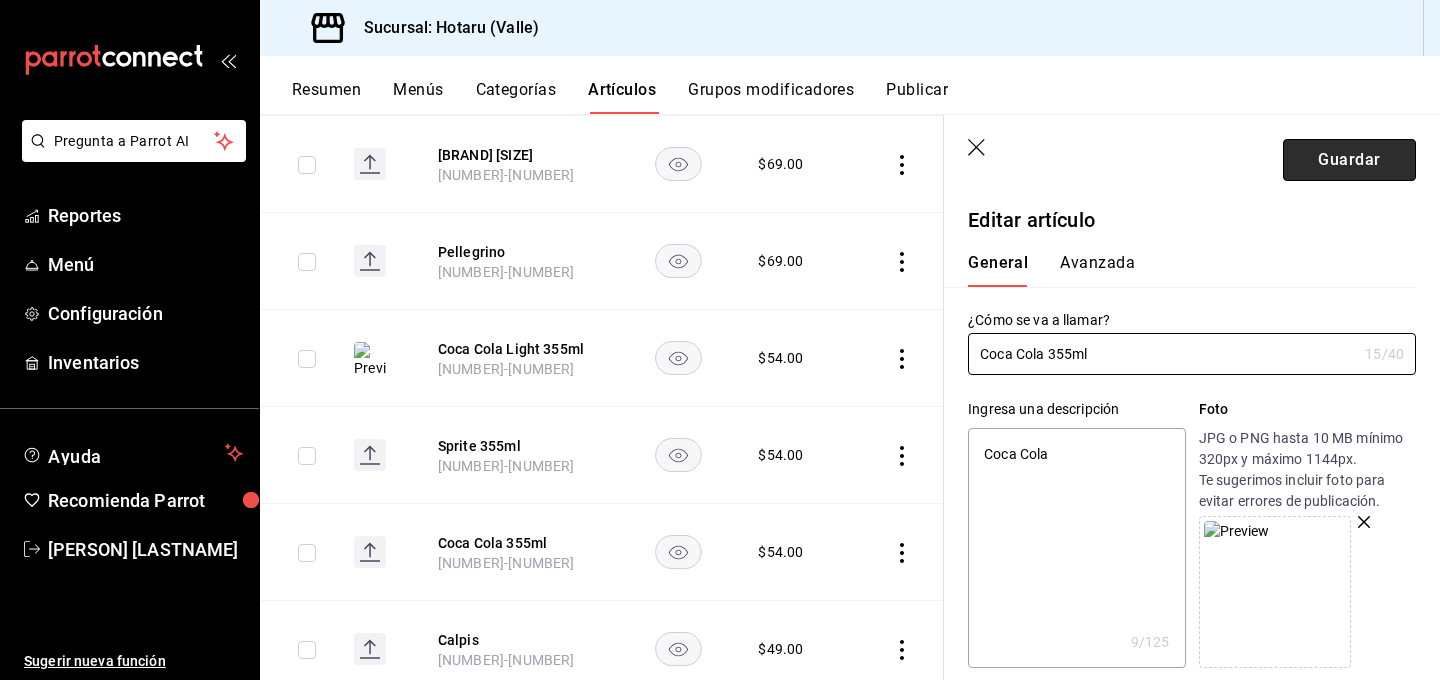 click on "Guardar" at bounding box center [1349, 160] 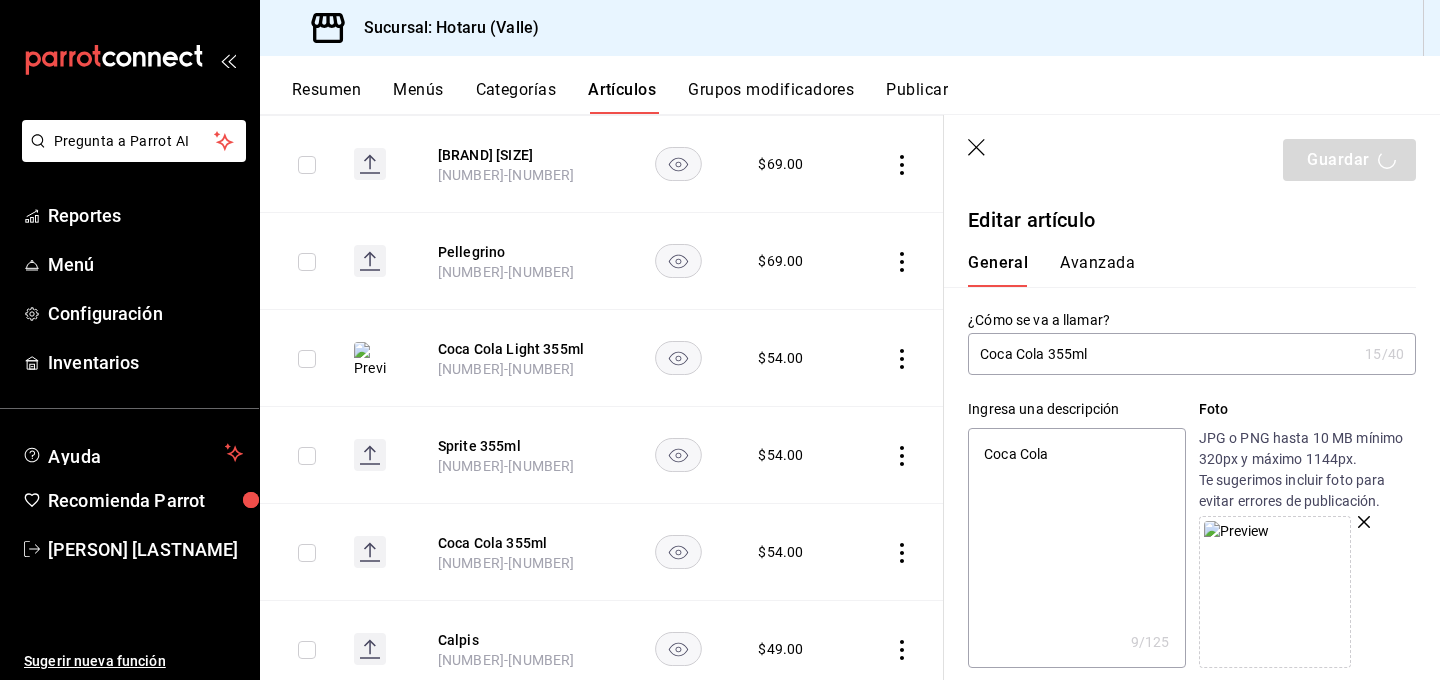 type on "x" 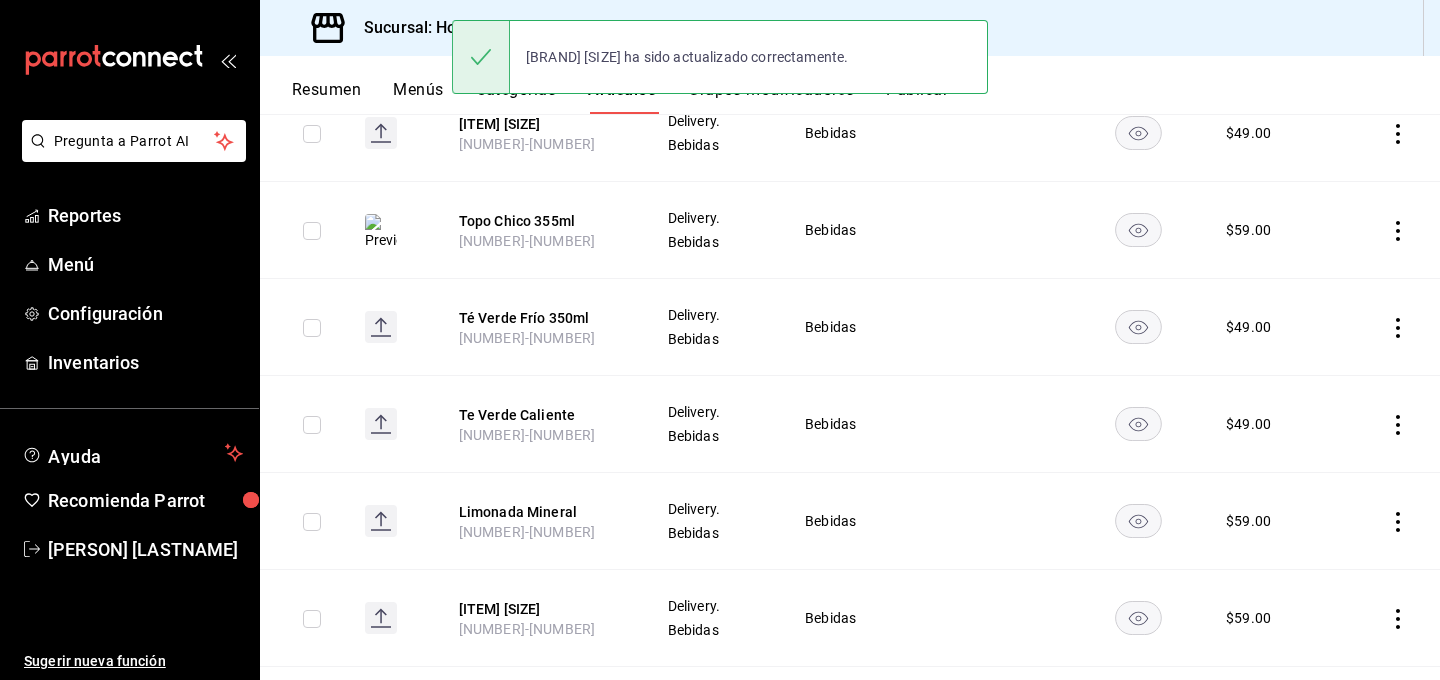 scroll, scrollTop: 2675, scrollLeft: 0, axis: vertical 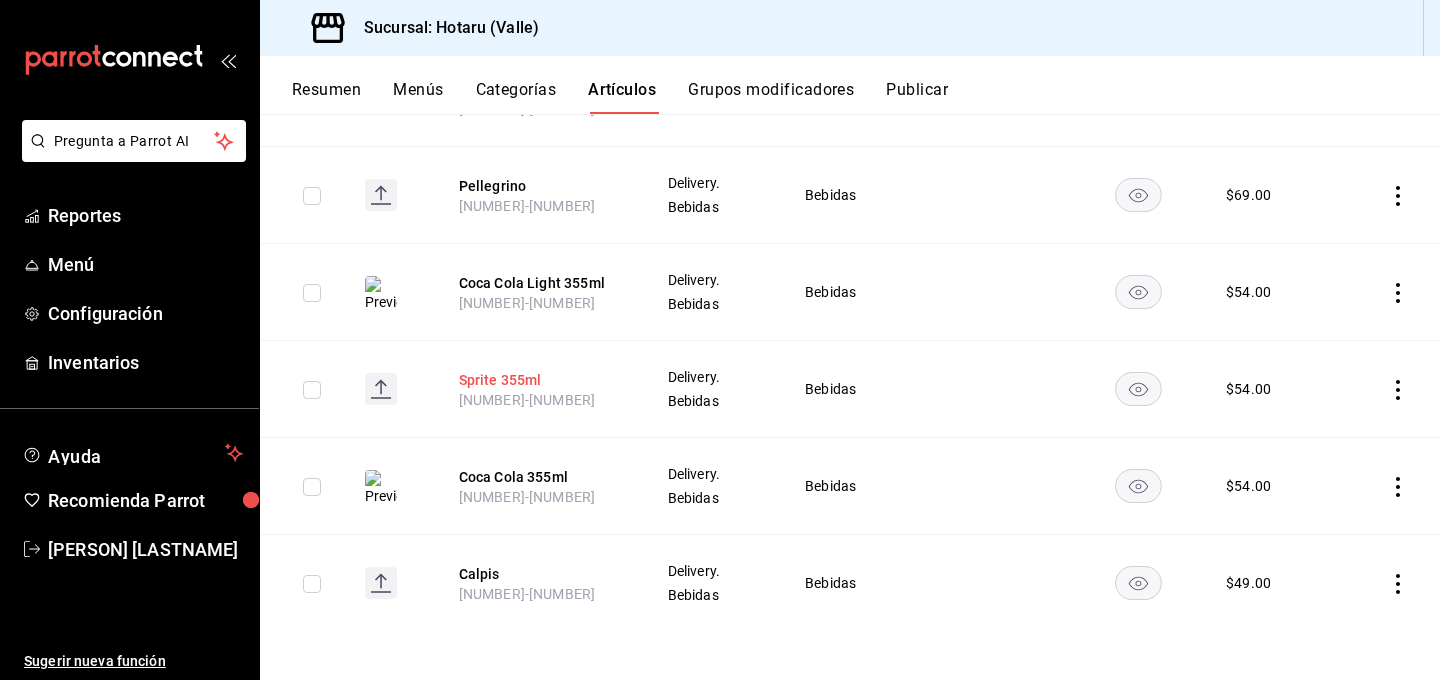 click on "Sprite 355ml" at bounding box center (539, 380) 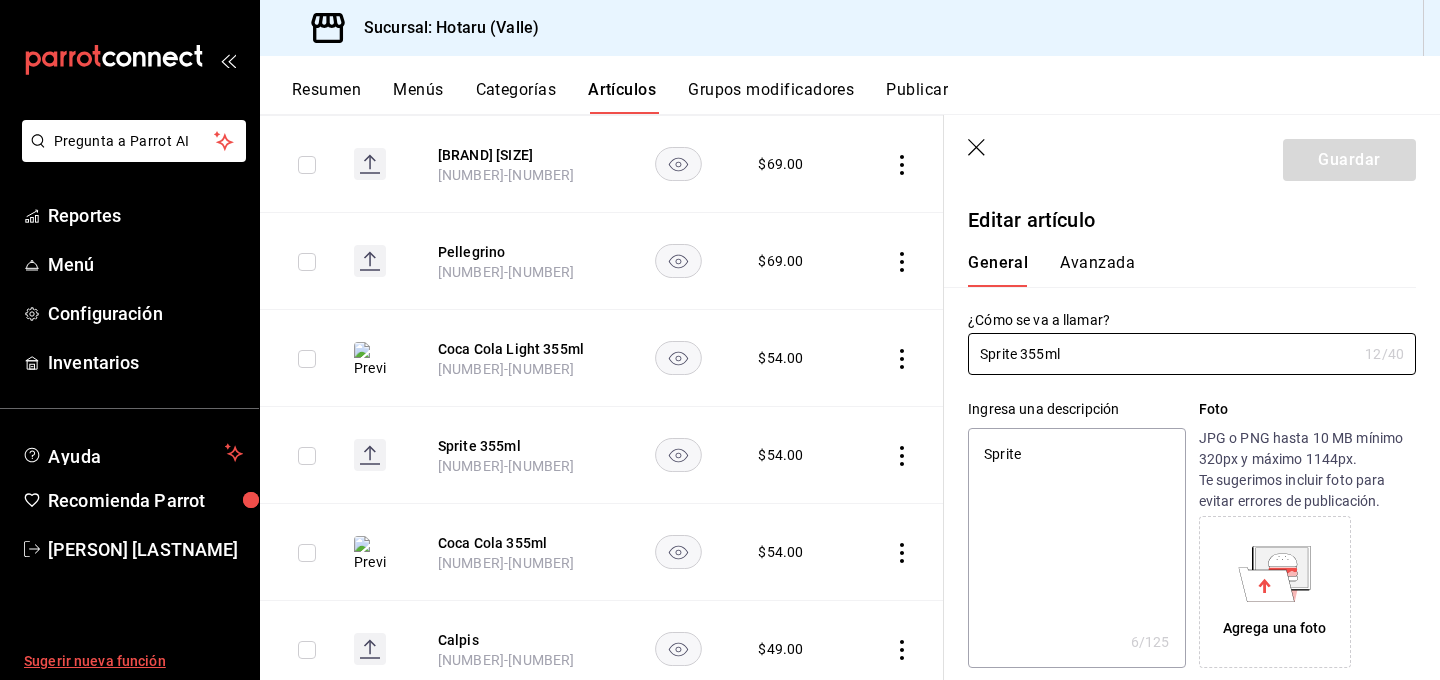 type on "x" 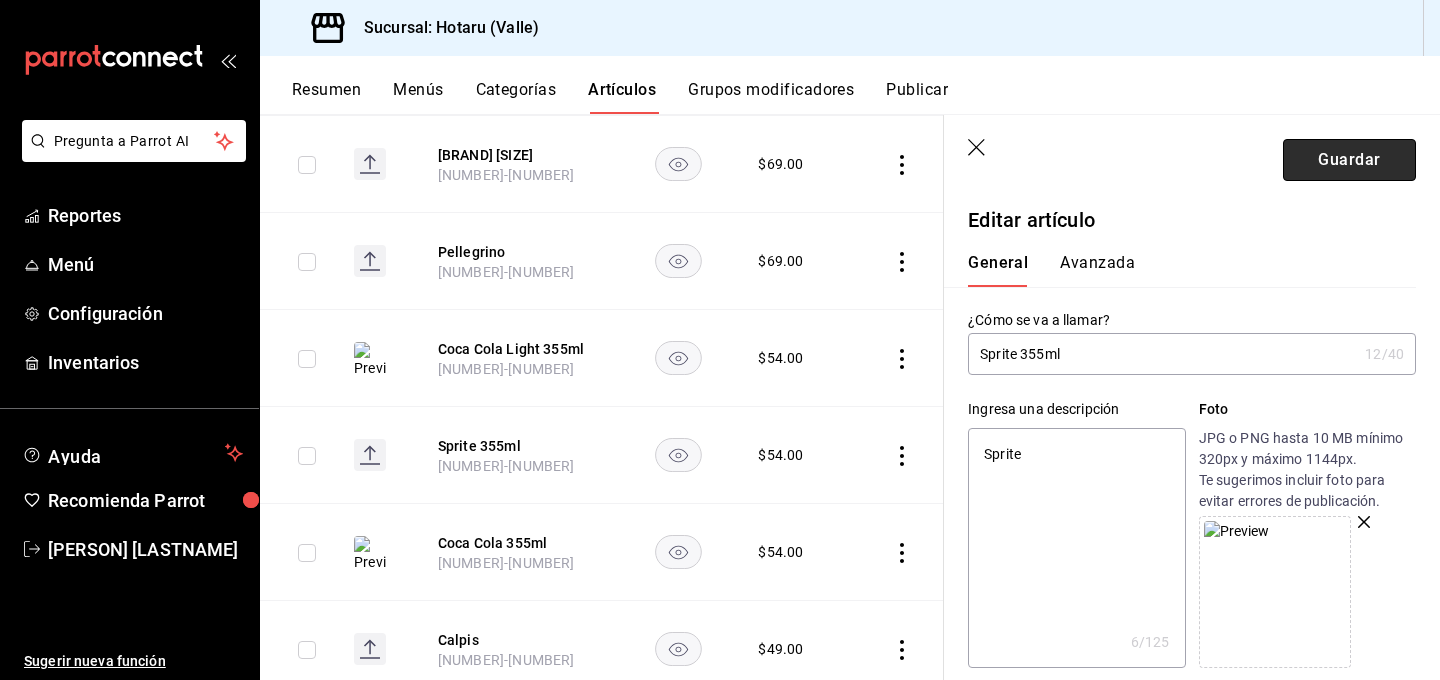click on "Guardar" at bounding box center (1349, 160) 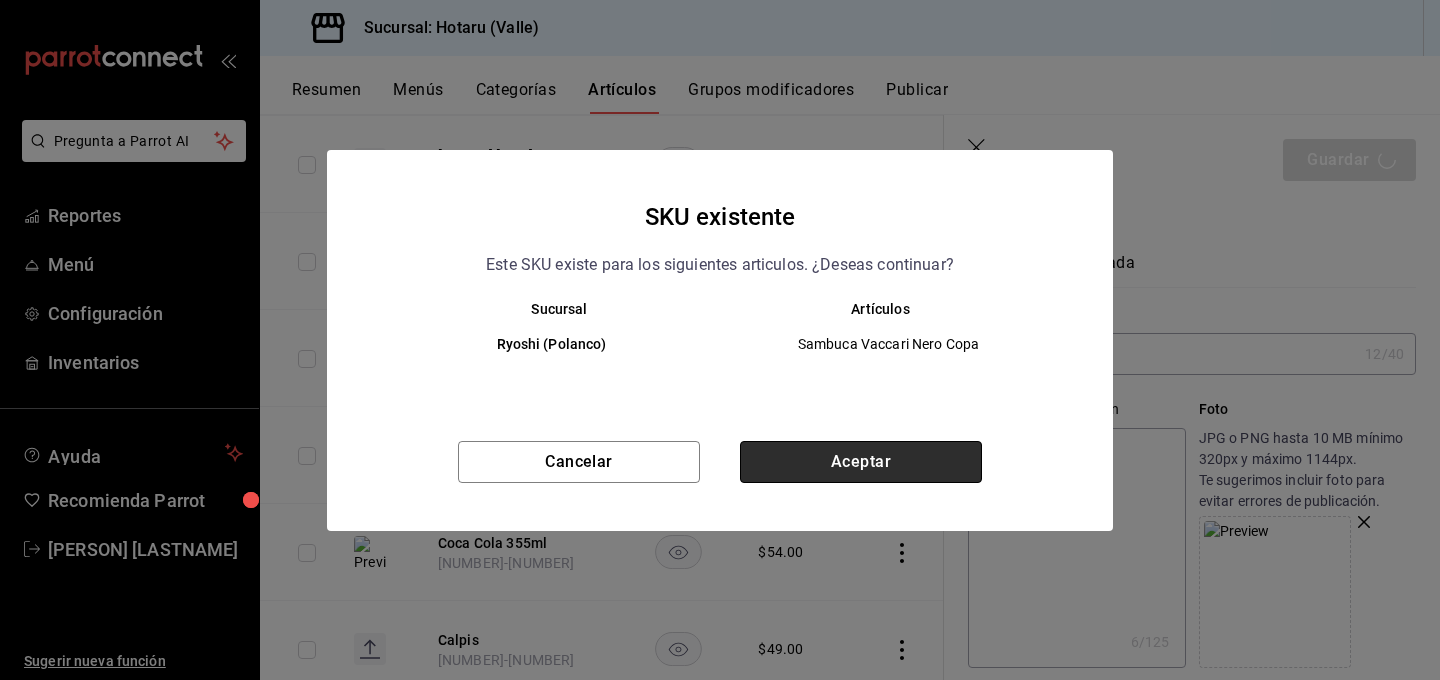 click on "Aceptar" at bounding box center (861, 462) 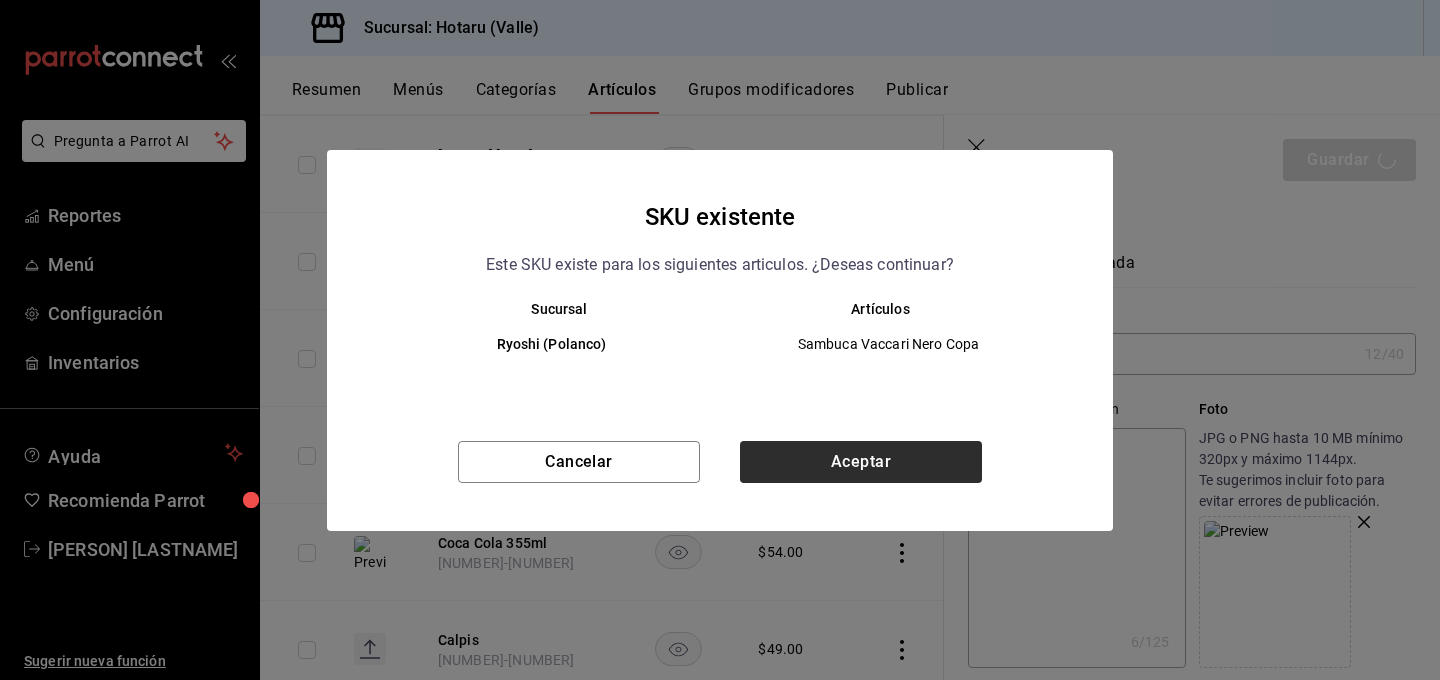 type on "x" 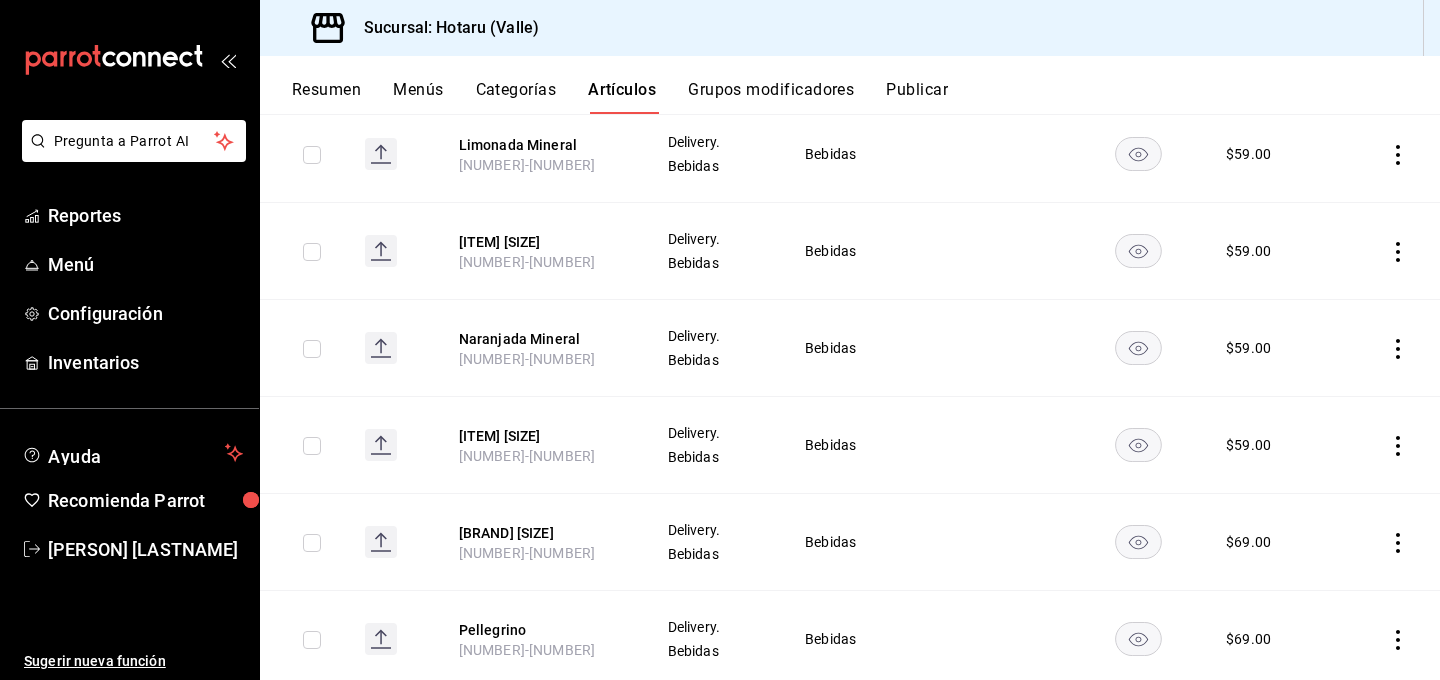 scroll, scrollTop: 2229, scrollLeft: 0, axis: vertical 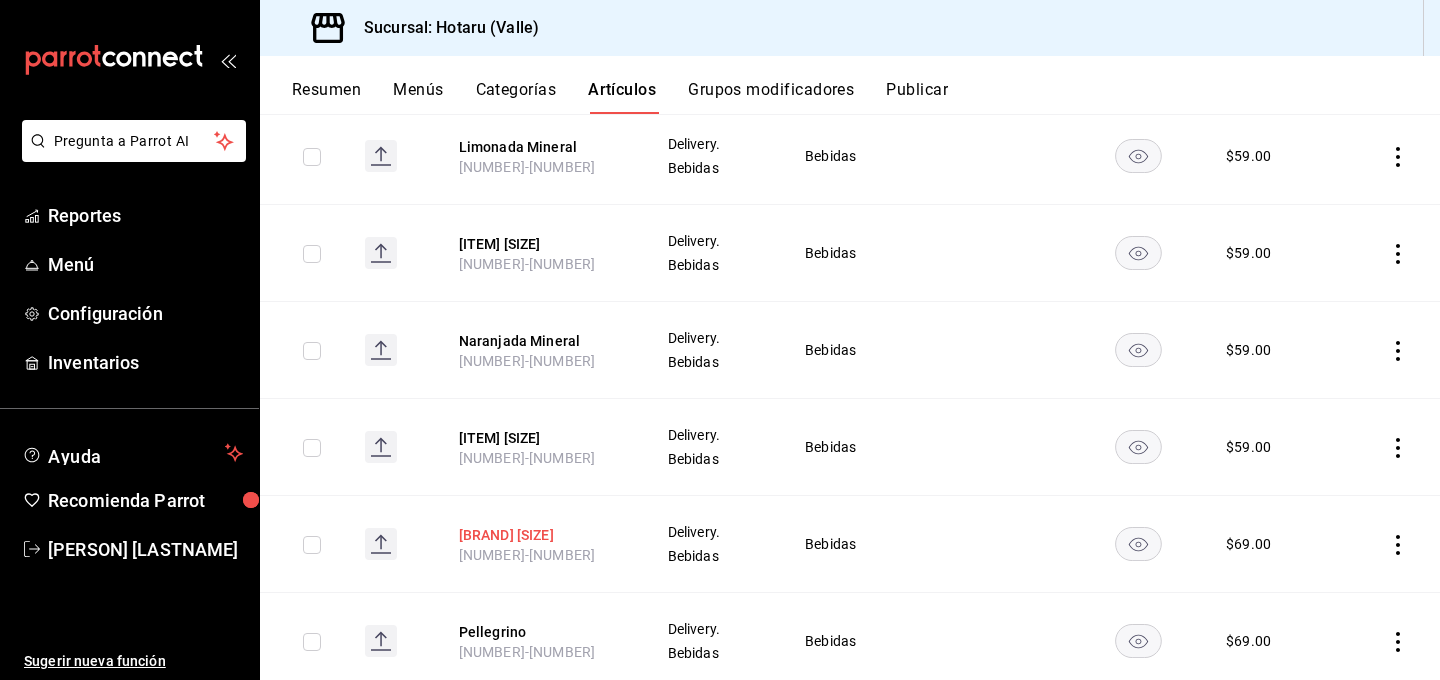 click on "[BRAND] [SIZE]" at bounding box center (539, 535) 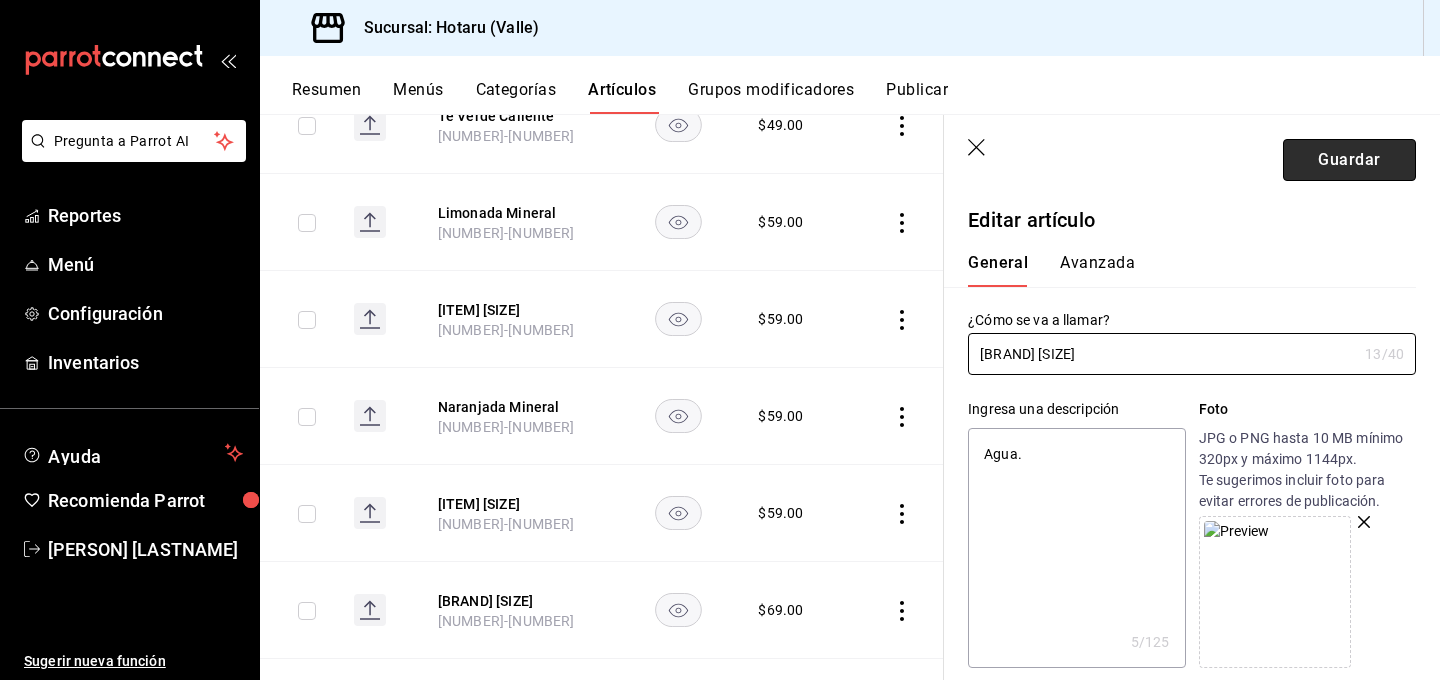 click on "Guardar" at bounding box center (1349, 160) 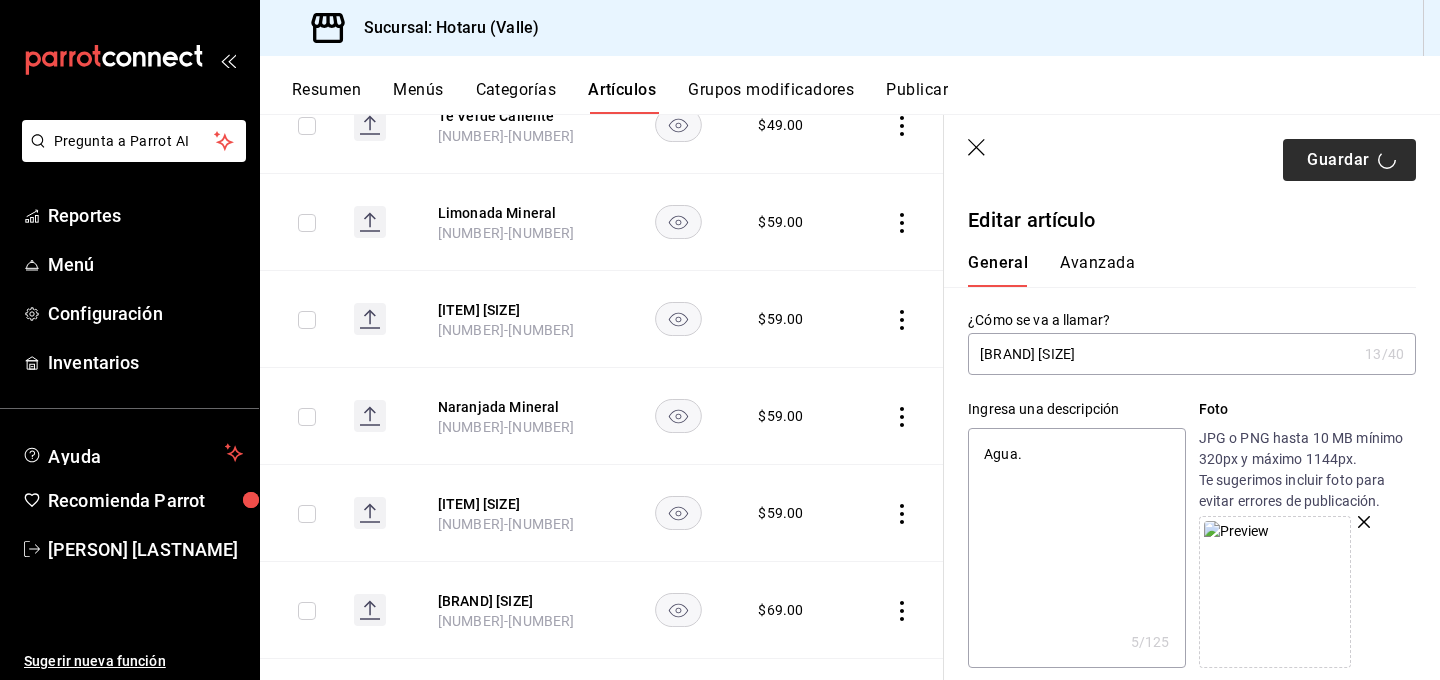 scroll, scrollTop: 7, scrollLeft: 0, axis: vertical 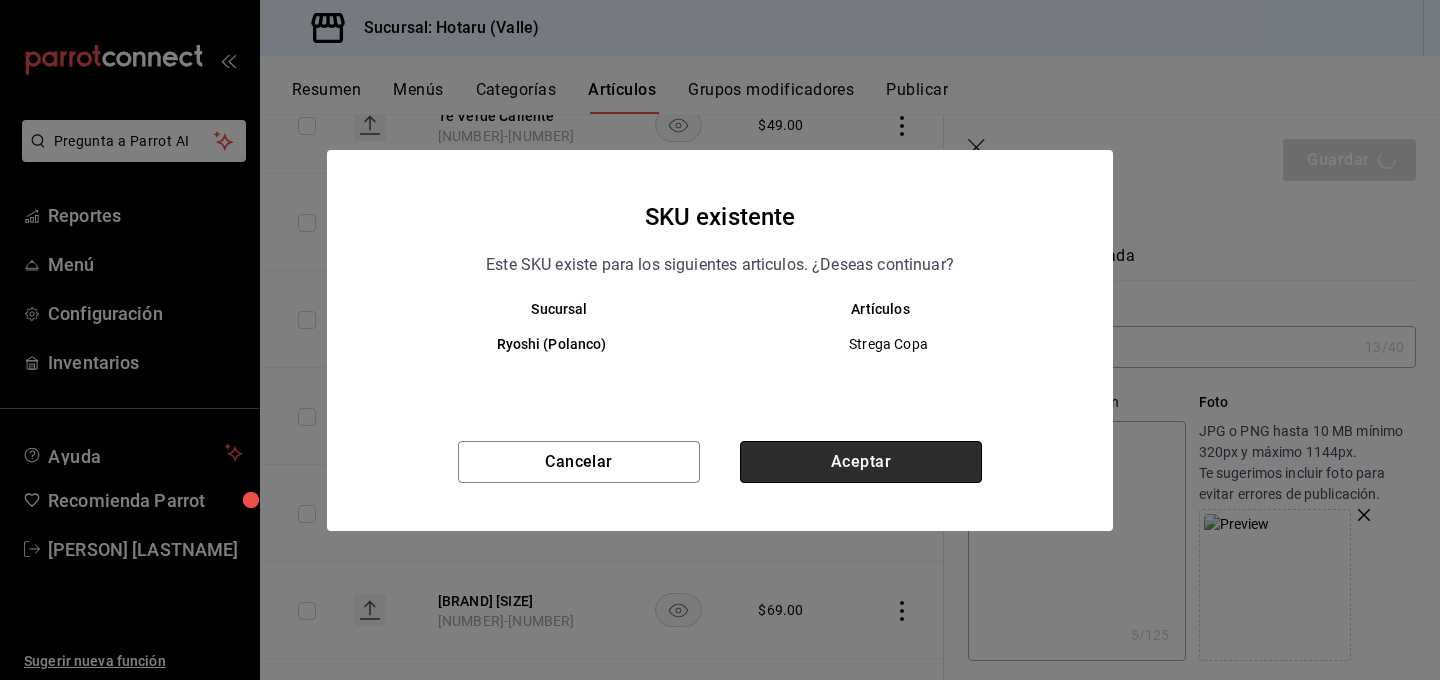 click on "Aceptar" at bounding box center (861, 462) 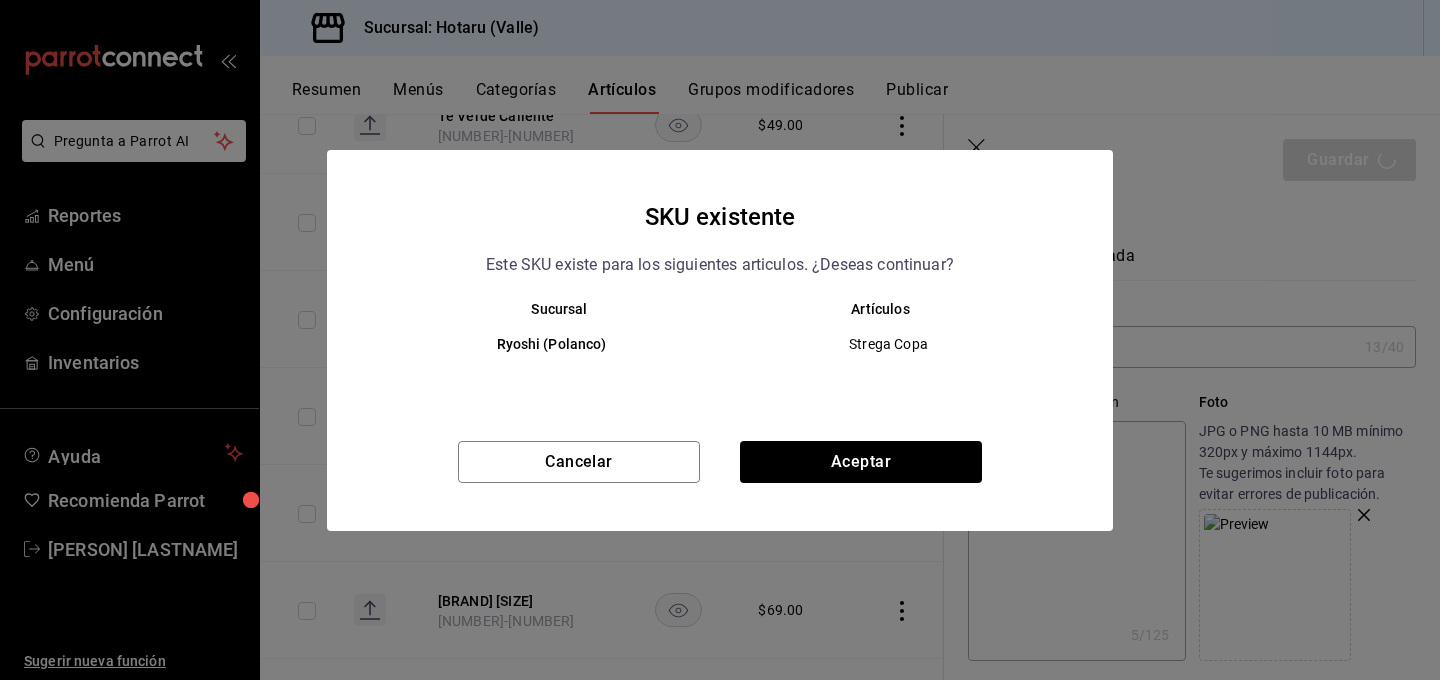 type on "x" 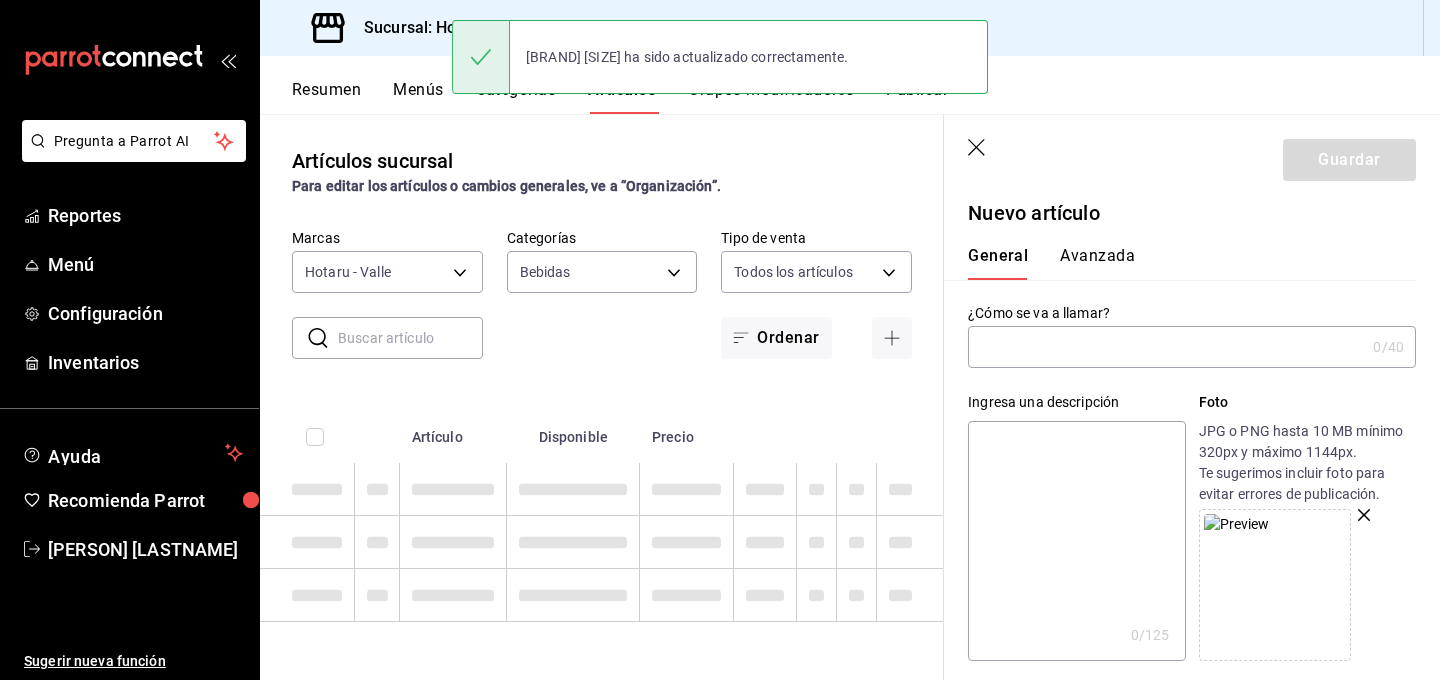 scroll, scrollTop: 0, scrollLeft: 0, axis: both 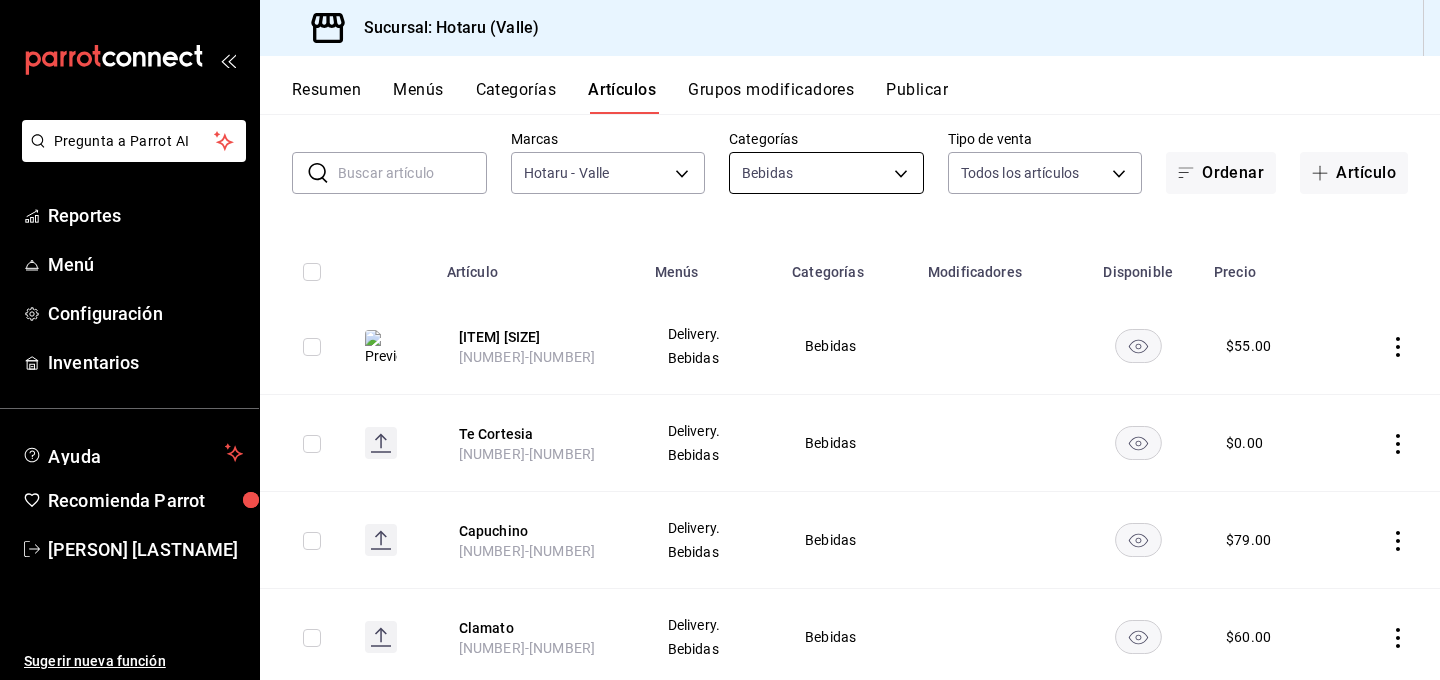 click on "Pregunta a Parrot AI Reportes   Menú   Configuración   Inventarios   Ayuda Recomienda Parrot   [PERSON]   Sugerir nueva función   Sucursal: Hotaru (Valle) Resumen Menús Categorías Artículos Grupos modificadores Publicar Artículos sucursal Para editar los artículos o cambios generales, ve a “Organización”. ​ ​ Marcas Hotaru - Valle [UUID] Categorías Bebidas [UUID] Tipo de venta Todos los artículos ALL Ordenar Artículo Artículo Menús Categorías Modificadores Disponible Precio Agua Hethe 350 ml [NUMBER]-[NUMBER] Delivery. Bebidas Bebidas $ 55.00 Te Cortesia [NUMBER]-[NUMBER] Delivery. Bebidas Bebidas $ 0.00 Capuchino [NUMBER]-[NUMBER] Delivery. Bebidas Bebidas $ 79.00 Clamato [NUMBER]-[NUMBER] Delivery. Bebidas Bebidas $ 60.00 Leche [NUMBER]-[NUMBER] Delivery. Bebidas Bebidas $ 8.00 Coca Zero [NUMBER]-[NUMBER] Delivery. Bebidas Bebidas $ 54.00 Limonada De Matcha [NUMBER]-[NUMBER] Delivery. Bebidas Bebidas $ 59.00 Agua De Piedra 355ml [NUMBER]-[NUMBER] Delivery. Bebidas Bebidas $ 55.00 [NUMBER]-[NUMBER] Bebidas" at bounding box center (720, 340) 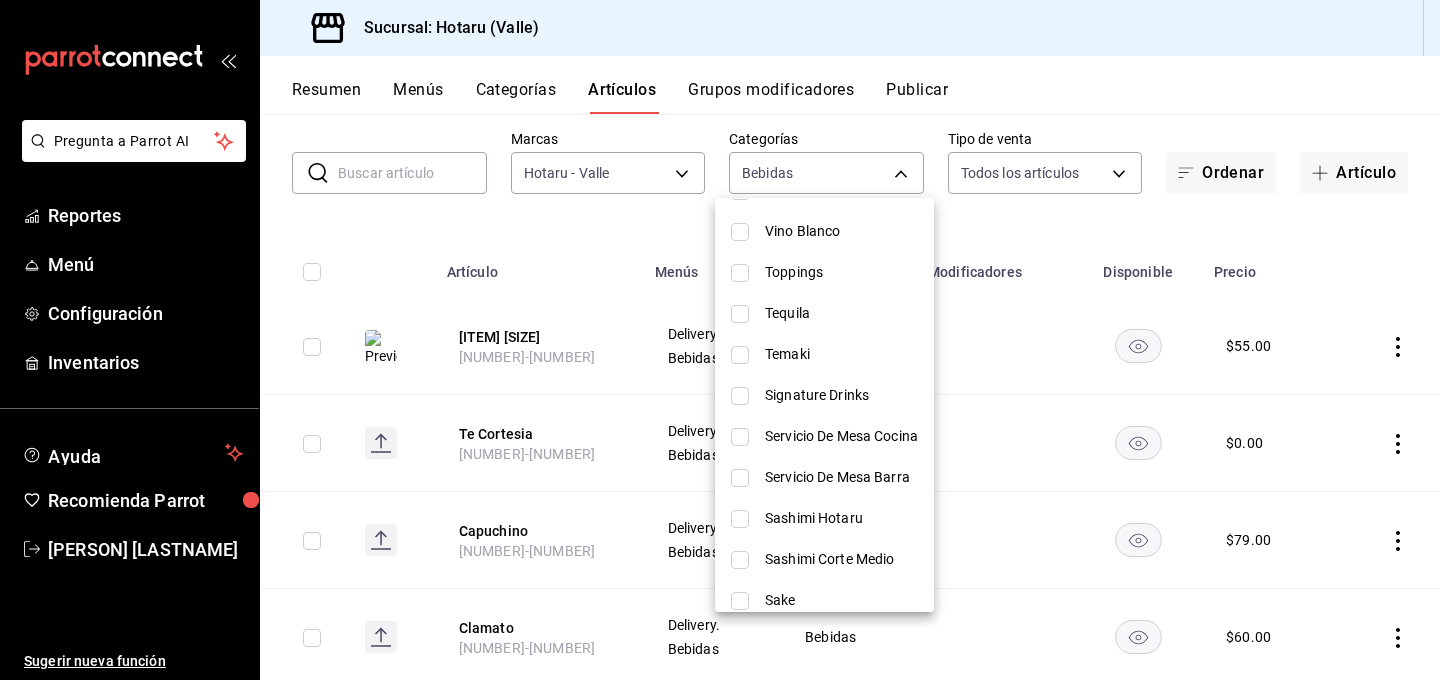 scroll, scrollTop: 1259, scrollLeft: 0, axis: vertical 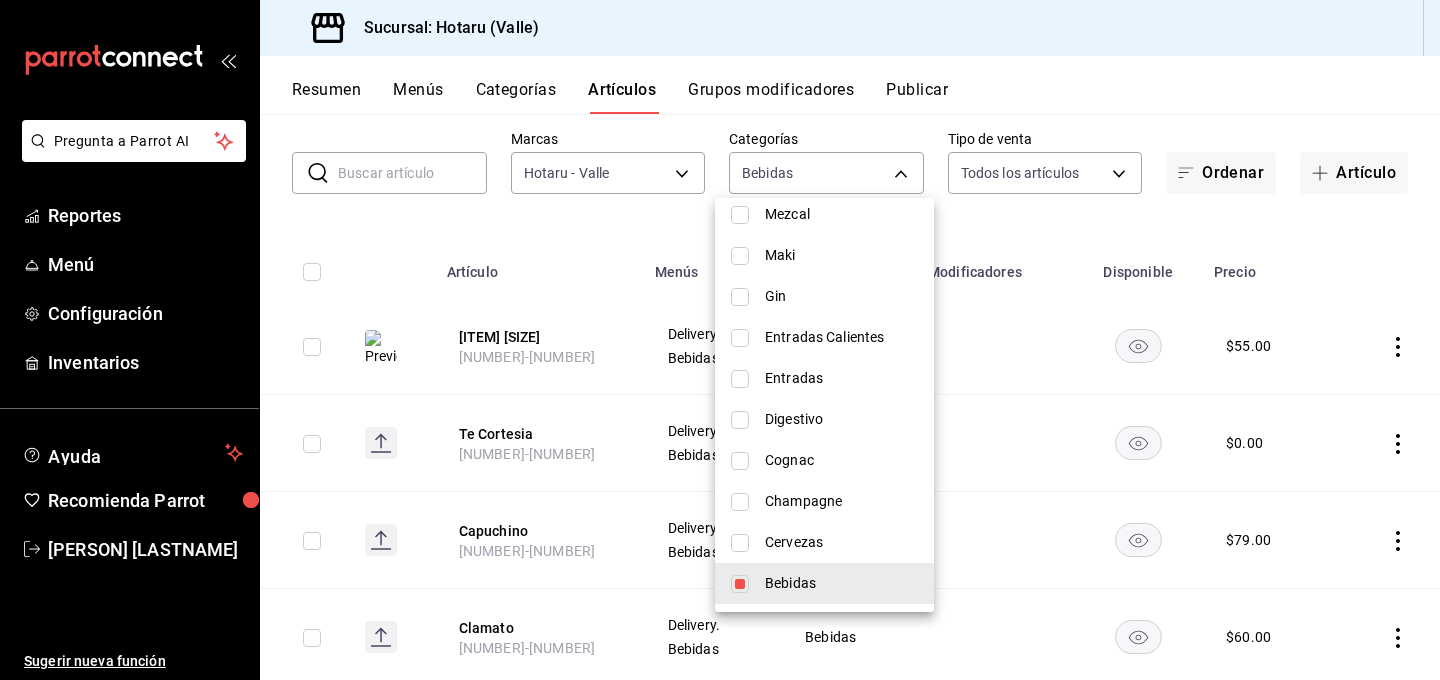 drag, startPoint x: 739, startPoint y: 585, endPoint x: 742, endPoint y: 567, distance: 18.248287 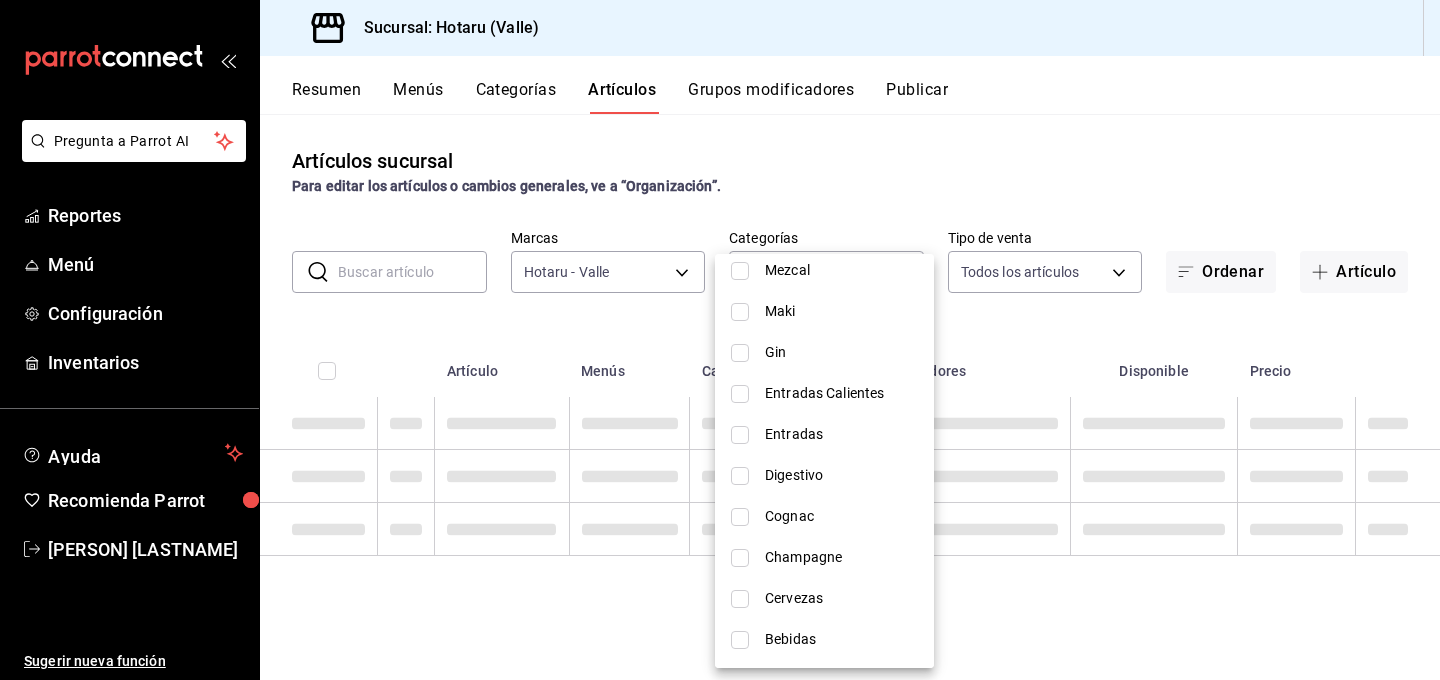 scroll, scrollTop: 0, scrollLeft: 0, axis: both 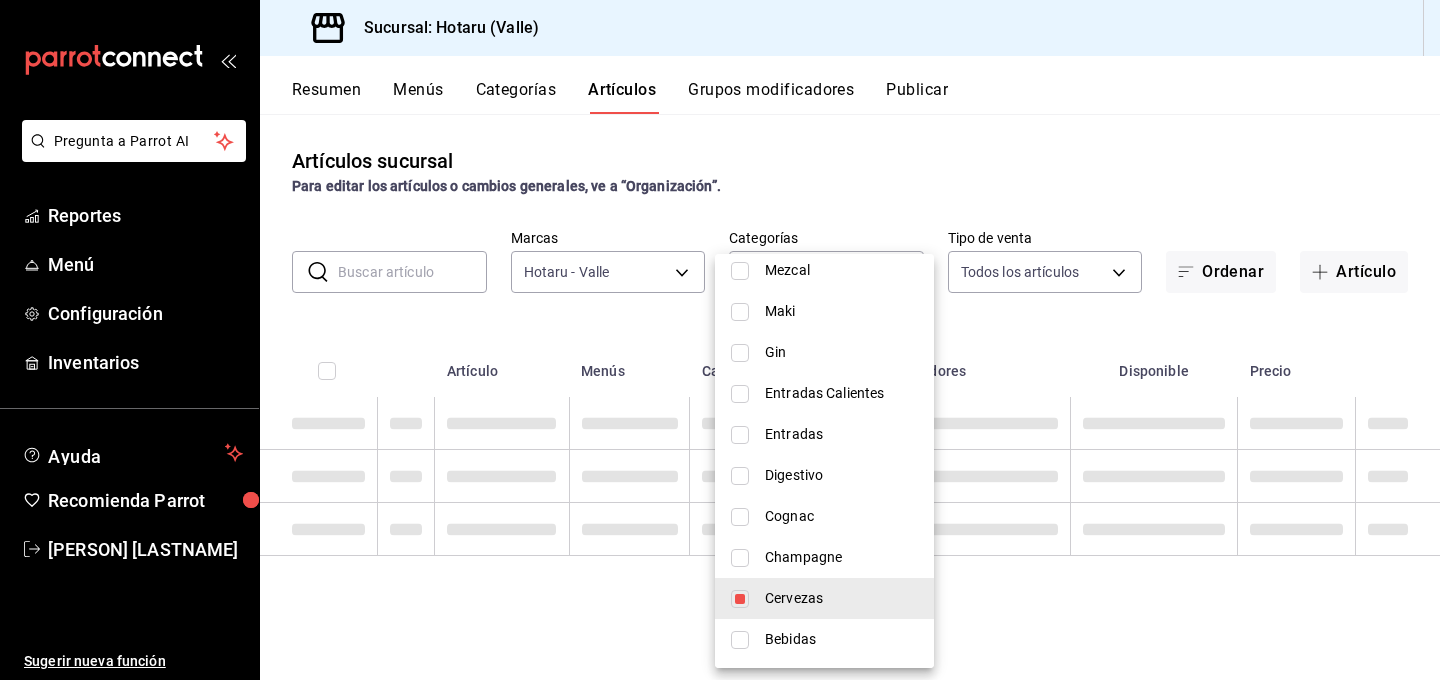 click at bounding box center [720, 340] 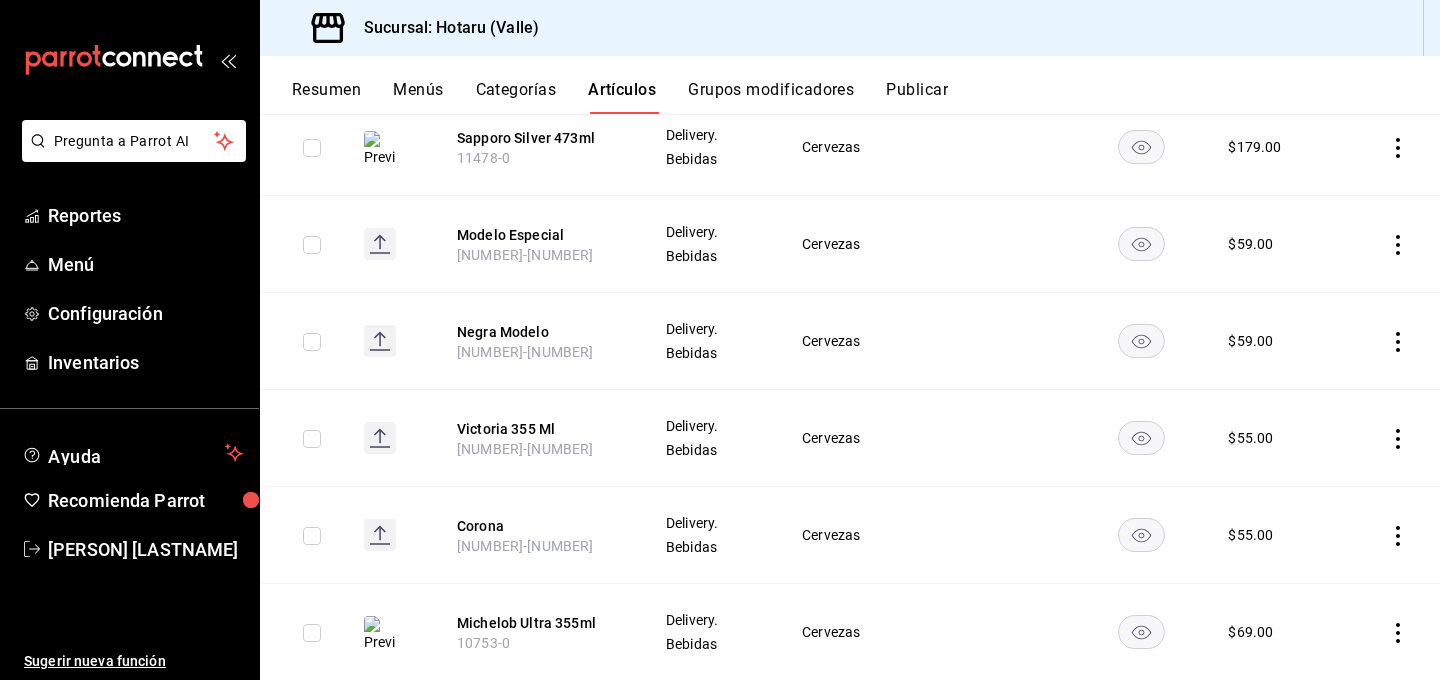 scroll, scrollTop: 397, scrollLeft: 0, axis: vertical 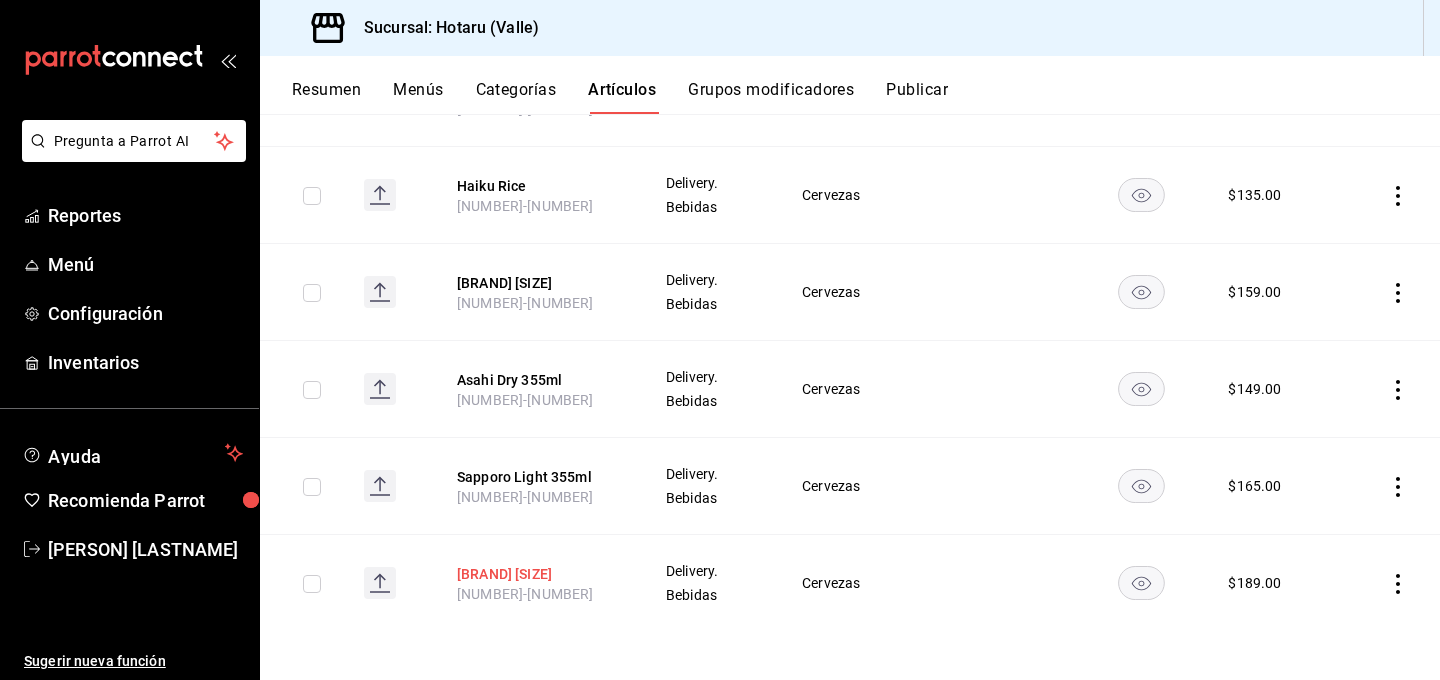 click on "[BRAND] [SIZE]" at bounding box center [537, 574] 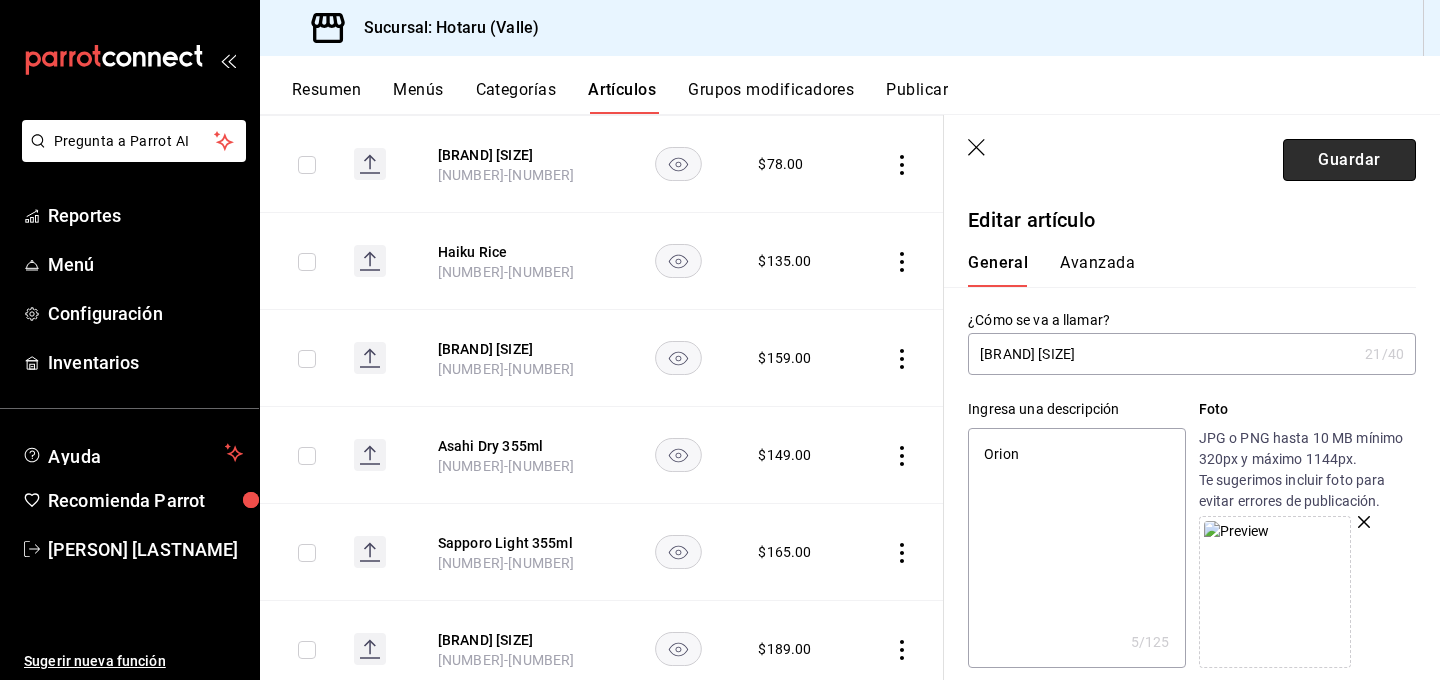 click on "Guardar" at bounding box center [1349, 160] 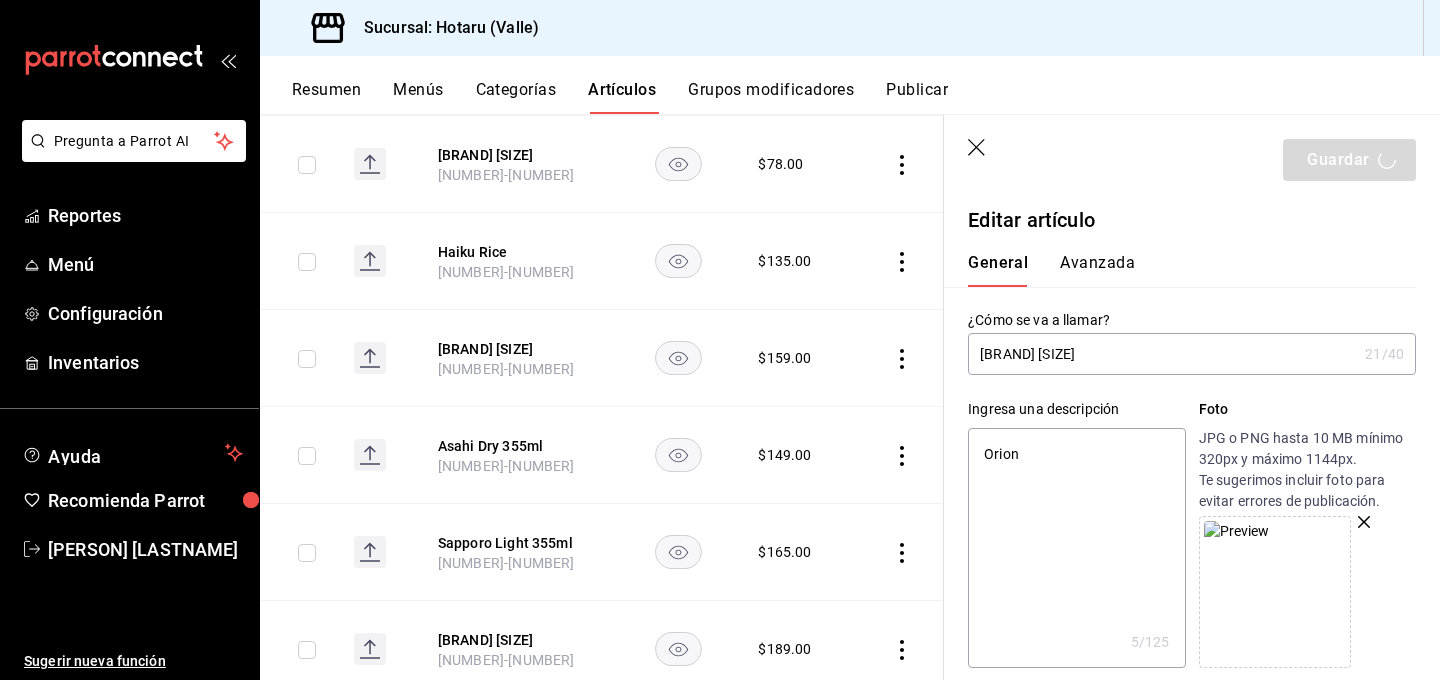 type on "x" 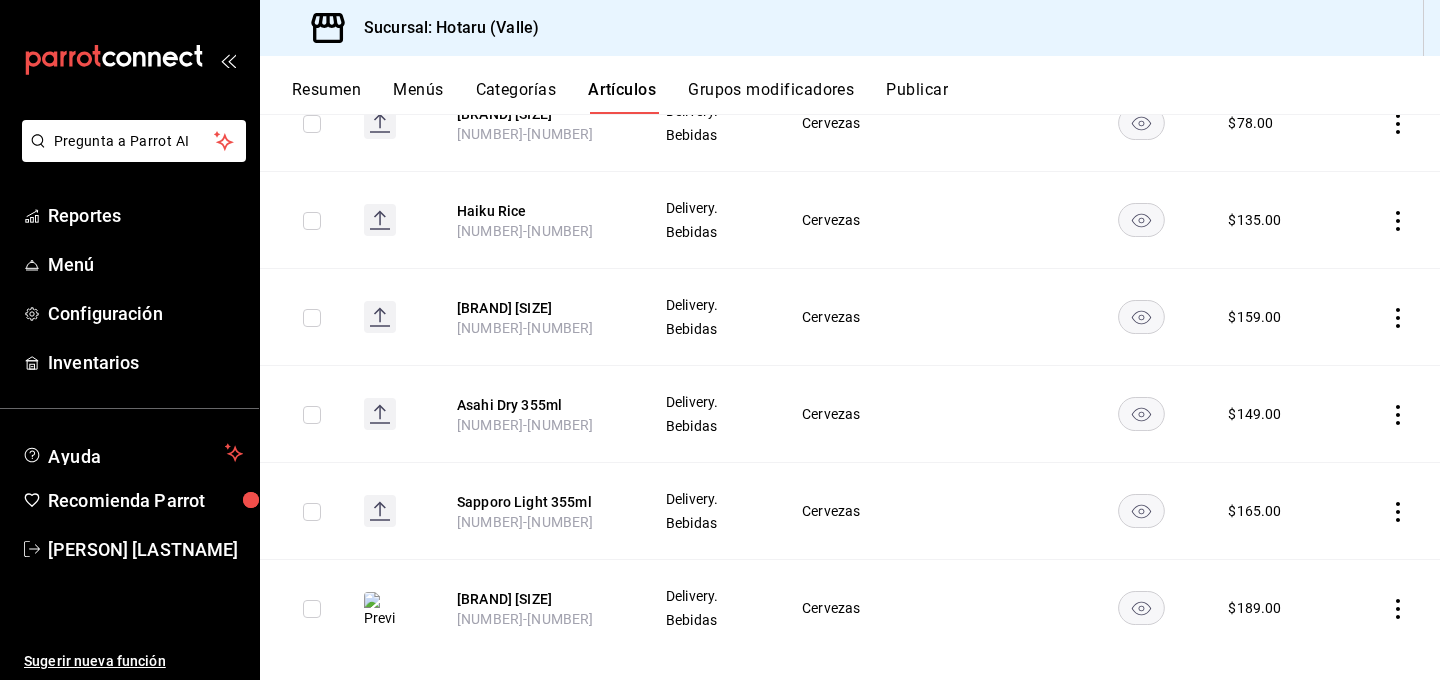 scroll, scrollTop: 1220, scrollLeft: 0, axis: vertical 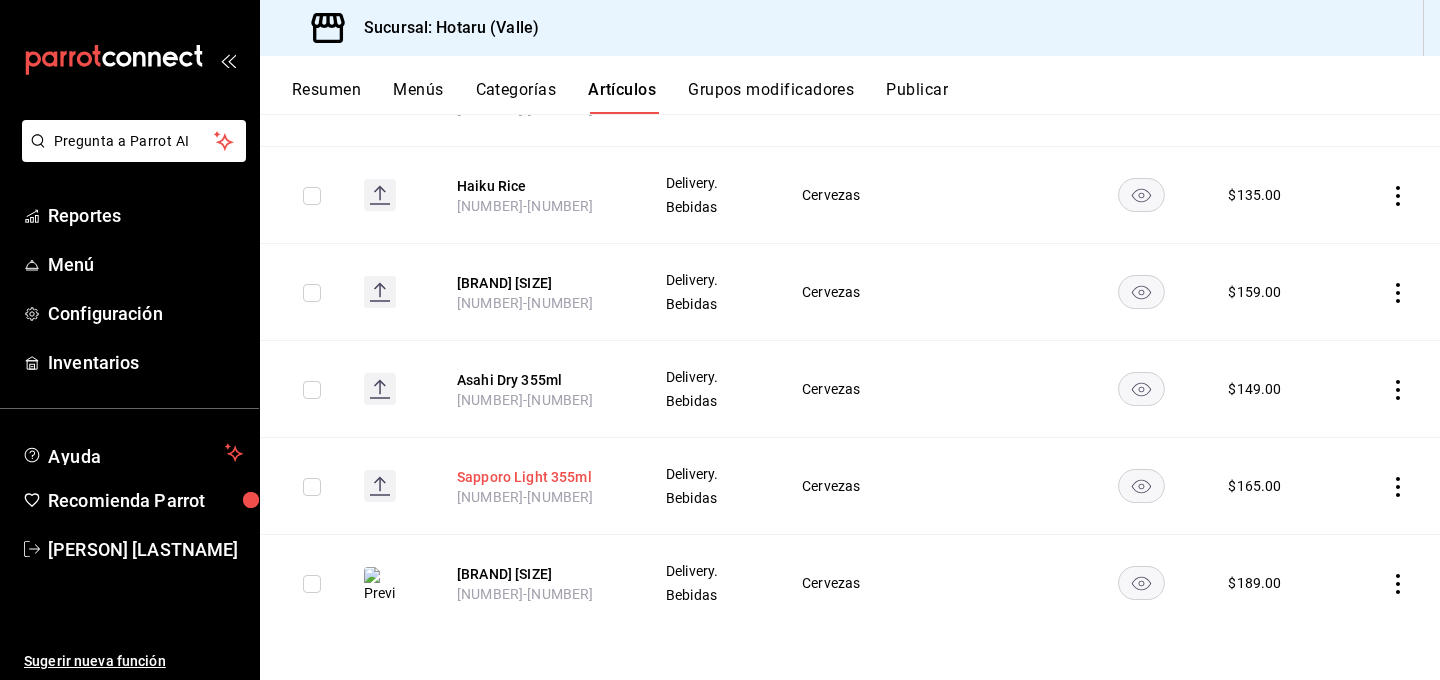 click on "Sapporo Light 355ml" at bounding box center (537, 477) 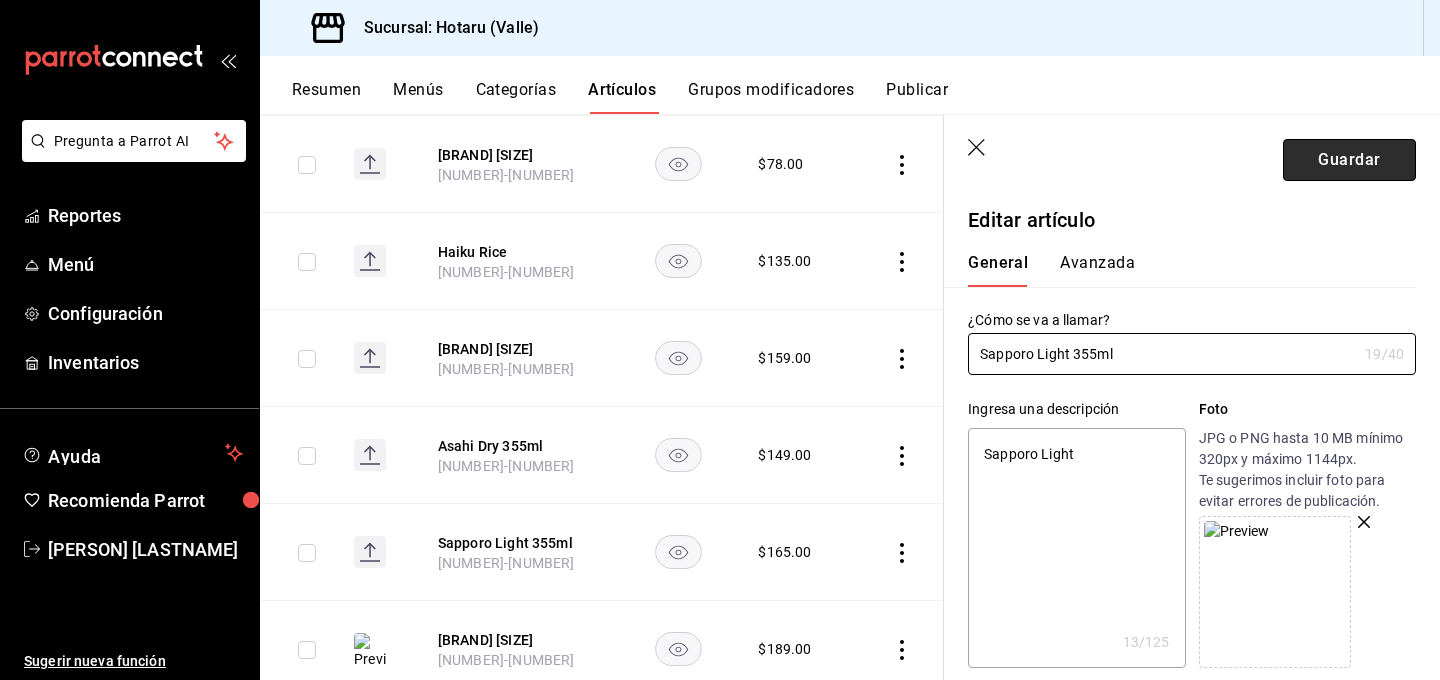 click on "Guardar" at bounding box center [1349, 160] 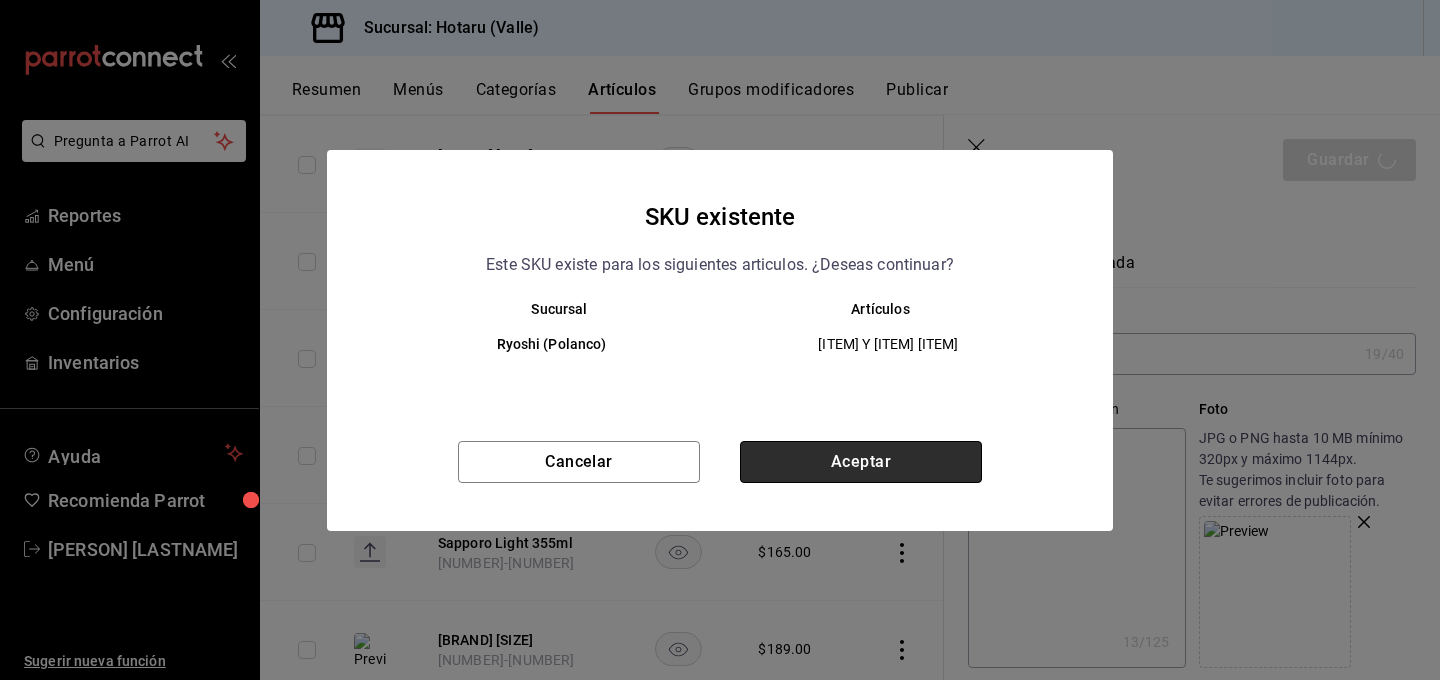 click on "Aceptar" at bounding box center [861, 462] 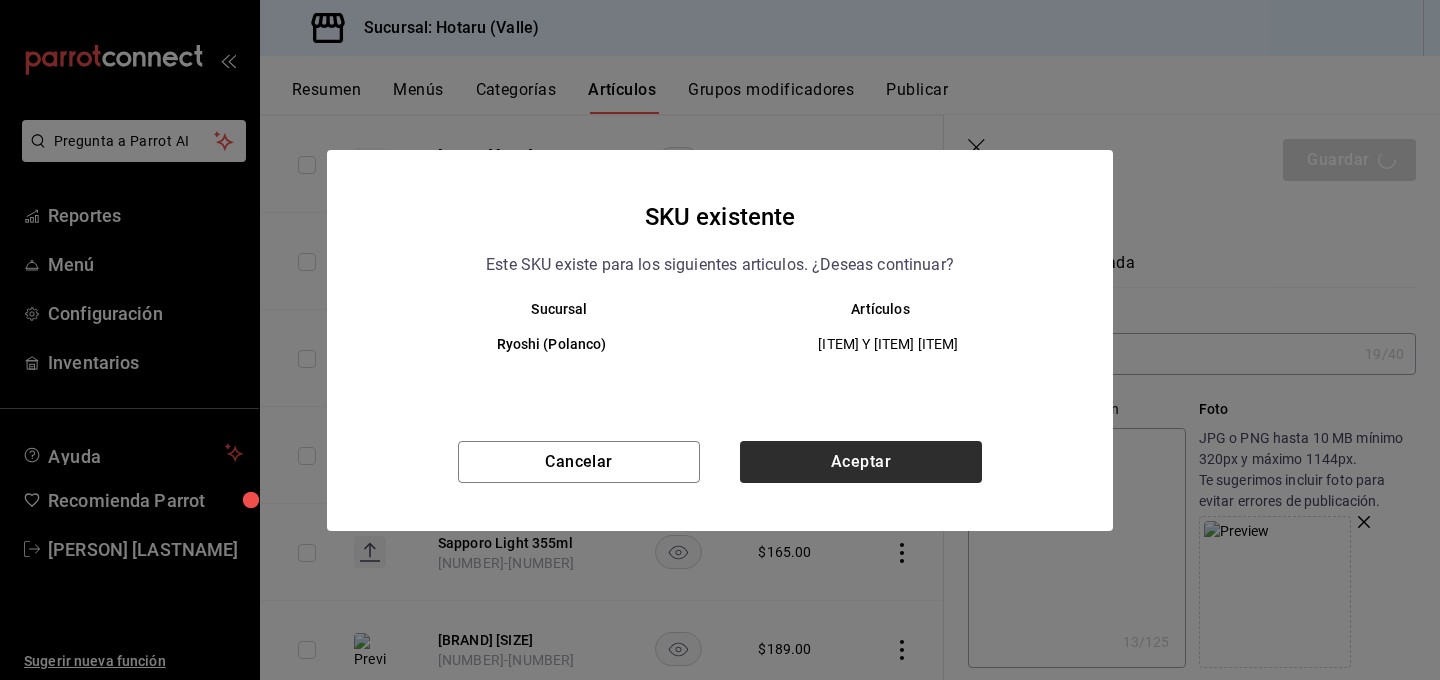 type on "x" 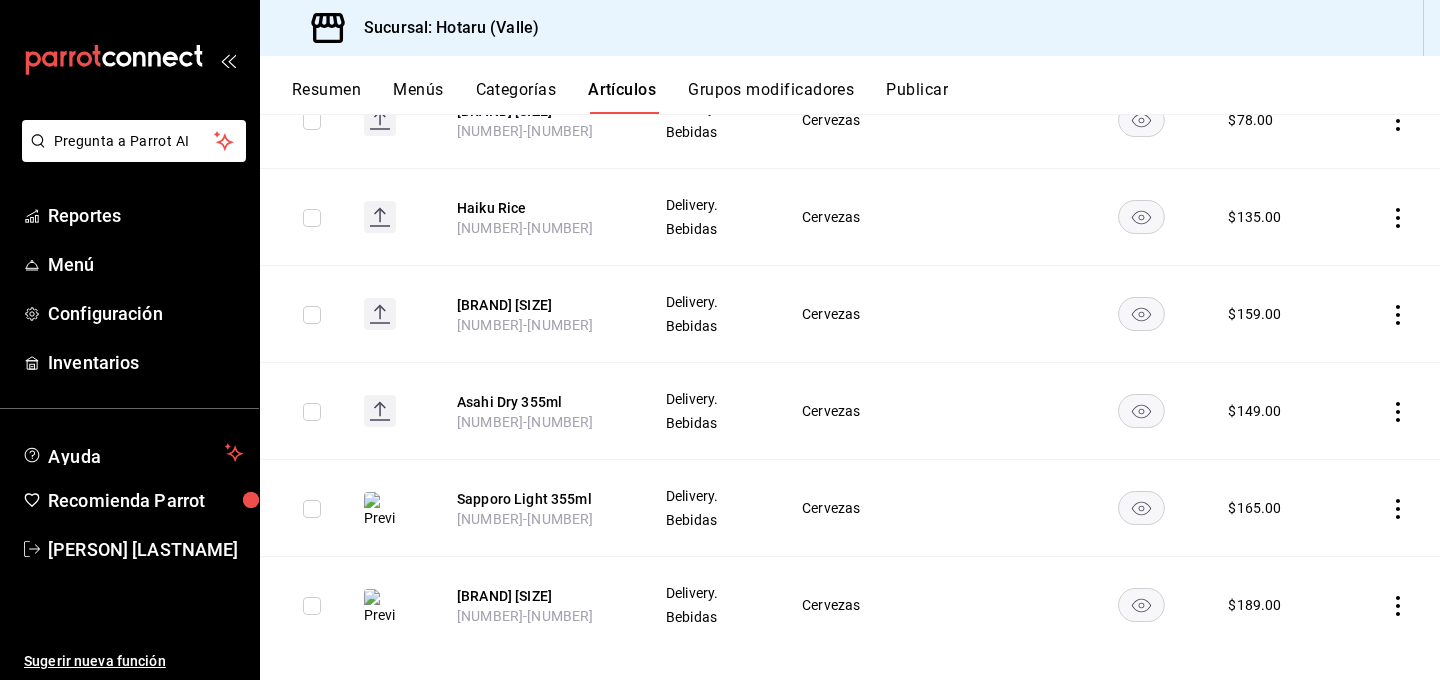 scroll, scrollTop: 1220, scrollLeft: 0, axis: vertical 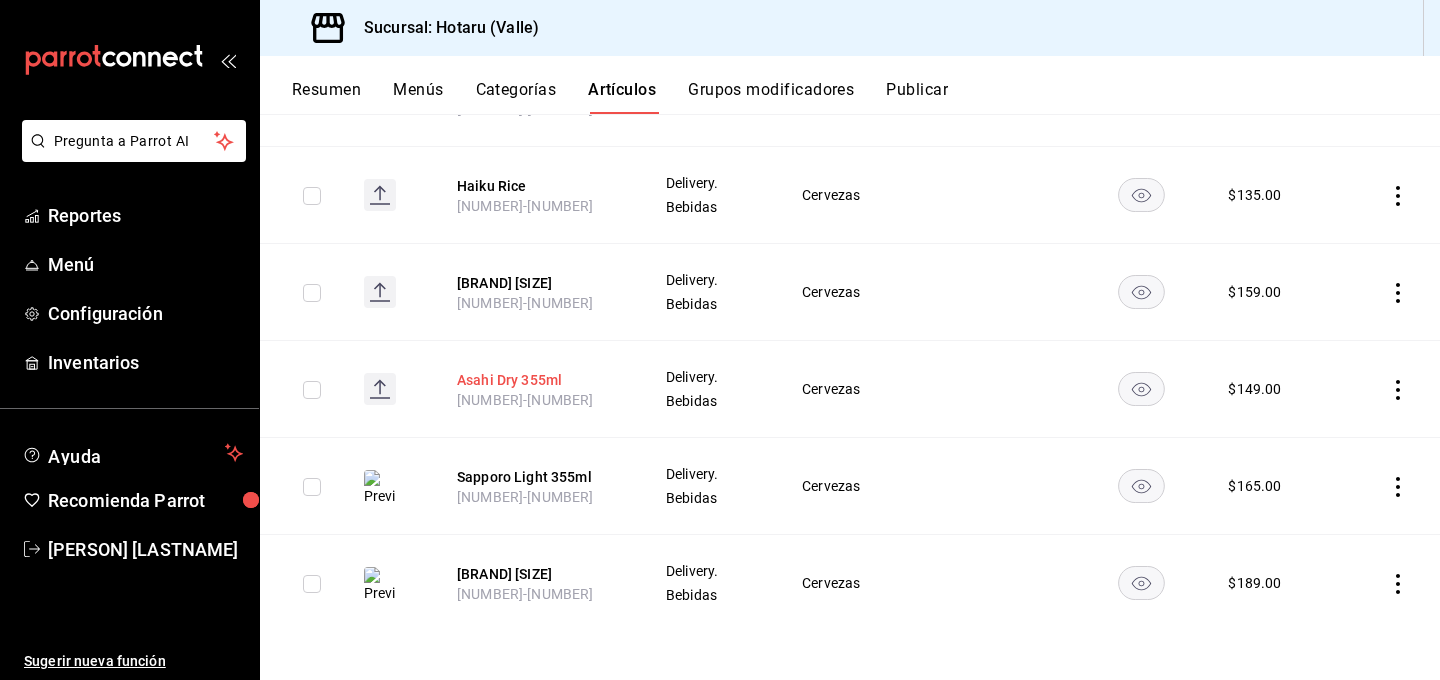 click on "Asahi Dry 355ml" at bounding box center [537, 380] 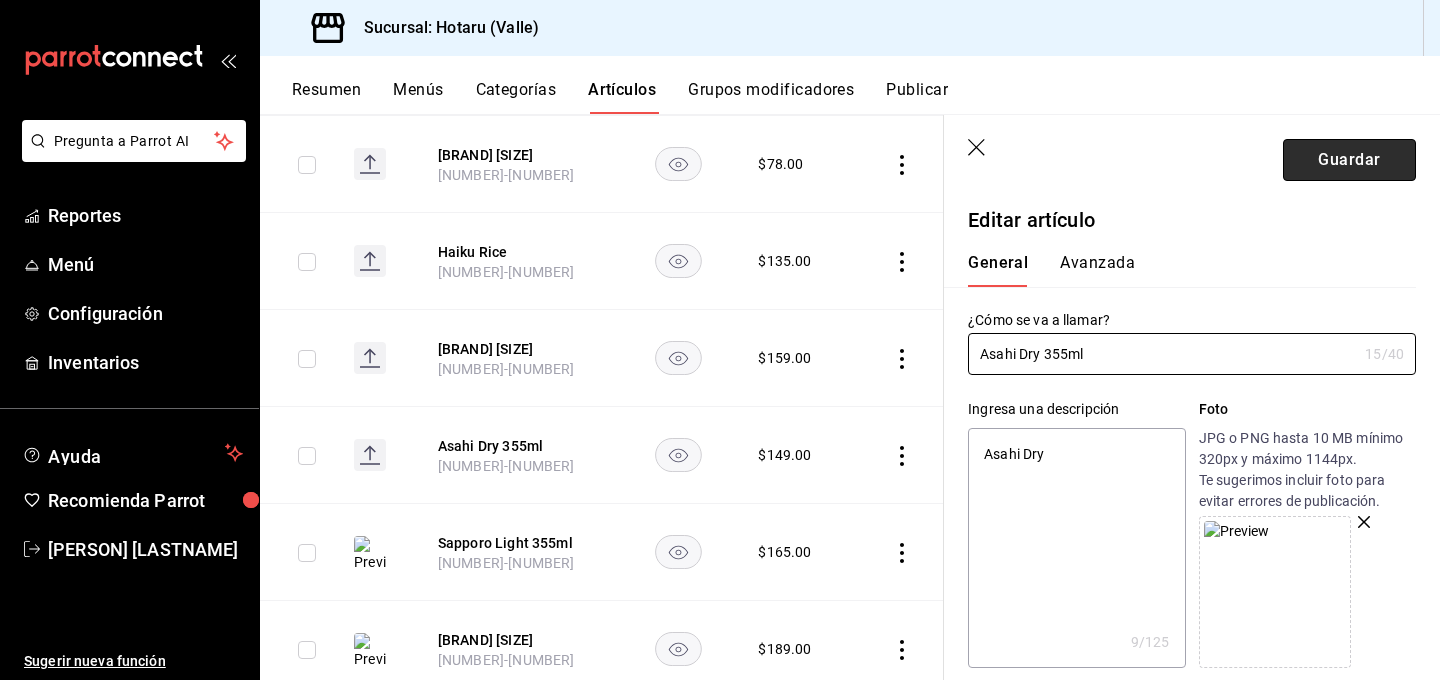 click on "Guardar" at bounding box center [1349, 160] 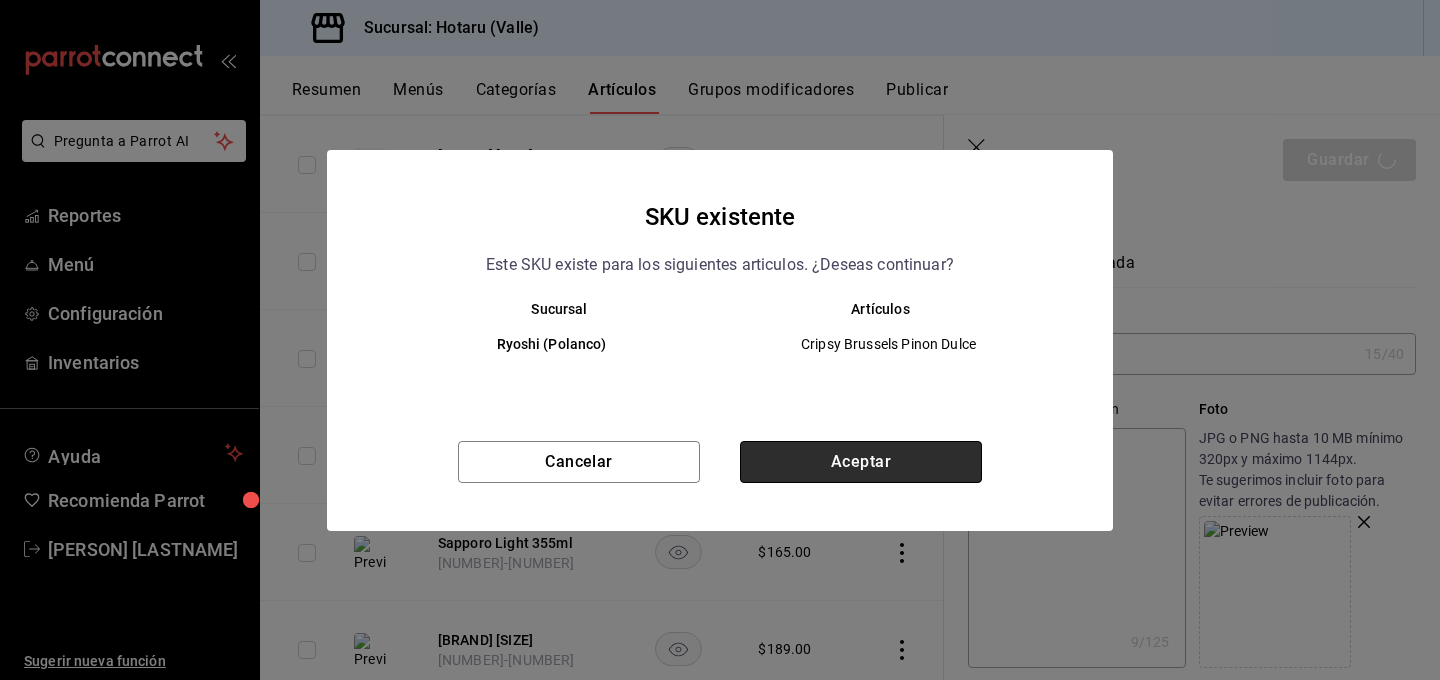 click on "Aceptar" at bounding box center [861, 462] 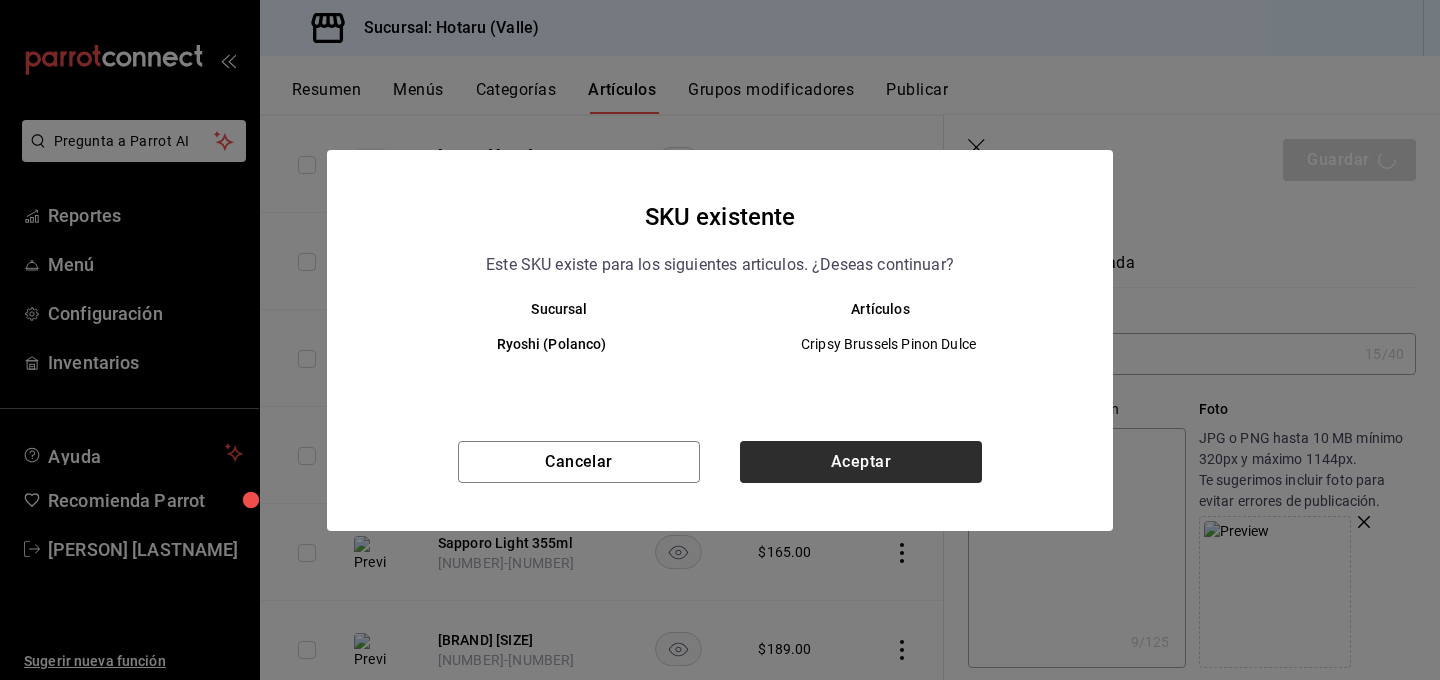 type on "x" 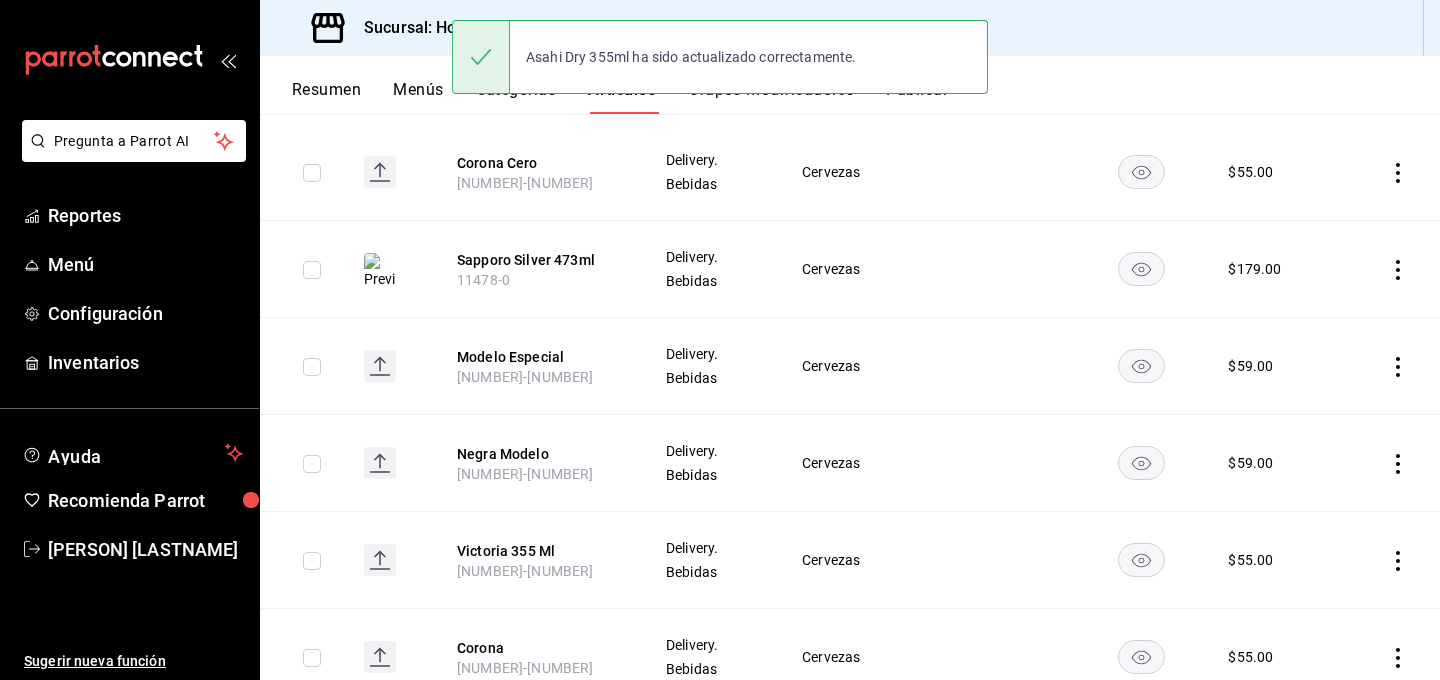 scroll, scrollTop: 1220, scrollLeft: 0, axis: vertical 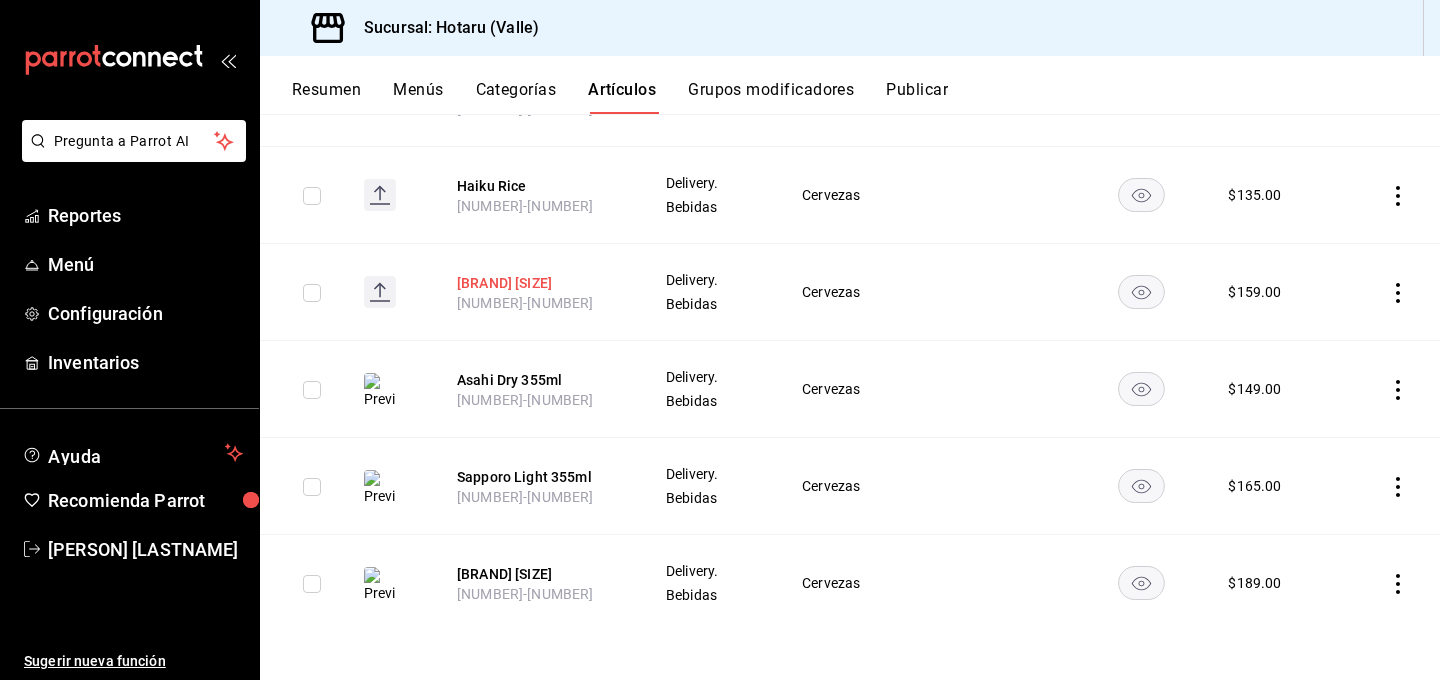 click on "[BRAND] [SIZE]" at bounding box center (537, 283) 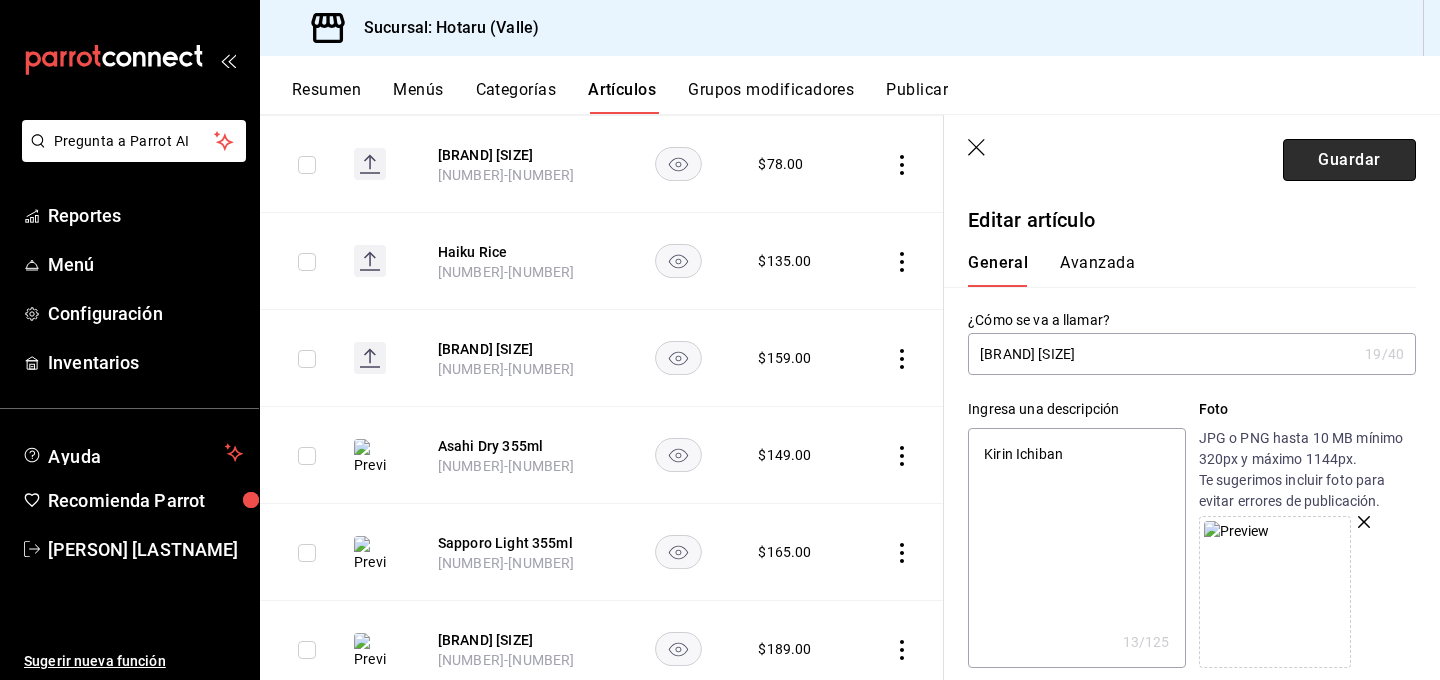 click on "Guardar" at bounding box center (1349, 160) 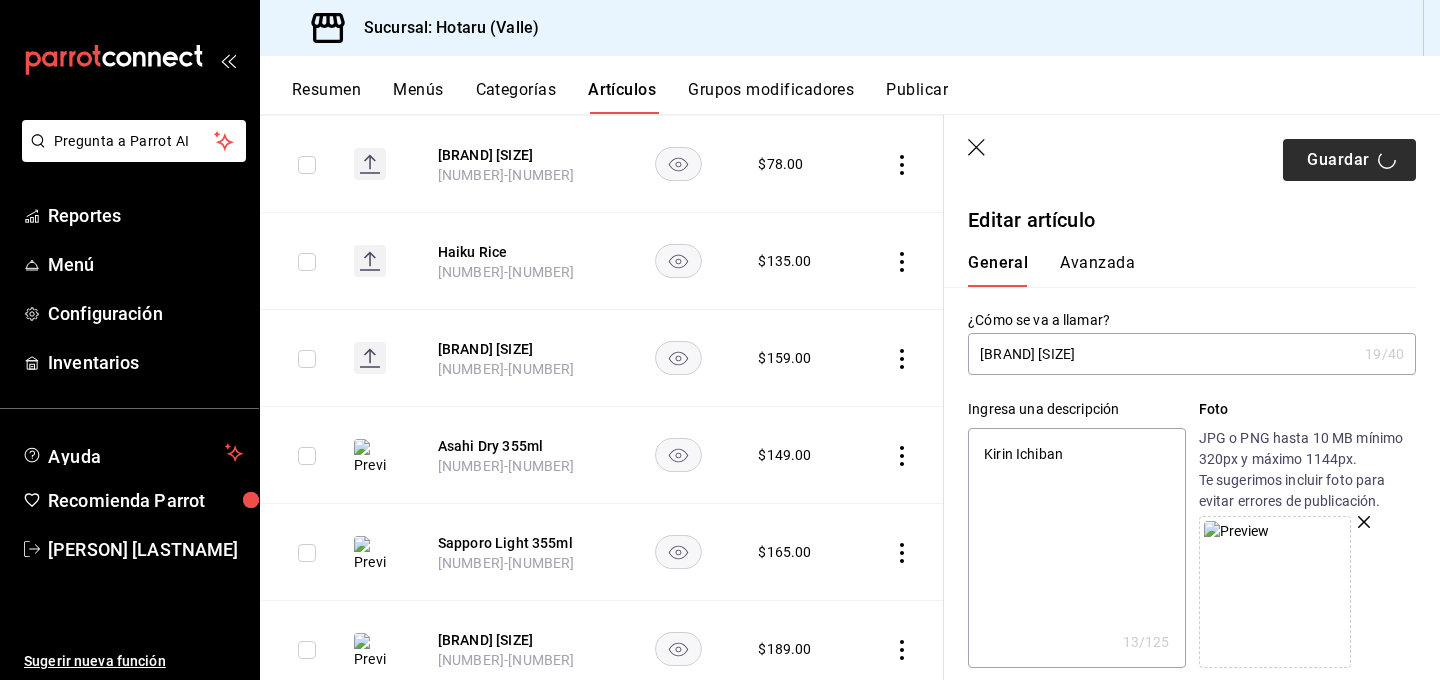 type on "x" 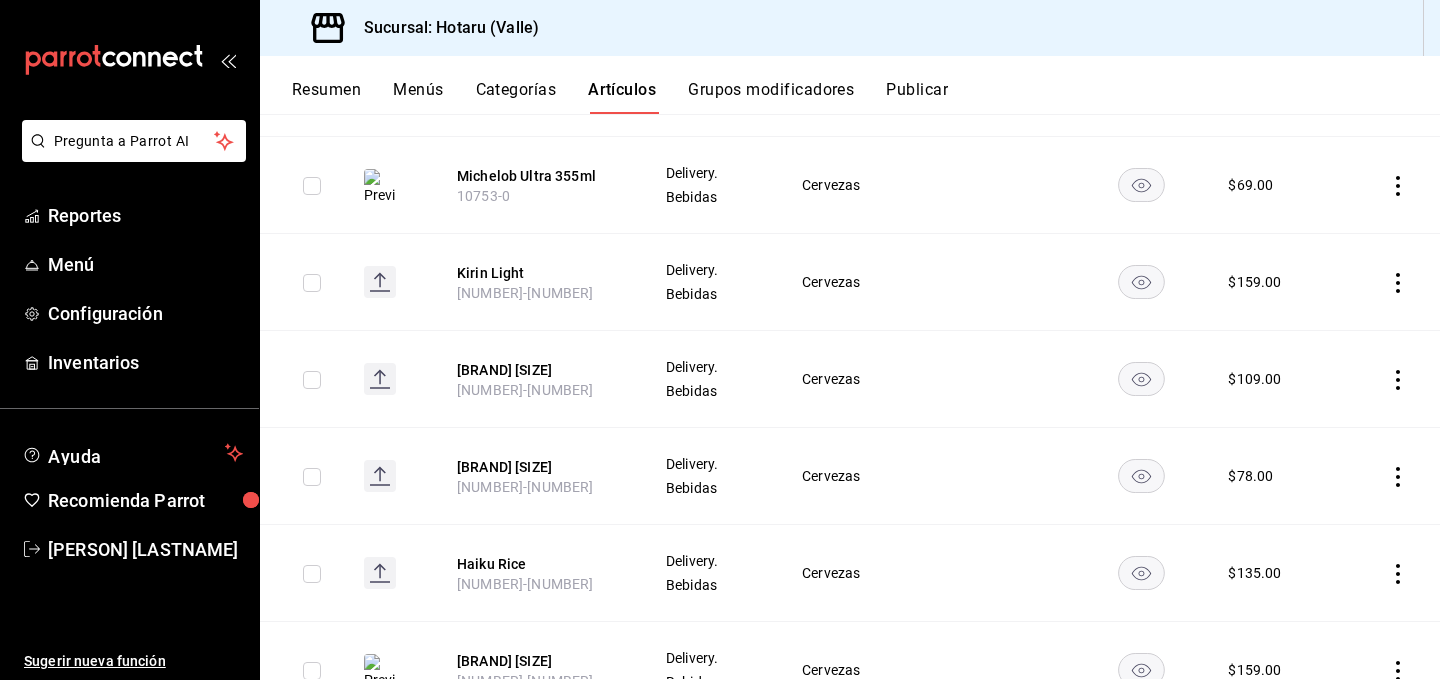 scroll, scrollTop: 841, scrollLeft: 0, axis: vertical 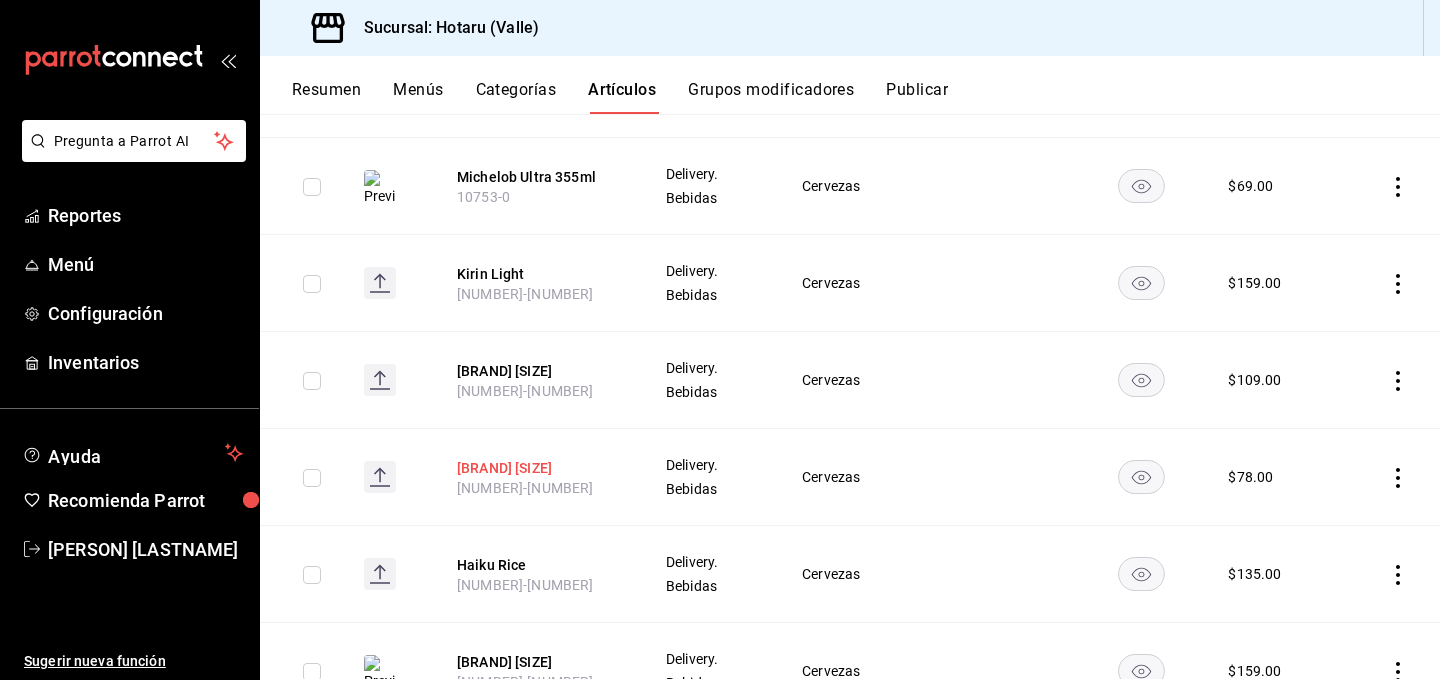 click on "[BRAND] [SIZE]" at bounding box center [537, 468] 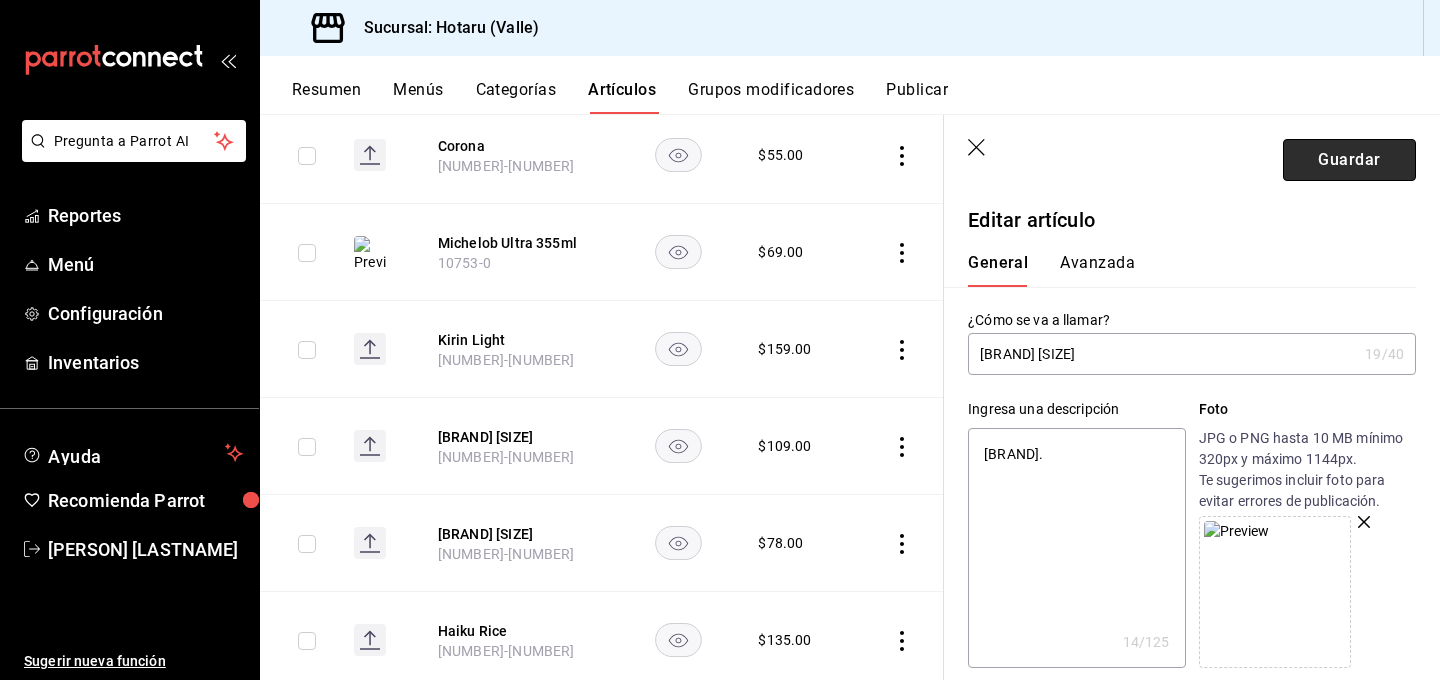 click on "Guardar" at bounding box center (1349, 160) 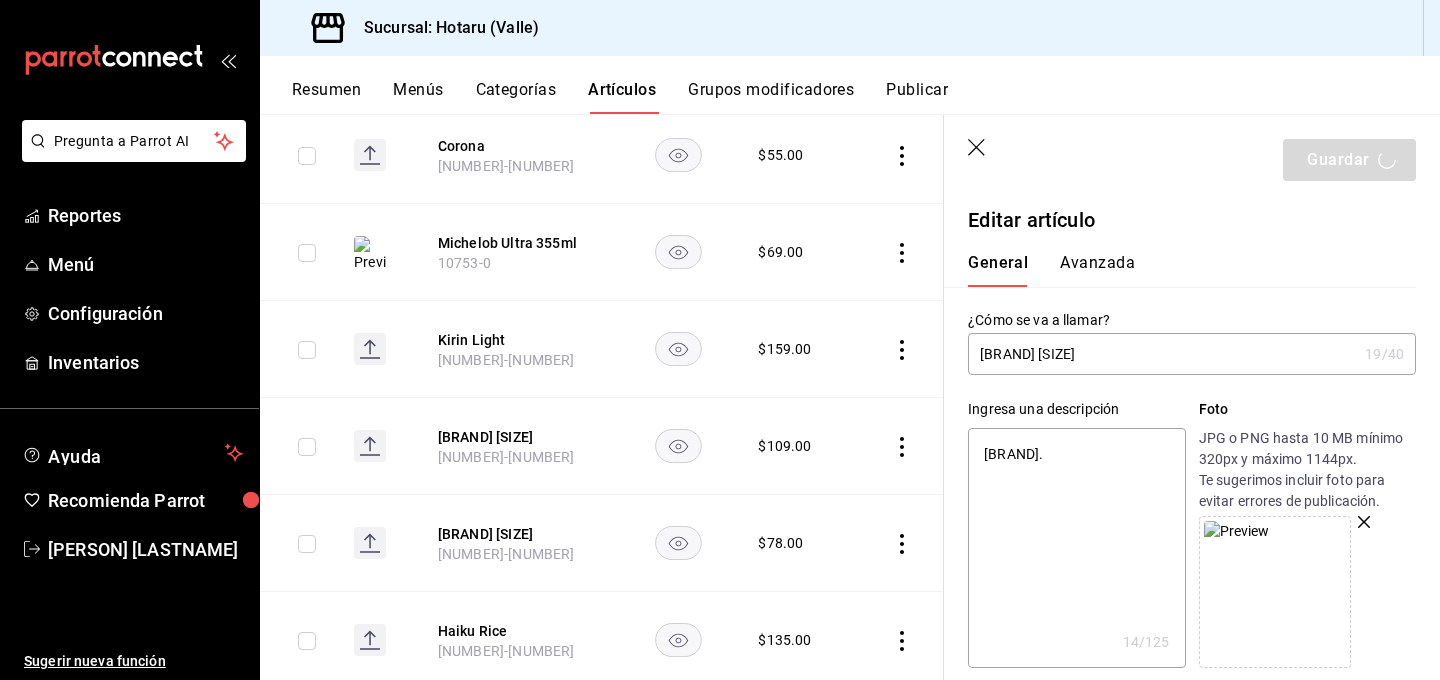 type on "x" 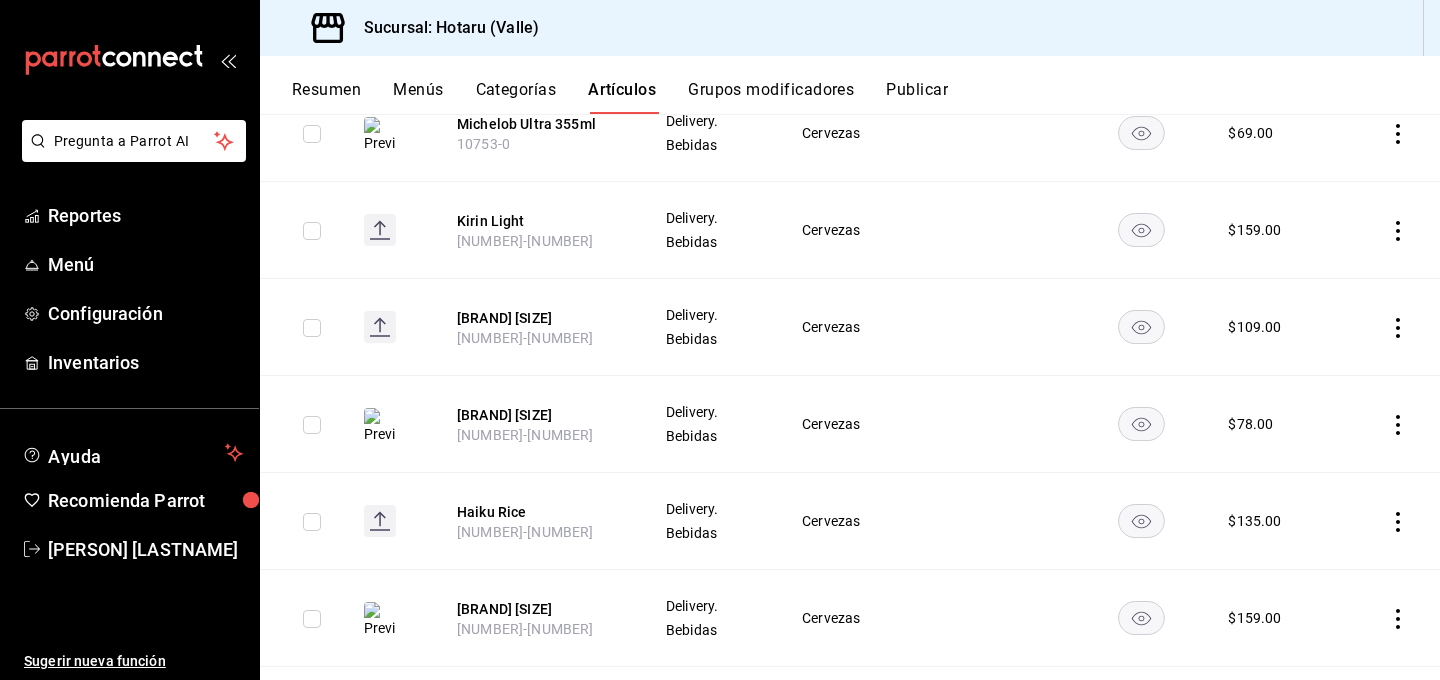 scroll, scrollTop: 892, scrollLeft: 0, axis: vertical 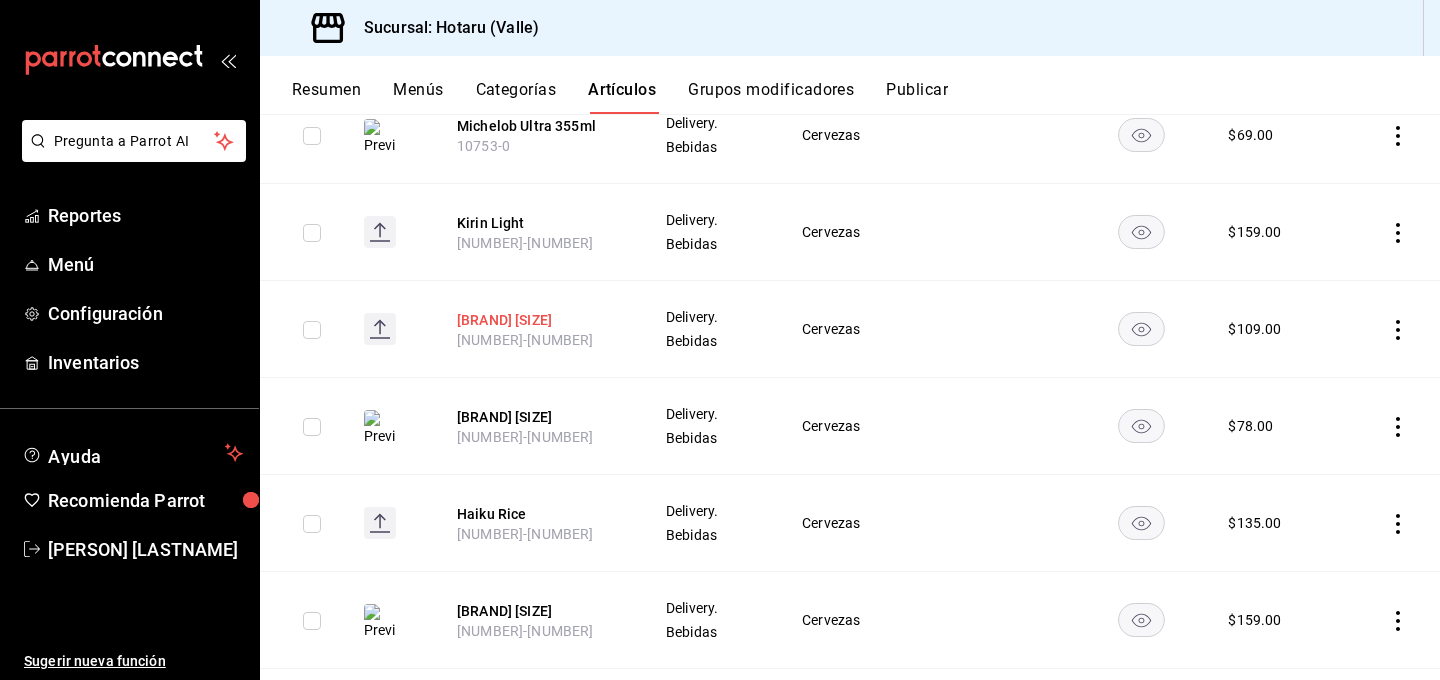 click on "[BRAND] [SIZE]" at bounding box center (537, 320) 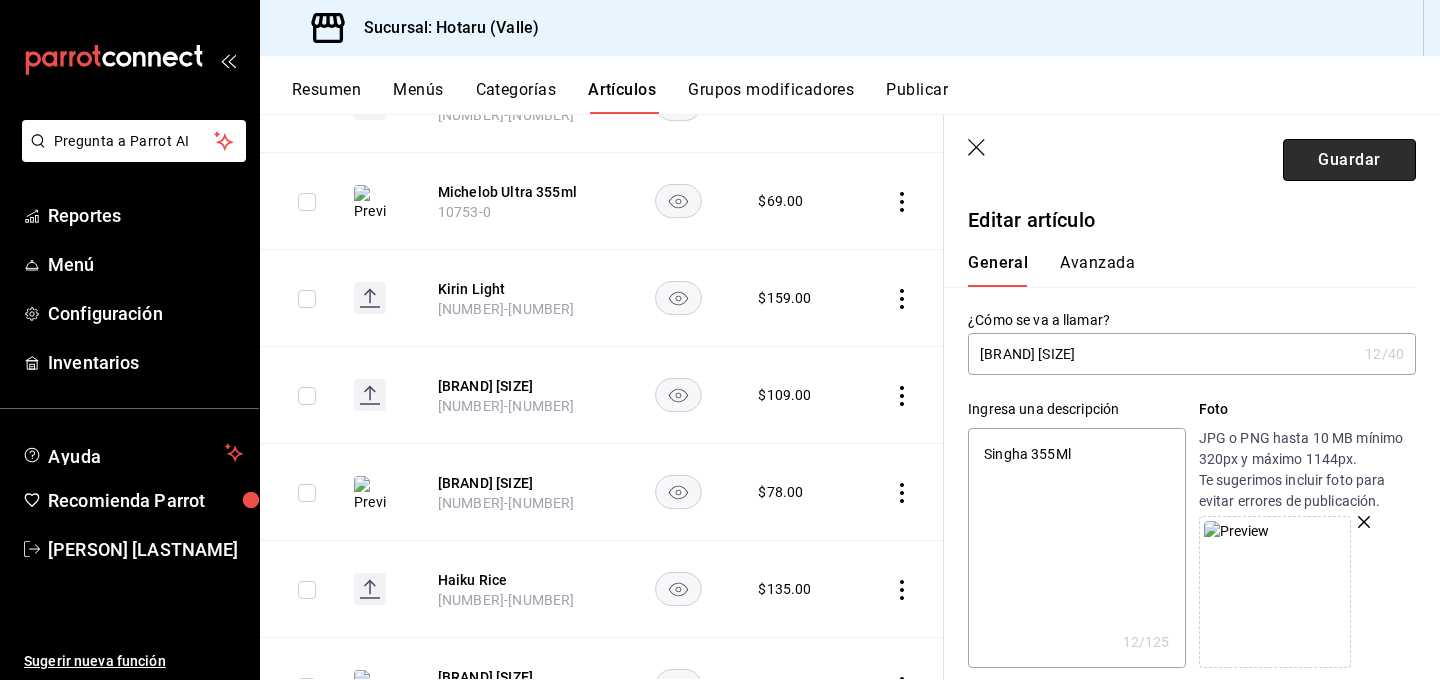 click on "Guardar" at bounding box center [1349, 160] 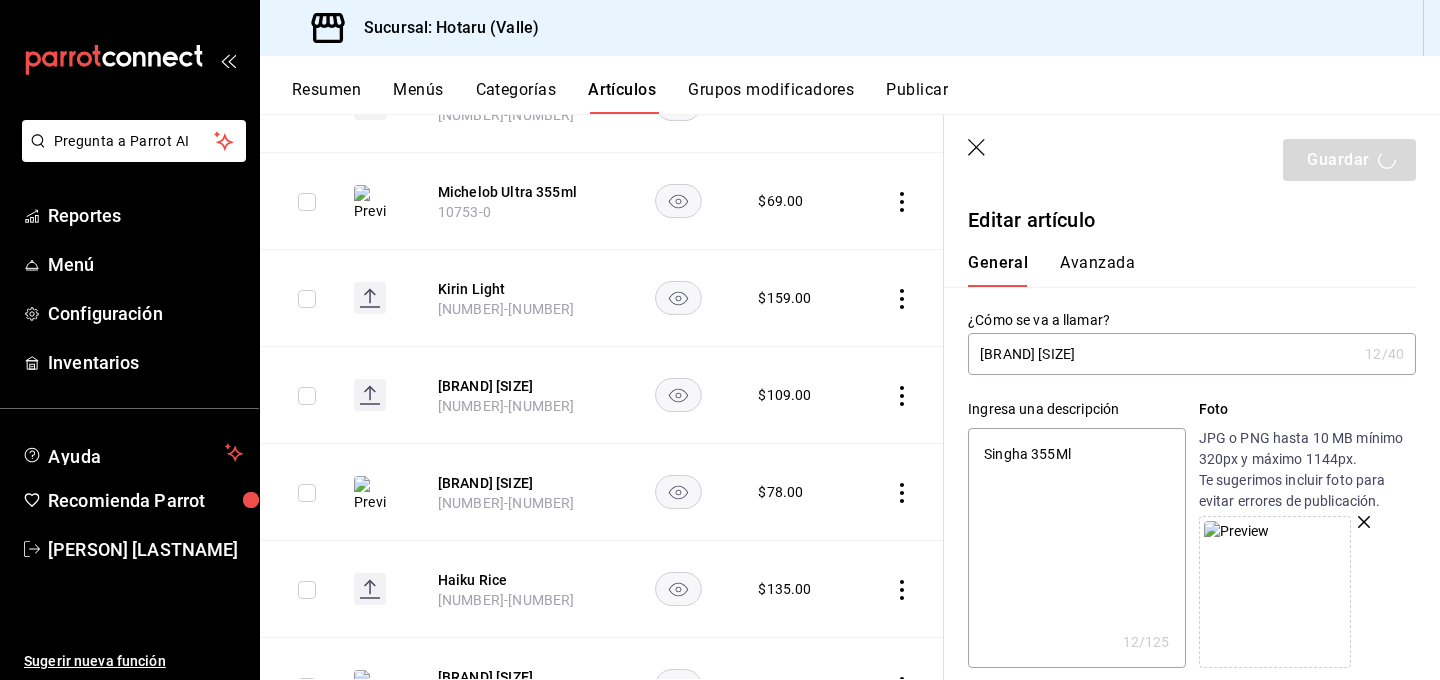 type on "x" 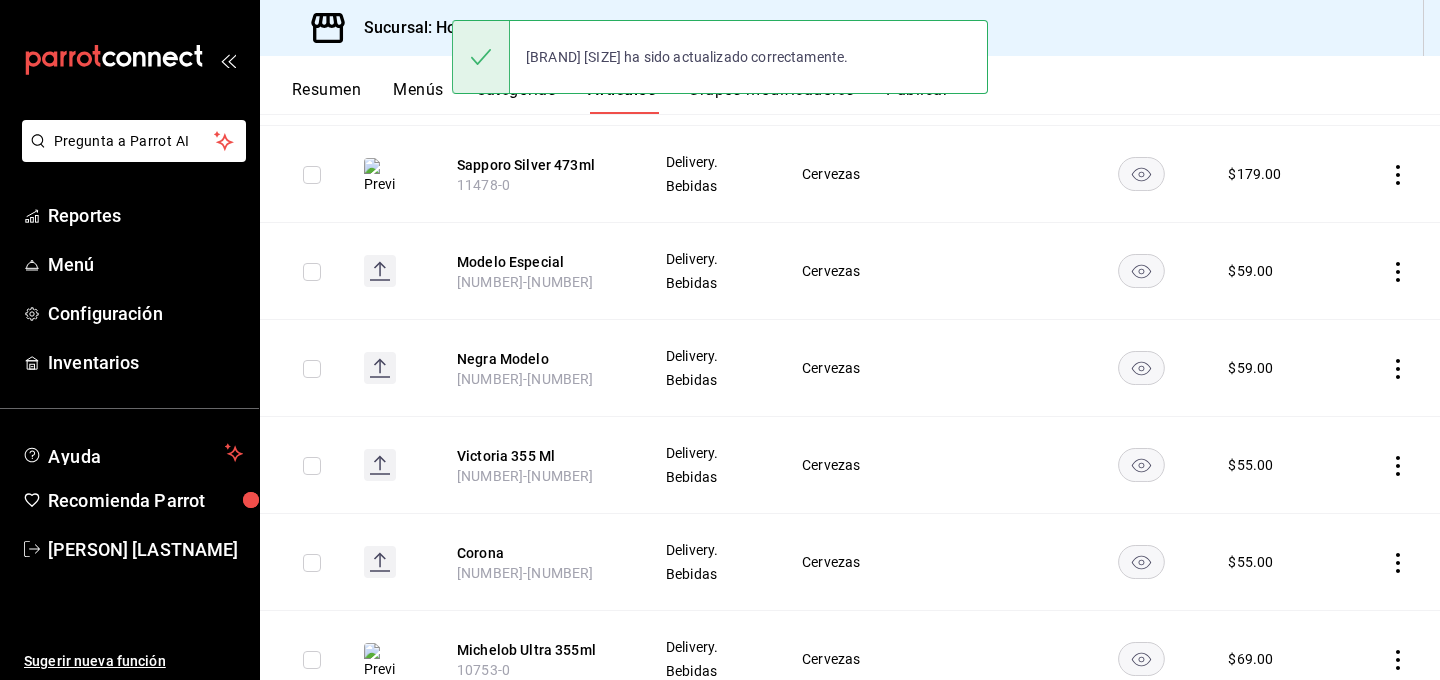 scroll, scrollTop: 0, scrollLeft: 0, axis: both 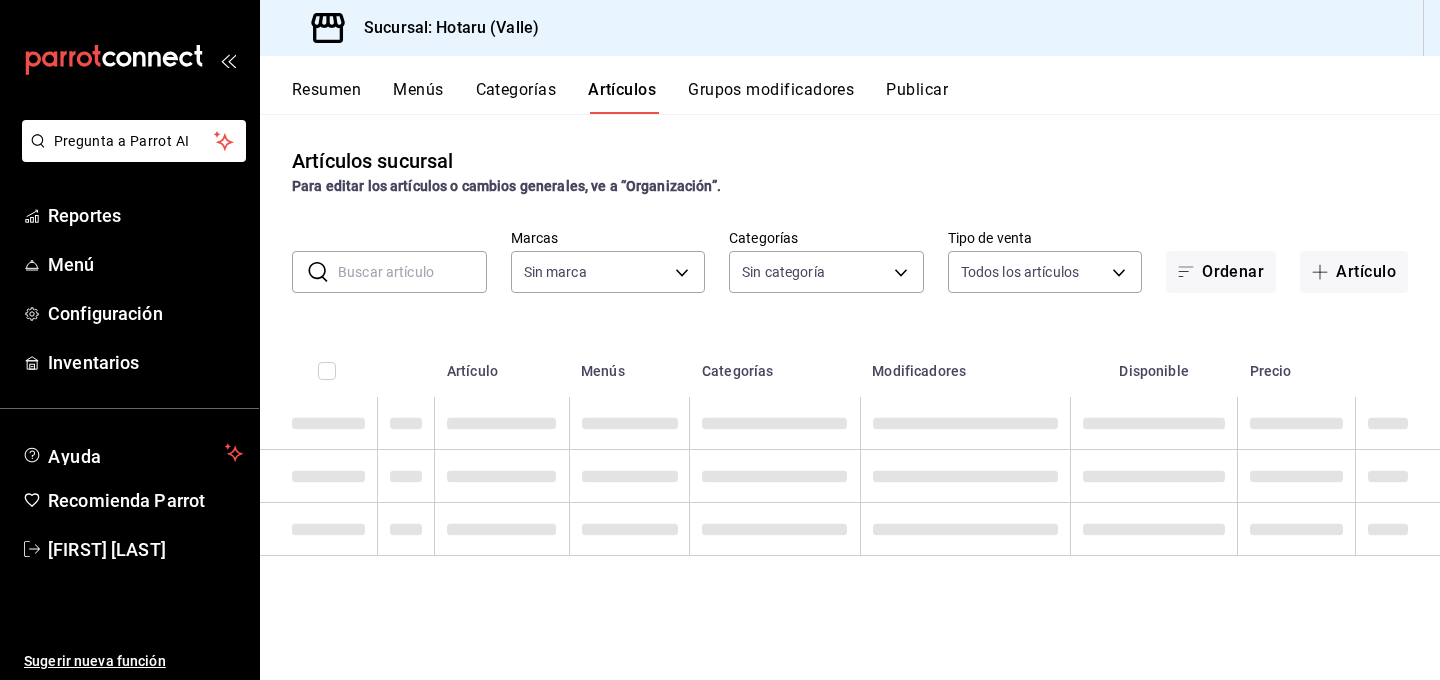type on "[UUID],[UUID],[UUID],[UUID],[UUID],[UUID],[UUID],[UUID],[UUID],[UUID],[UUID],[UUID],[UUID],[UUID],[UUID],[UUID],[UUID],[UUID],[UUID],[UUID],[UUID],[UUID],[UUID],[UUID],[UUID],[UUID],[UUID]" 